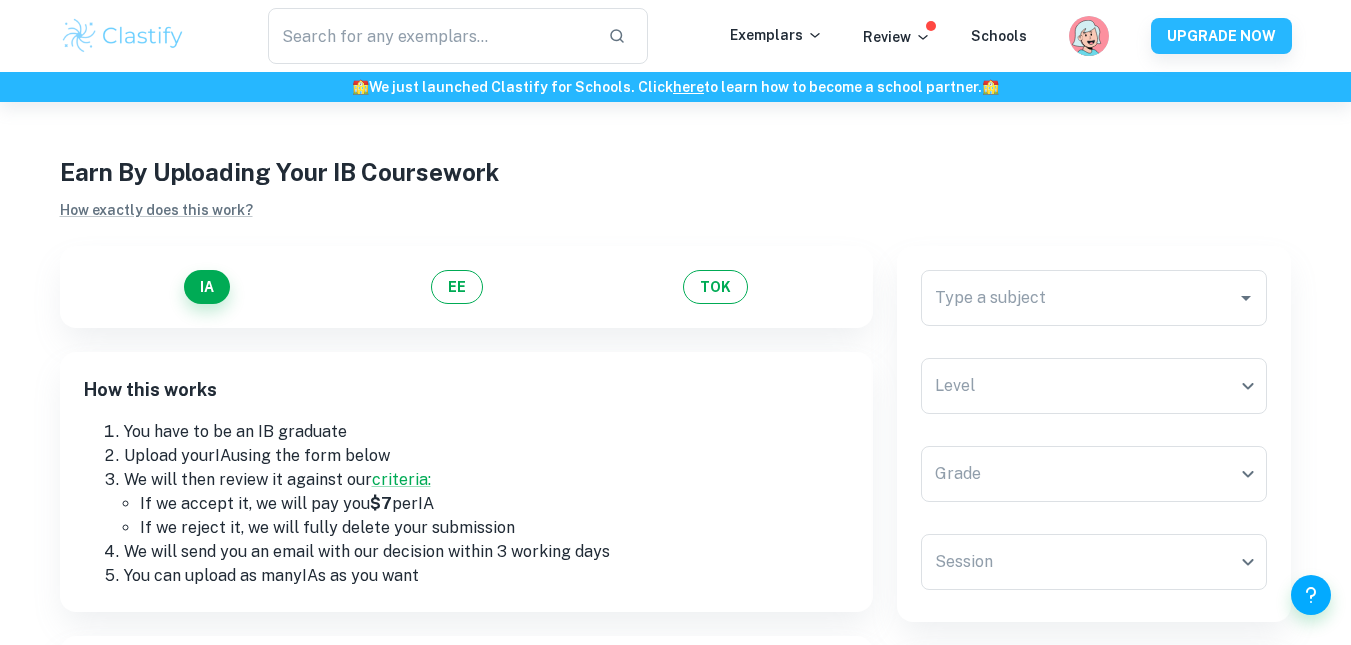 scroll, scrollTop: 0, scrollLeft: 0, axis: both 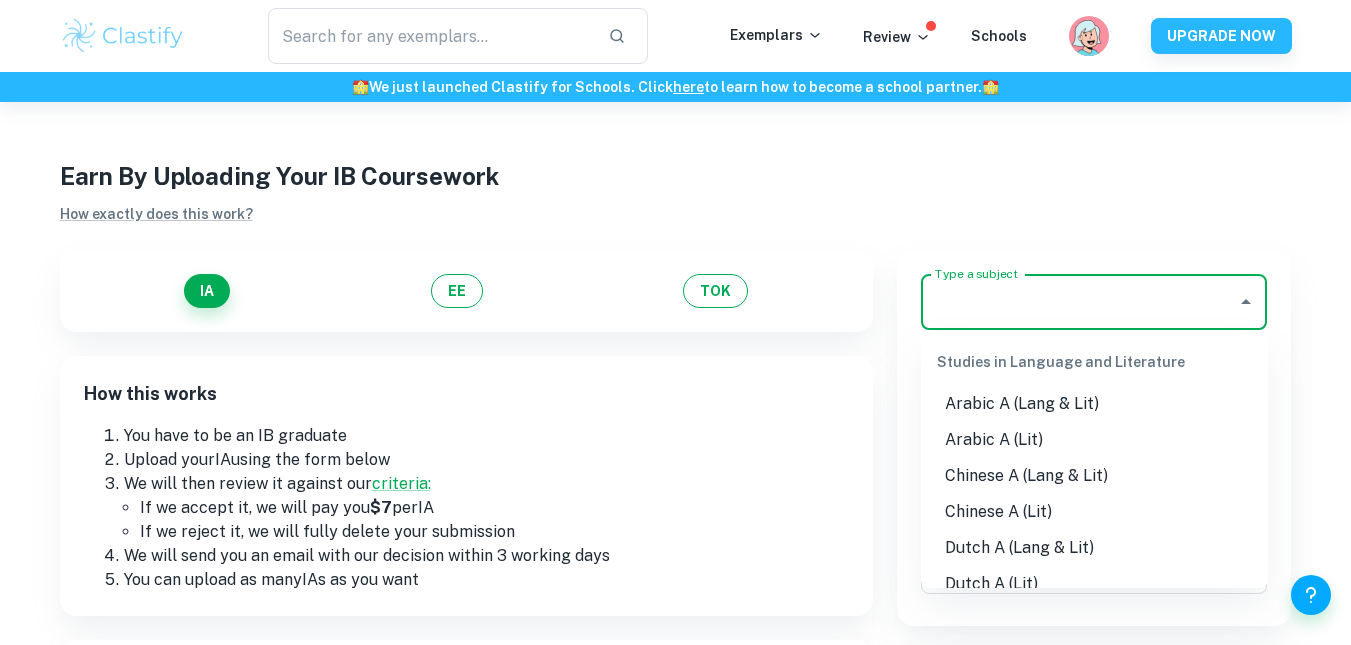 click on "Type a subject" at bounding box center [1079, 302] 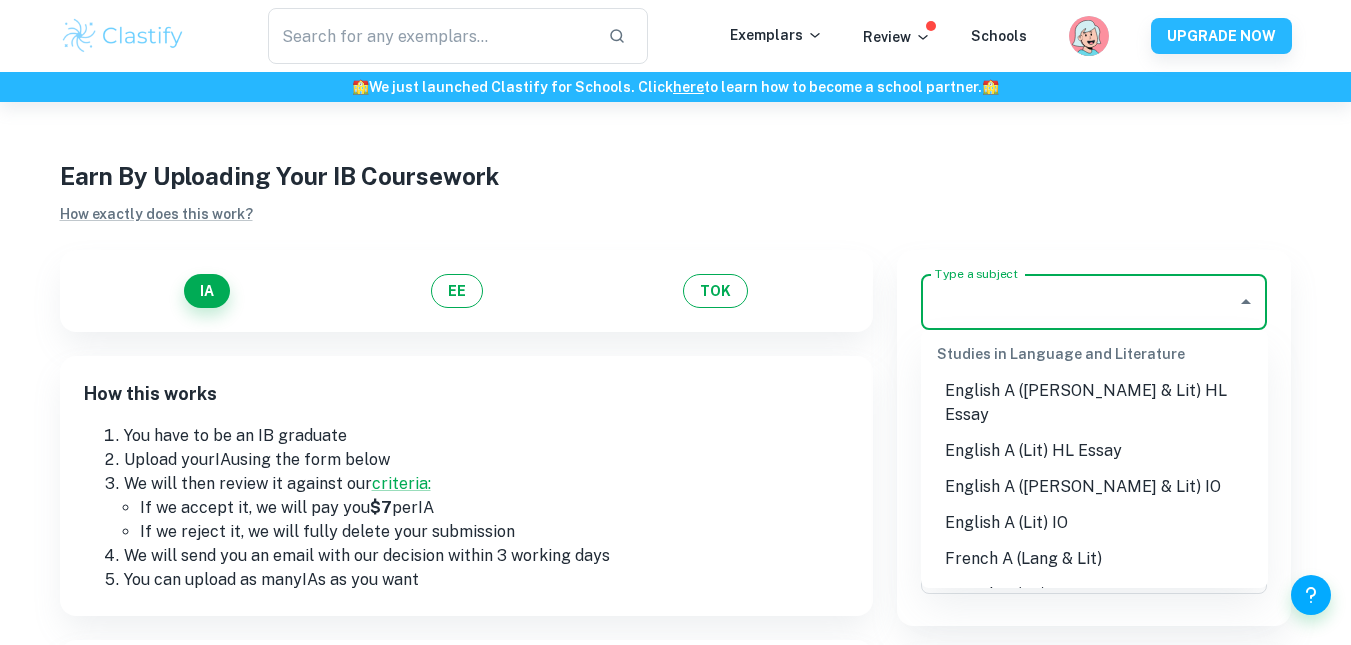 scroll, scrollTop: 227, scrollLeft: 0, axis: vertical 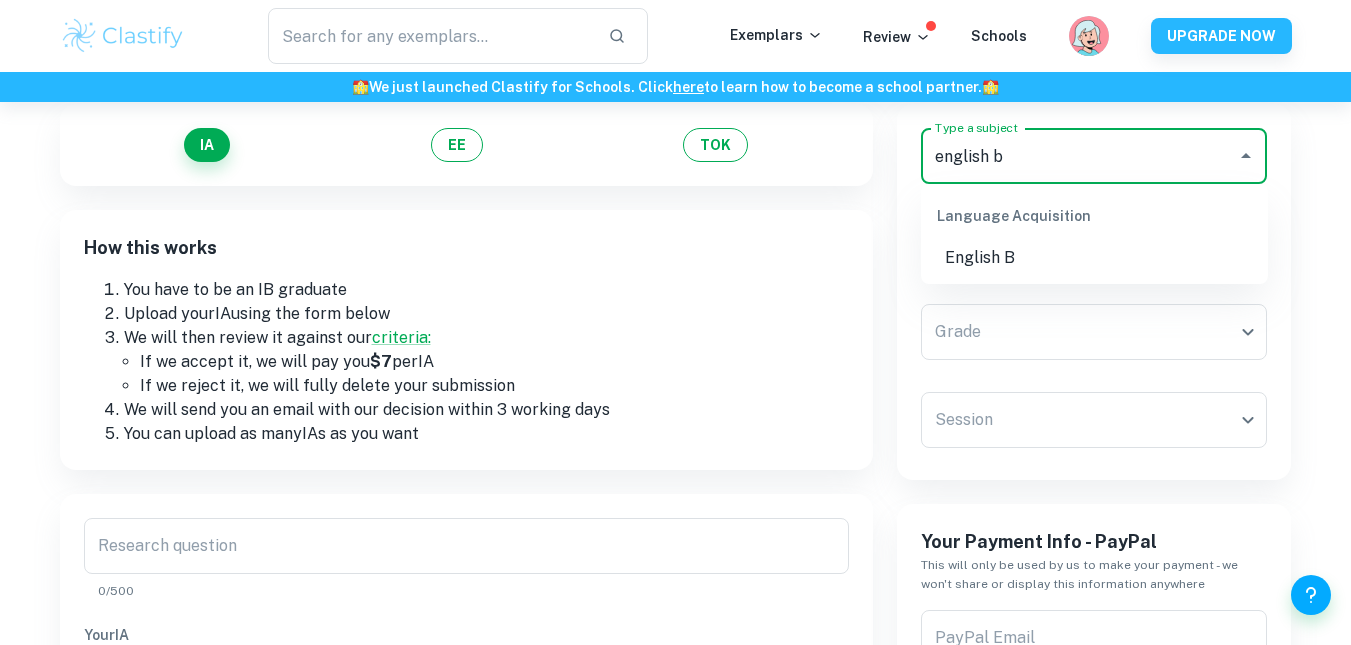 click on "English B" at bounding box center [1094, 258] 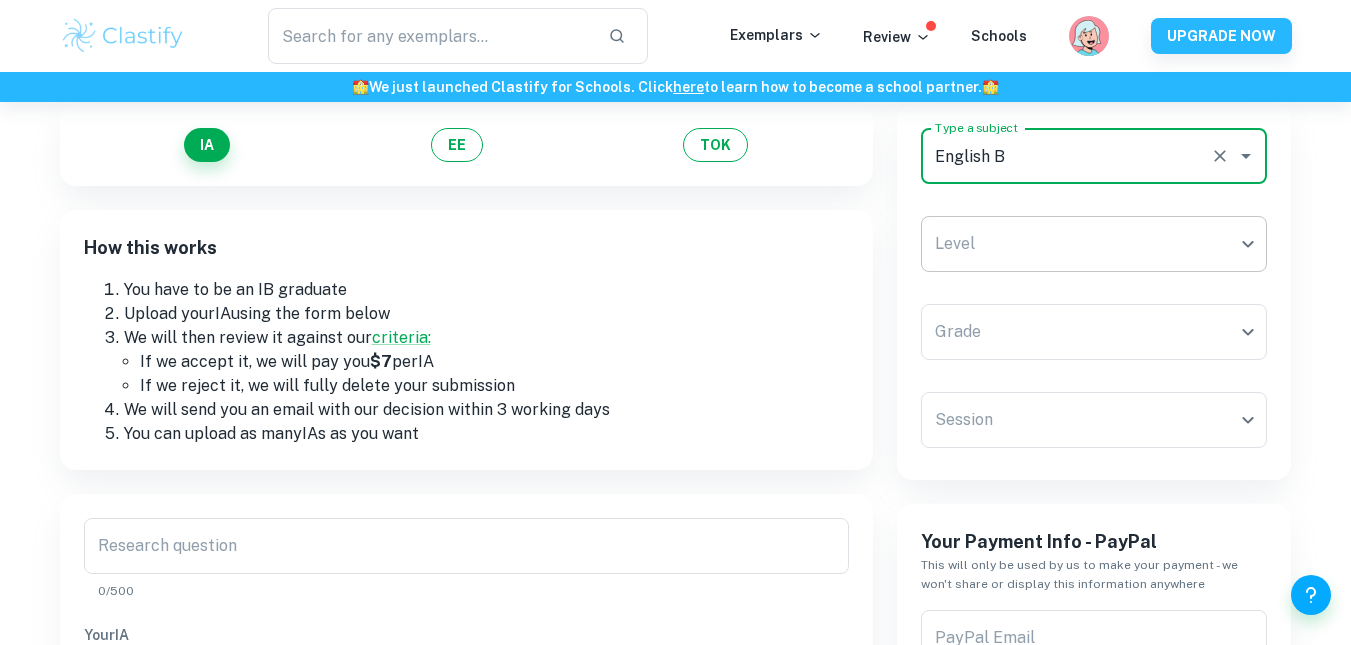 type on "English B" 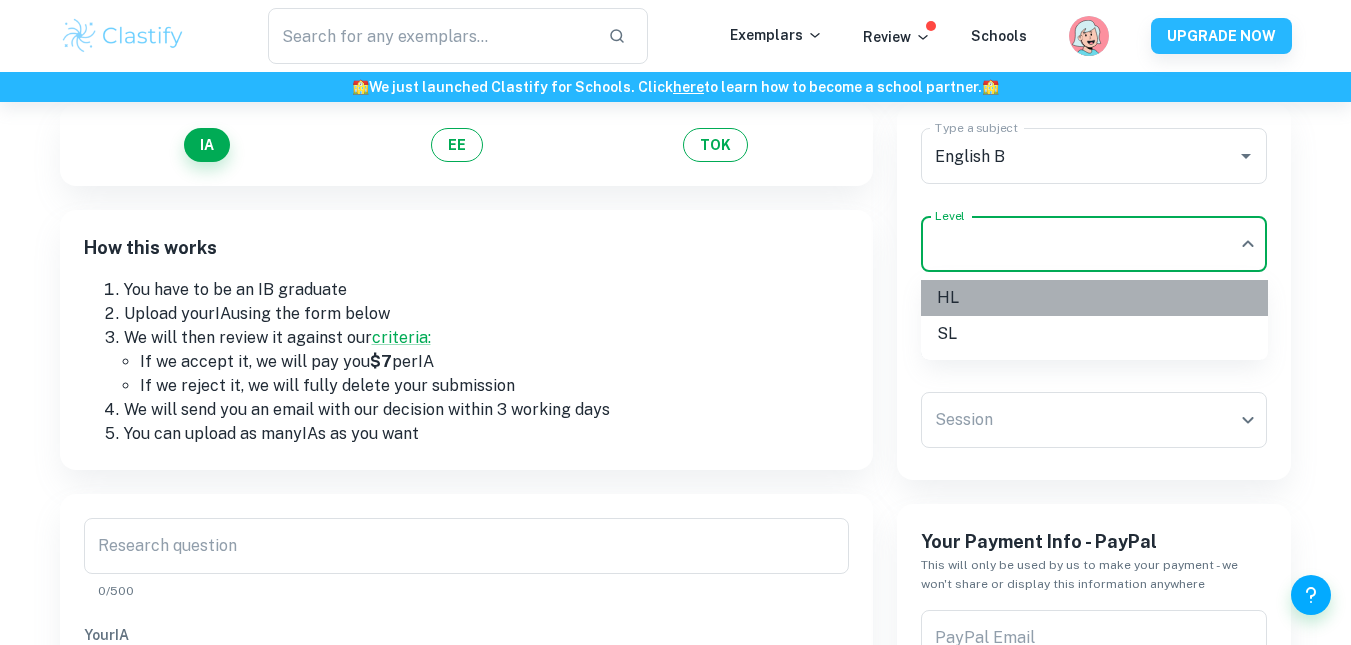 click on "HL" at bounding box center [1094, 298] 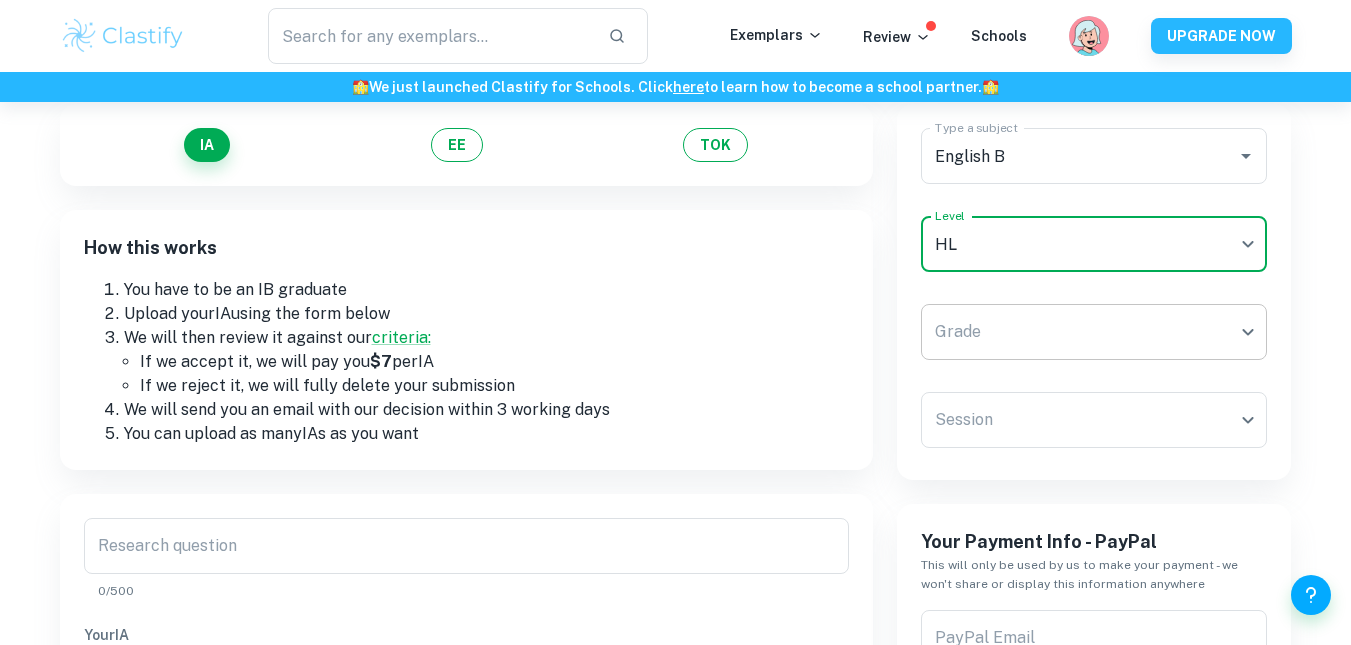 click on "We value your privacy We use cookies to enhance your browsing experience, serve personalised ads or content, and analyse our traffic. By clicking "Accept All", you consent to our use of cookies.   Cookie Policy Customise   Reject All   Accept All   Customise Consent Preferences   We use cookies to help you navigate efficiently and perform certain functions. You will find detailed information about all cookies under each consent category below. The cookies that are categorised as "Necessary" are stored on your browser as they are essential for enabling the basic functionalities of the site. ...  Show more For more information on how Google's third-party cookies operate and handle your data, see:   Google Privacy Policy Necessary Always Active Necessary cookies are required to enable the basic features of this site, such as providing secure log-in or adjusting your consent preferences. These cookies do not store any personally identifiable data. Functional Analytics Performance Advertisement Uncategorised" at bounding box center (675, 278) 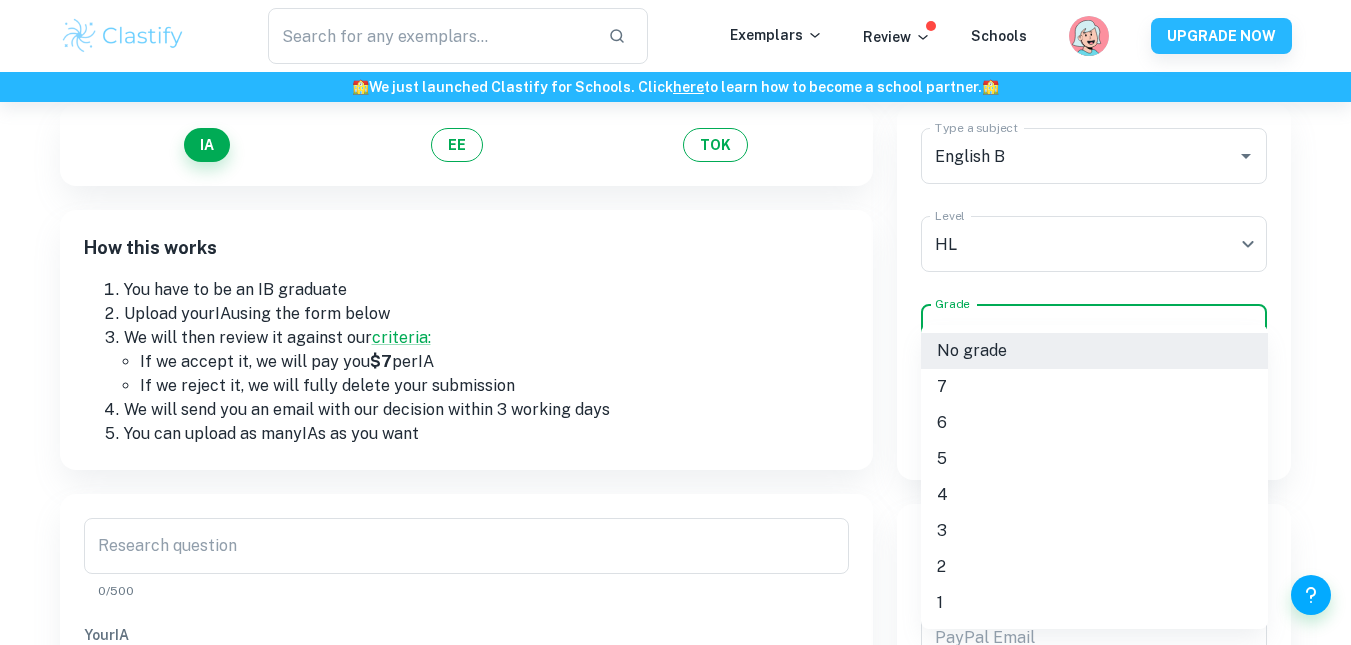 click at bounding box center (675, 322) 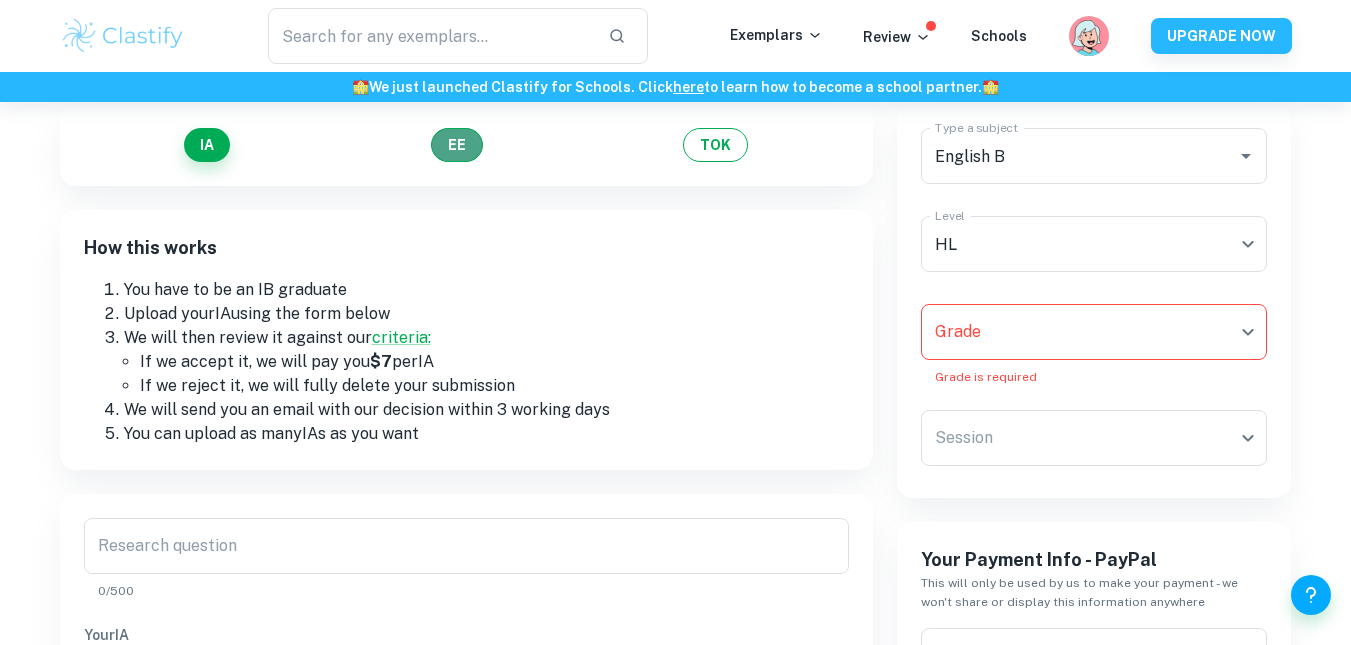 click on "EE" at bounding box center [457, 145] 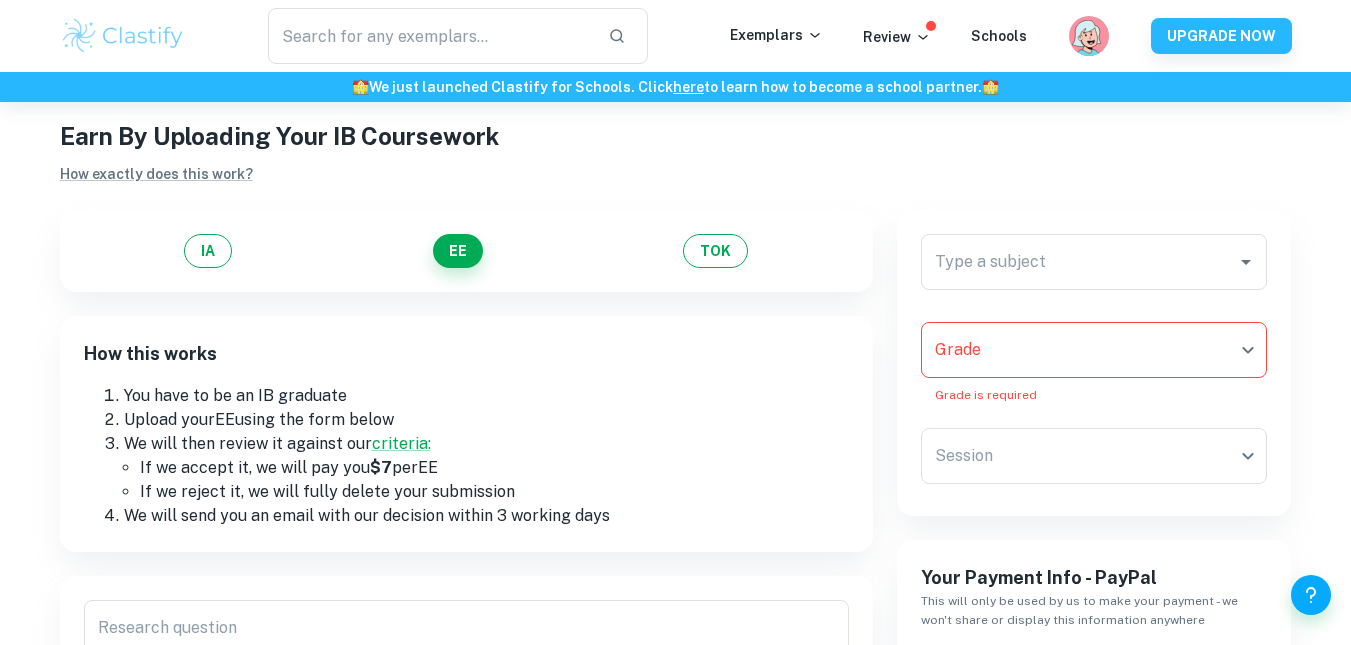 scroll, scrollTop: 9, scrollLeft: 0, axis: vertical 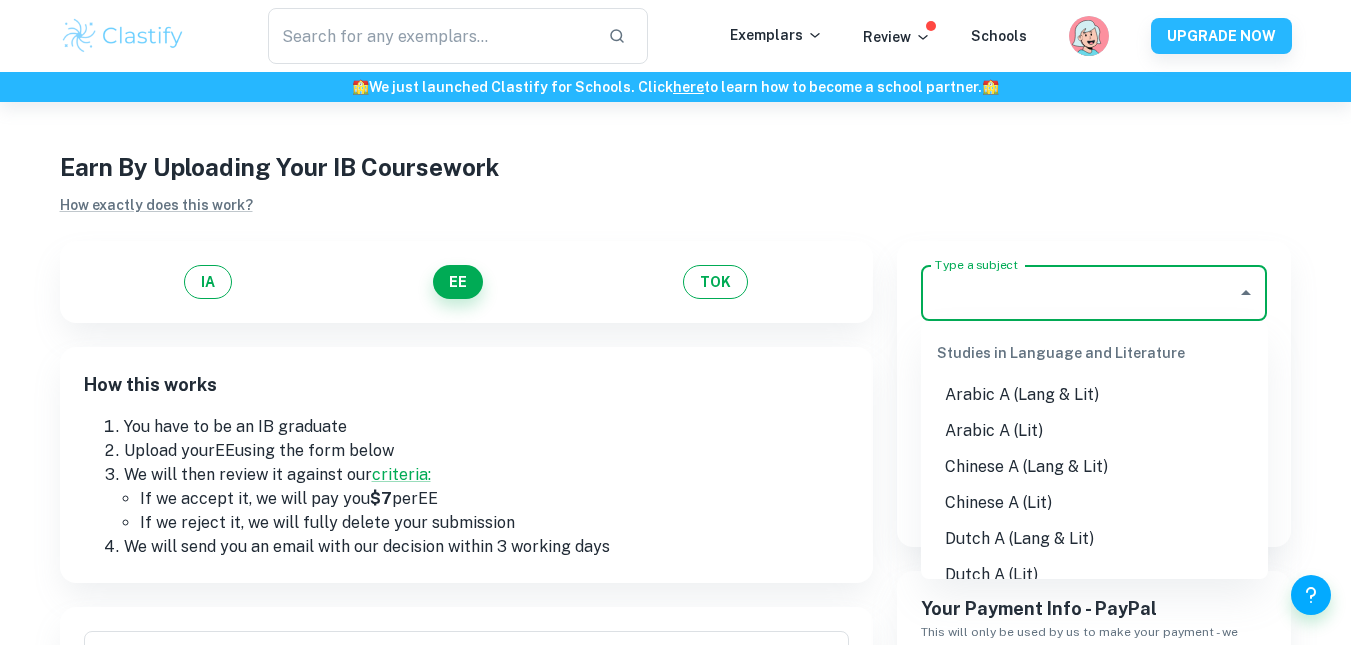 click on "Type a subject" at bounding box center (1079, 293) 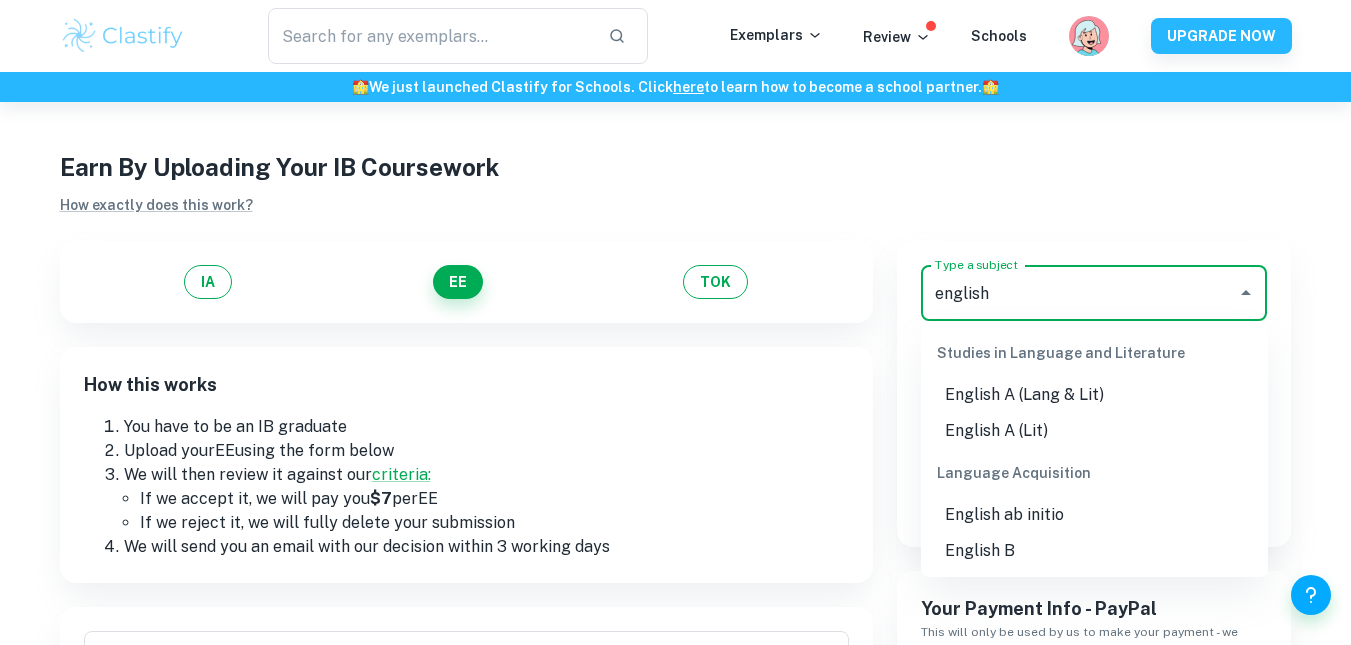 click on "English B" at bounding box center [1094, 551] 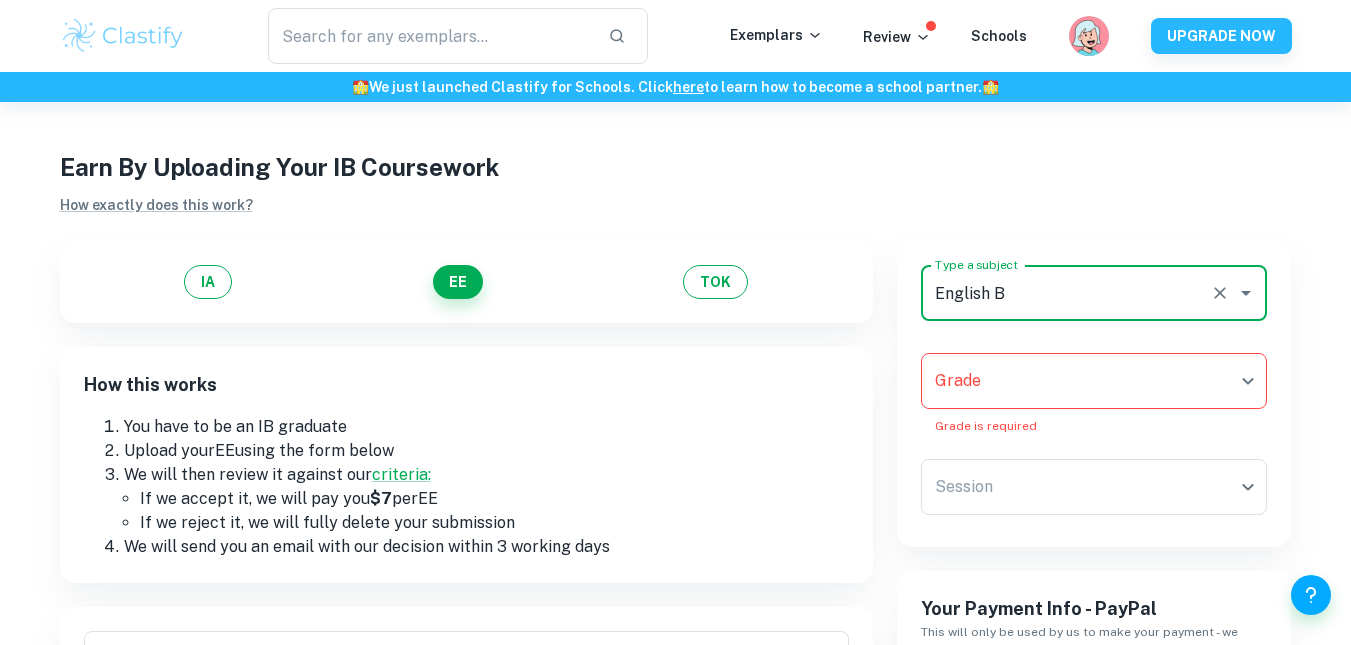 type on "English B" 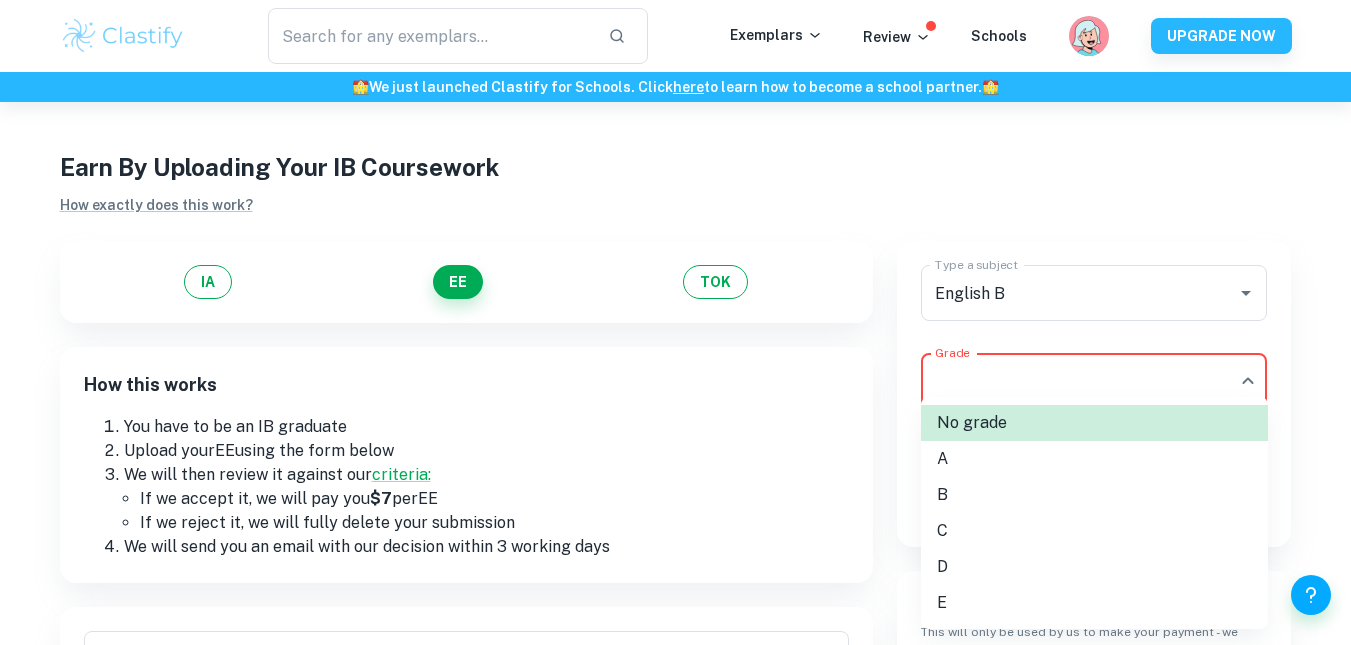 click on "We value your privacy We use cookies to enhance your browsing experience, serve personalised ads or content, and analyse our traffic. By clicking "Accept All", you consent to our use of cookies.   Cookie Policy Customise   Reject All   Accept All   Customise Consent Preferences   We use cookies to help you navigate efficiently and perform certain functions. You will find detailed information about all cookies under each consent category below. The cookies that are categorised as "Necessary" are stored on your browser as they are essential for enabling the basic functionalities of the site. ...  Show more For more information on how Google's third-party cookies operate and handle your data, see:   Google Privacy Policy Necessary Always Active Necessary cookies are required to enable the basic features of this site, such as providing secure log-in or adjusting your consent preferences. These cookies do not store any personally identifiable data. Functional Analytics Performance Advertisement Uncategorised" at bounding box center [675, 415] 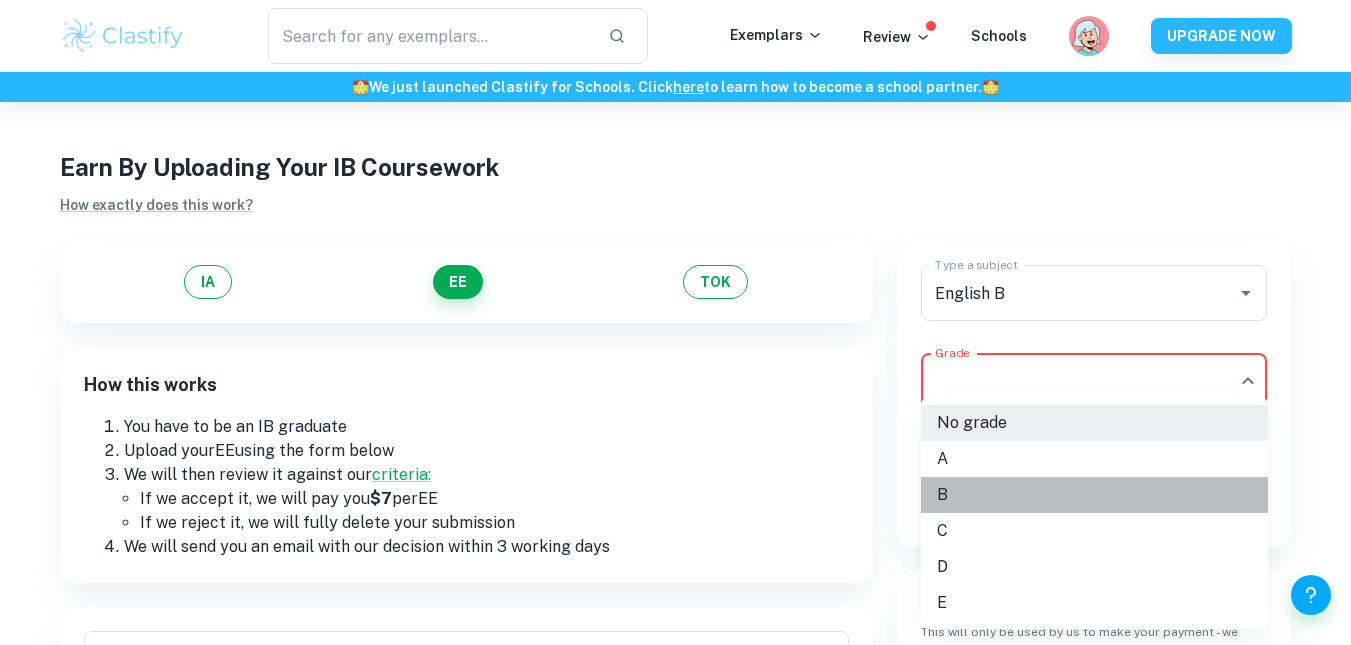 click on "B" at bounding box center (1094, 495) 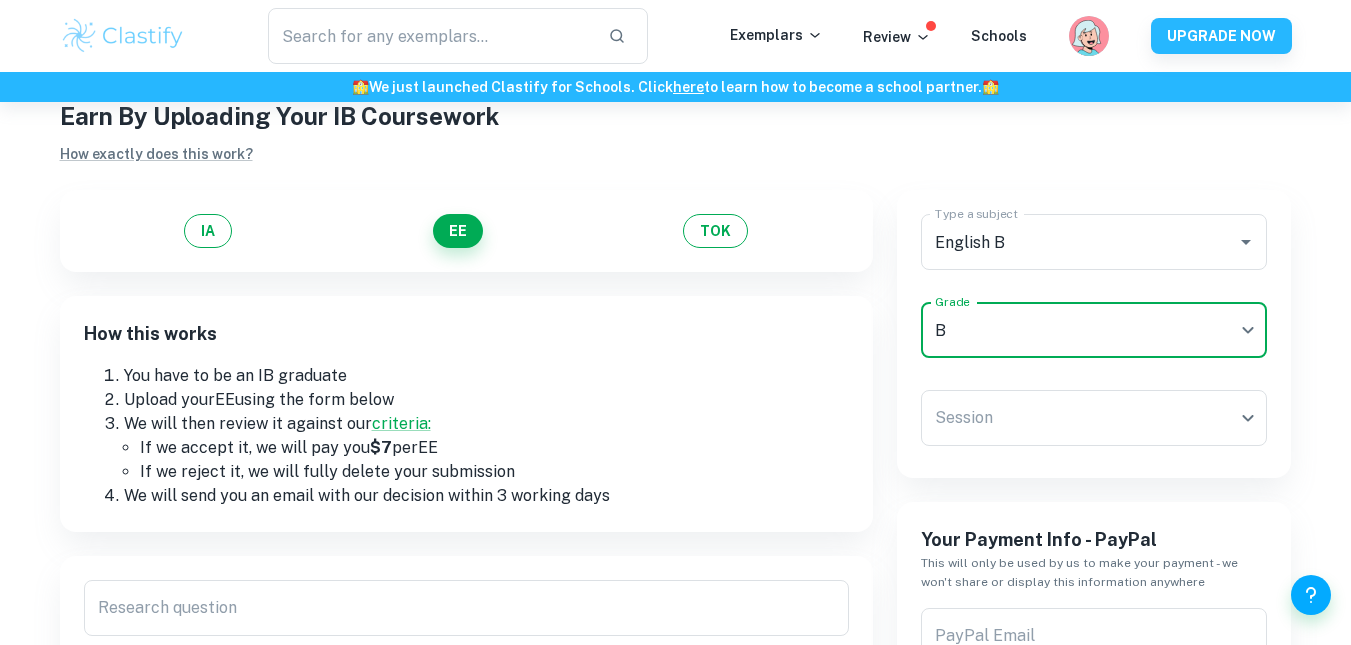 scroll, scrollTop: 61, scrollLeft: 0, axis: vertical 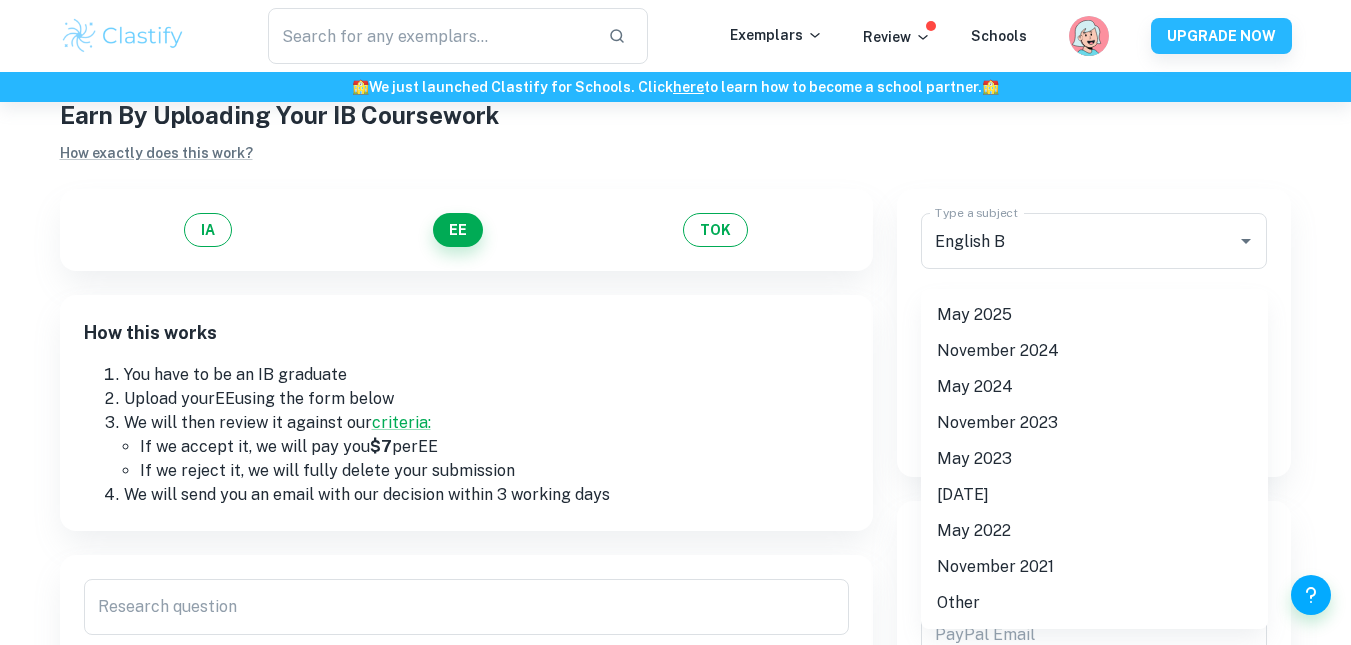 click on "We value your privacy We use cookies to enhance your browsing experience, serve personalised ads or content, and analyse our traffic. By clicking "Accept All", you consent to our use of cookies.   Cookie Policy Customise   Reject All   Accept All   Customise Consent Preferences   We use cookies to help you navigate efficiently and perform certain functions. You will find detailed information about all cookies under each consent category below. The cookies that are categorised as "Necessary" are stored on your browser as they are essential for enabling the basic functionalities of the site. ...  Show more For more information on how Google's third-party cookies operate and handle your data, see:   Google Privacy Policy Necessary Always Active Necessary cookies are required to enable the basic features of this site, such as providing secure log-in or adjusting your consent preferences. These cookies do not store any personally identifiable data. Functional Analytics Performance Advertisement Uncategorised" at bounding box center (675, 363) 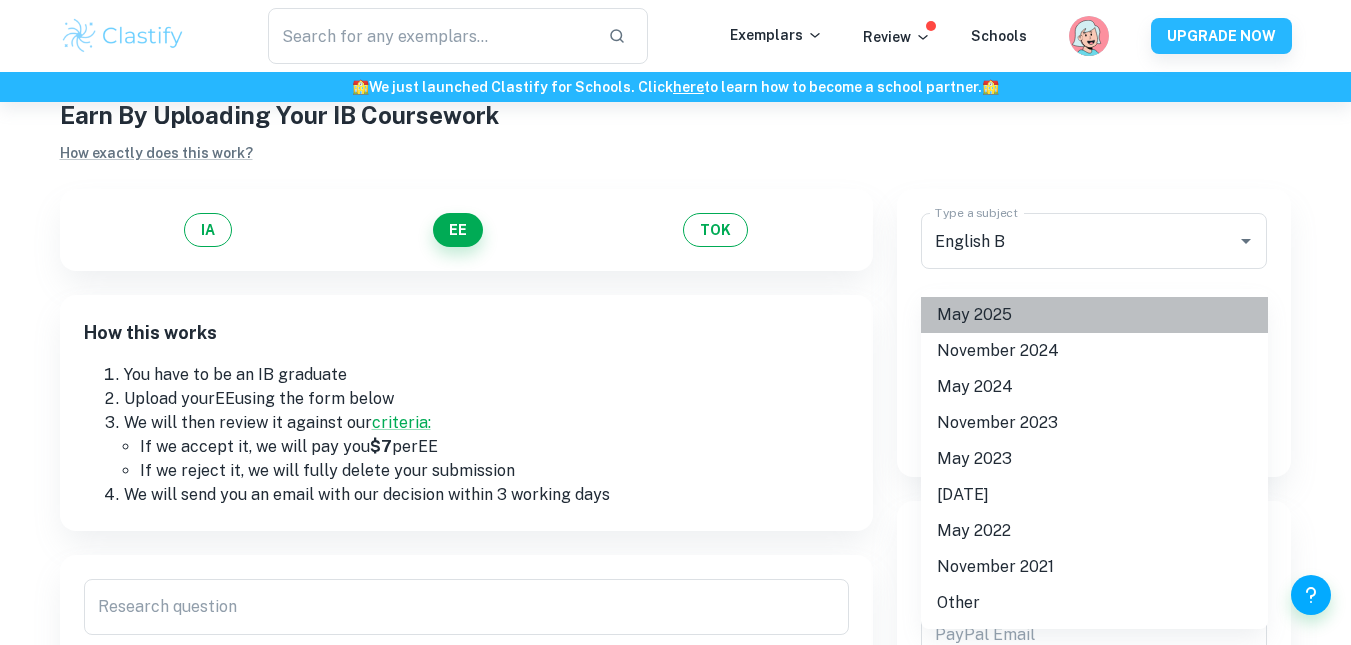 click on "May 2025" at bounding box center [1094, 315] 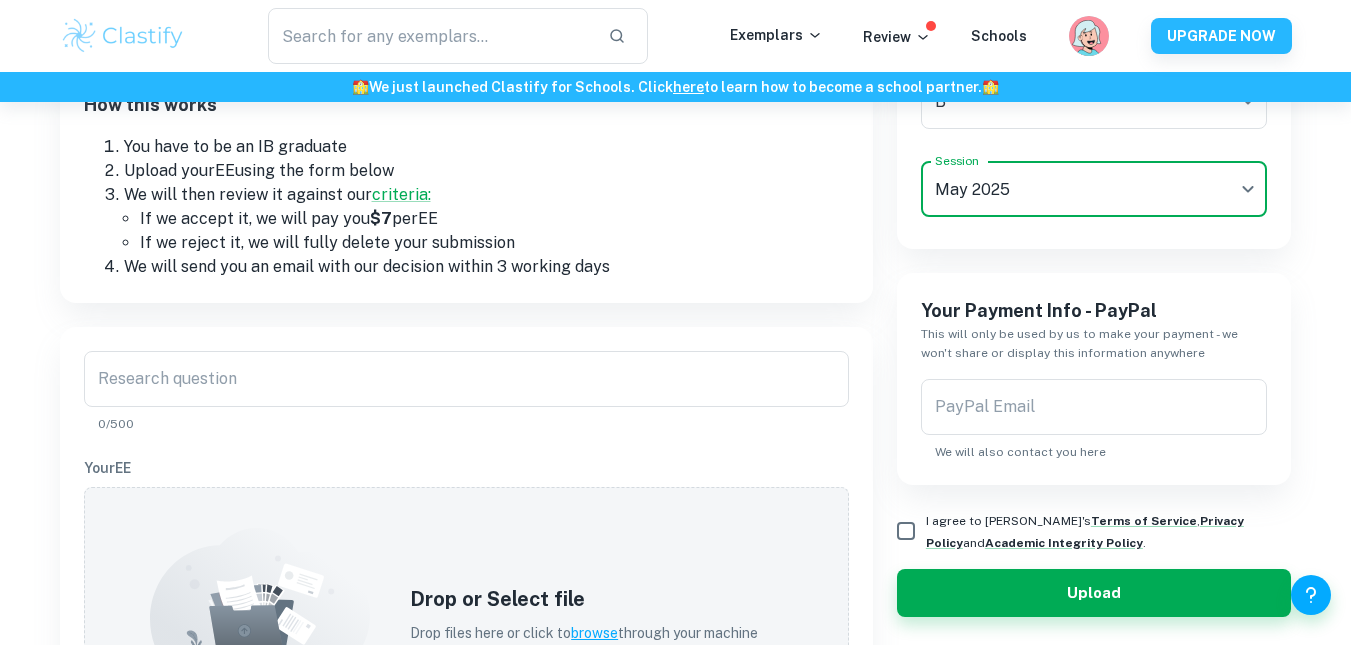 scroll, scrollTop: 290, scrollLeft: 0, axis: vertical 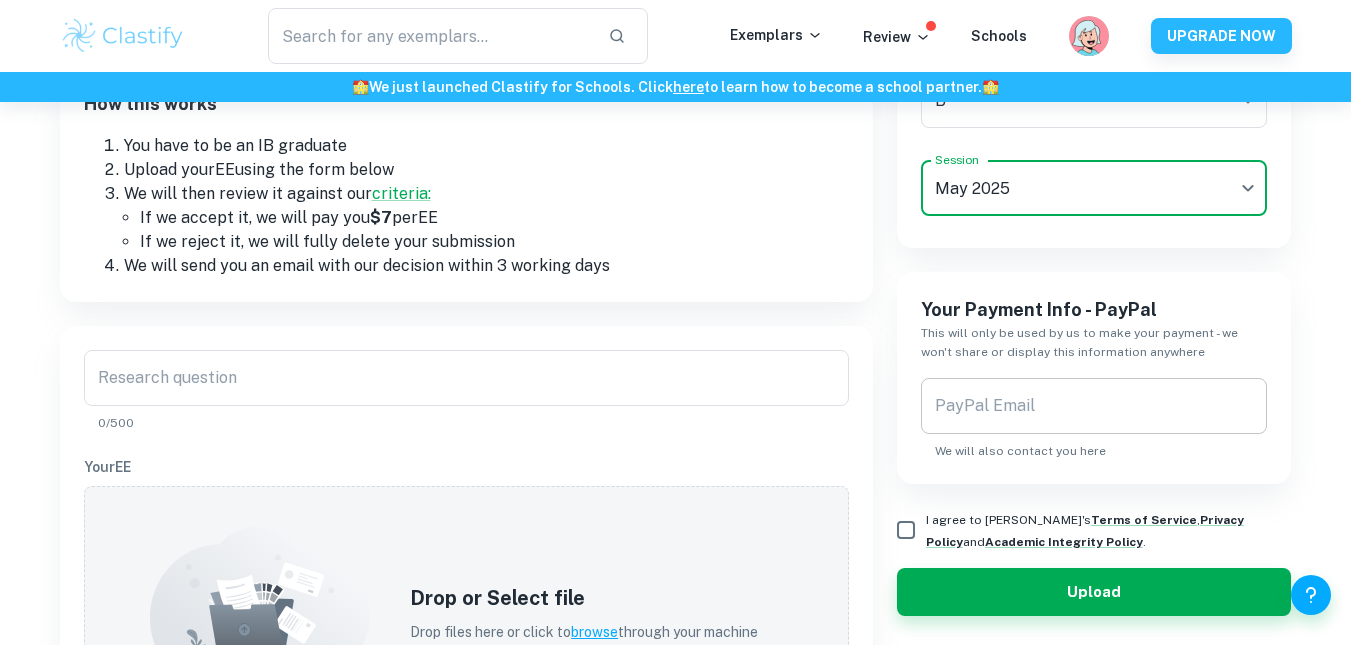 click on "PayPal Email" at bounding box center [1094, 406] 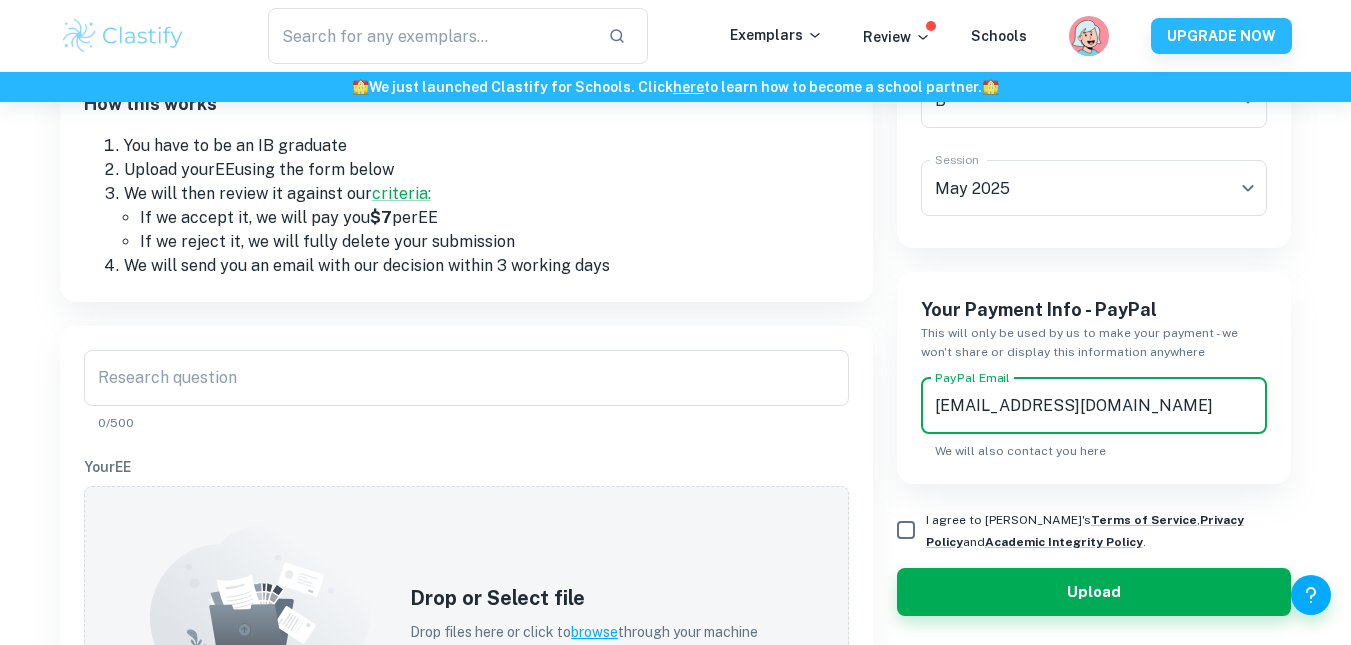 type on "[EMAIL_ADDRESS][DOMAIN_NAME]" 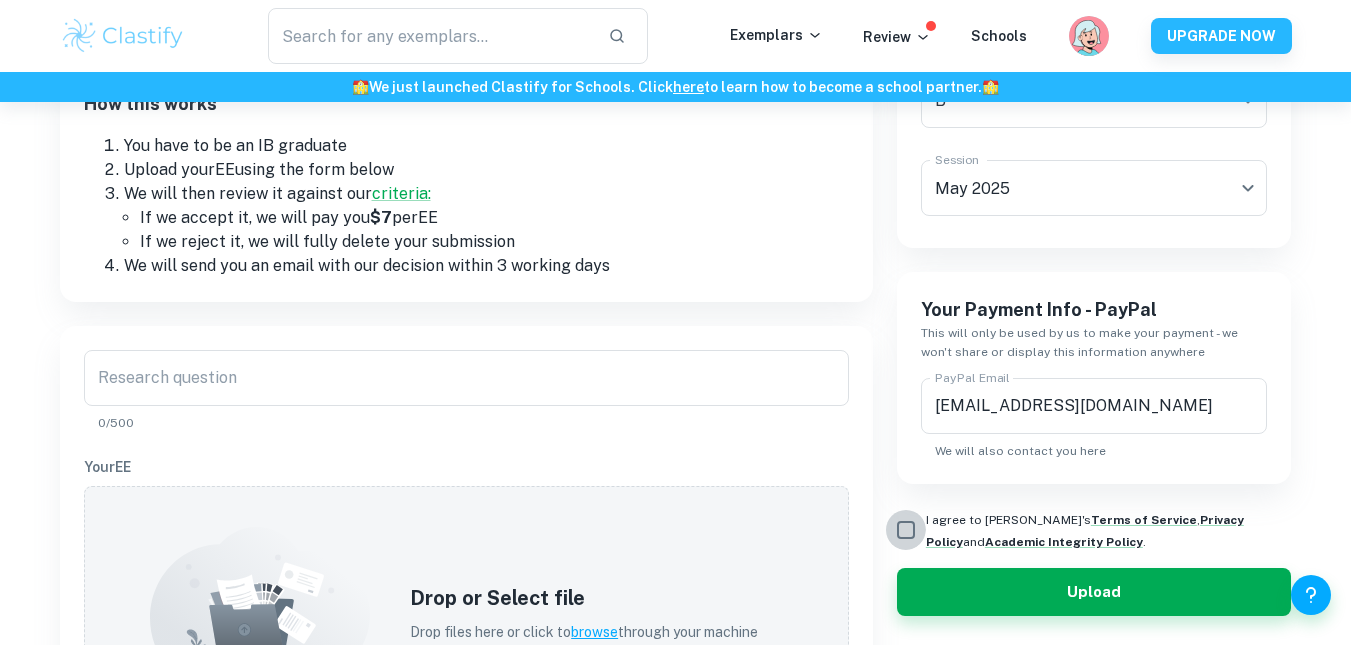 click on "I agree to [PERSON_NAME]'s  Terms of Service ,  Privacy Policy  and  Academic Integrity Policy ." at bounding box center (906, 530) 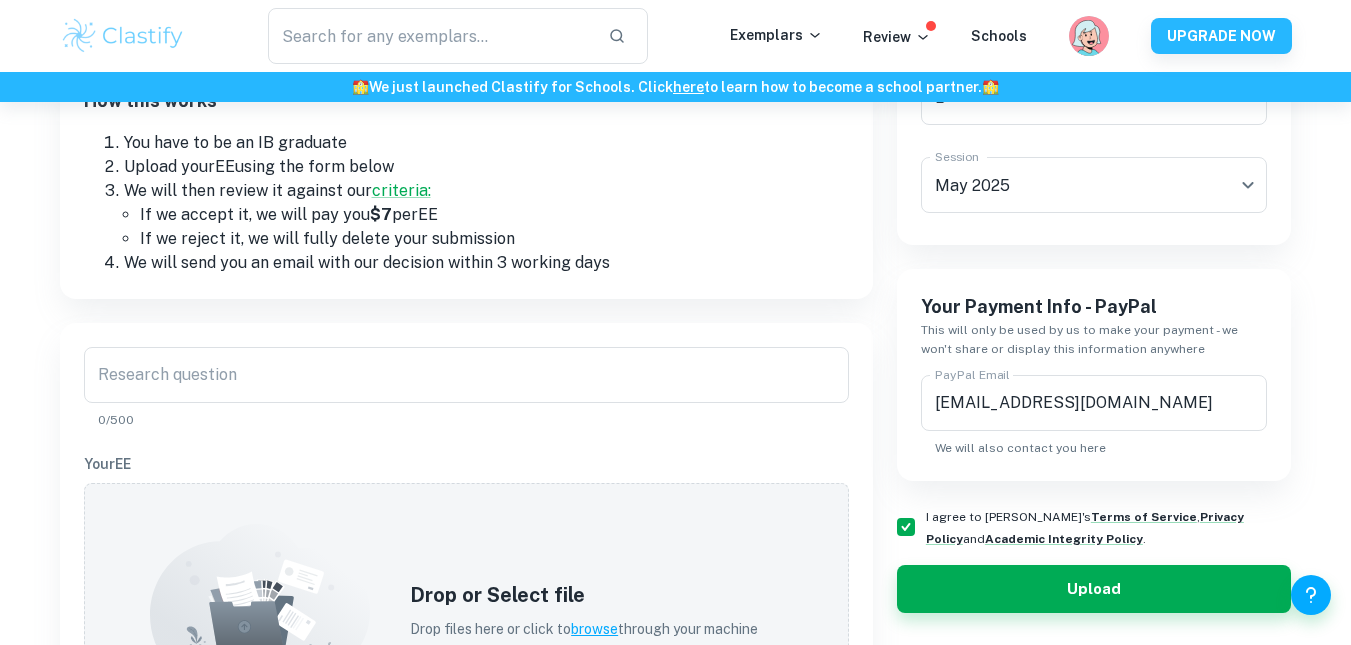 scroll, scrollTop: 295, scrollLeft: 0, axis: vertical 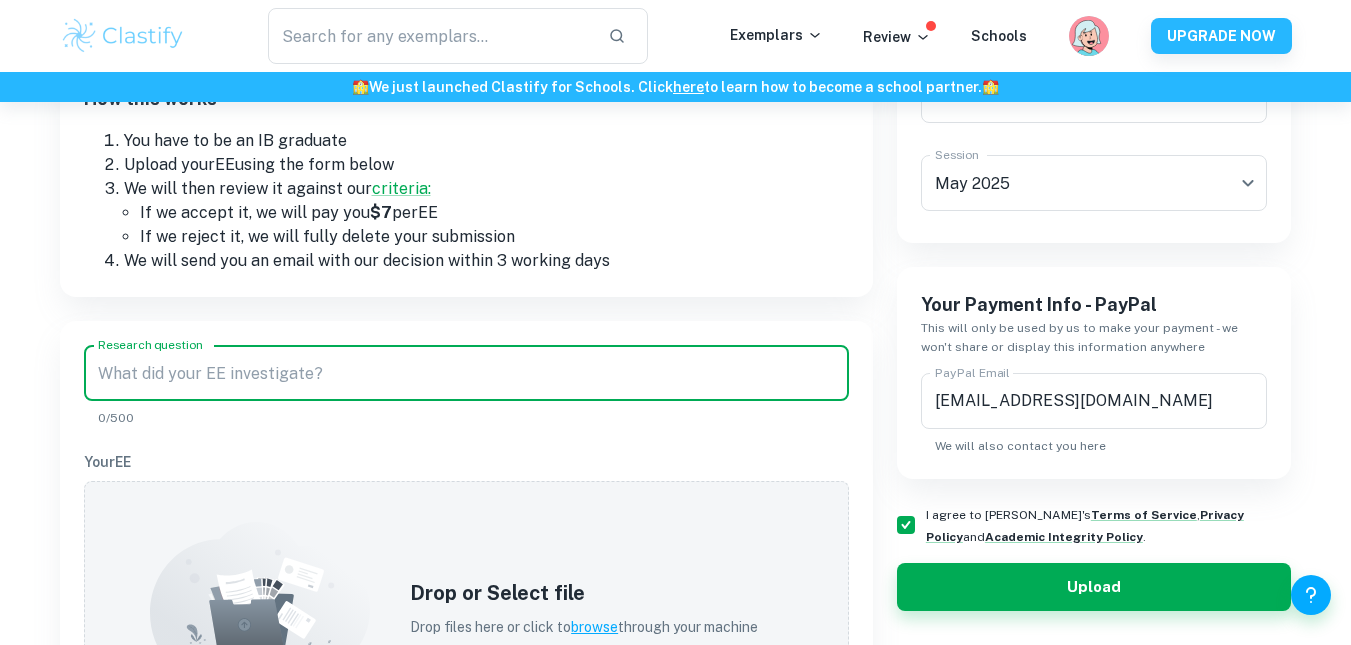 click on "Research question" at bounding box center (466, 373) 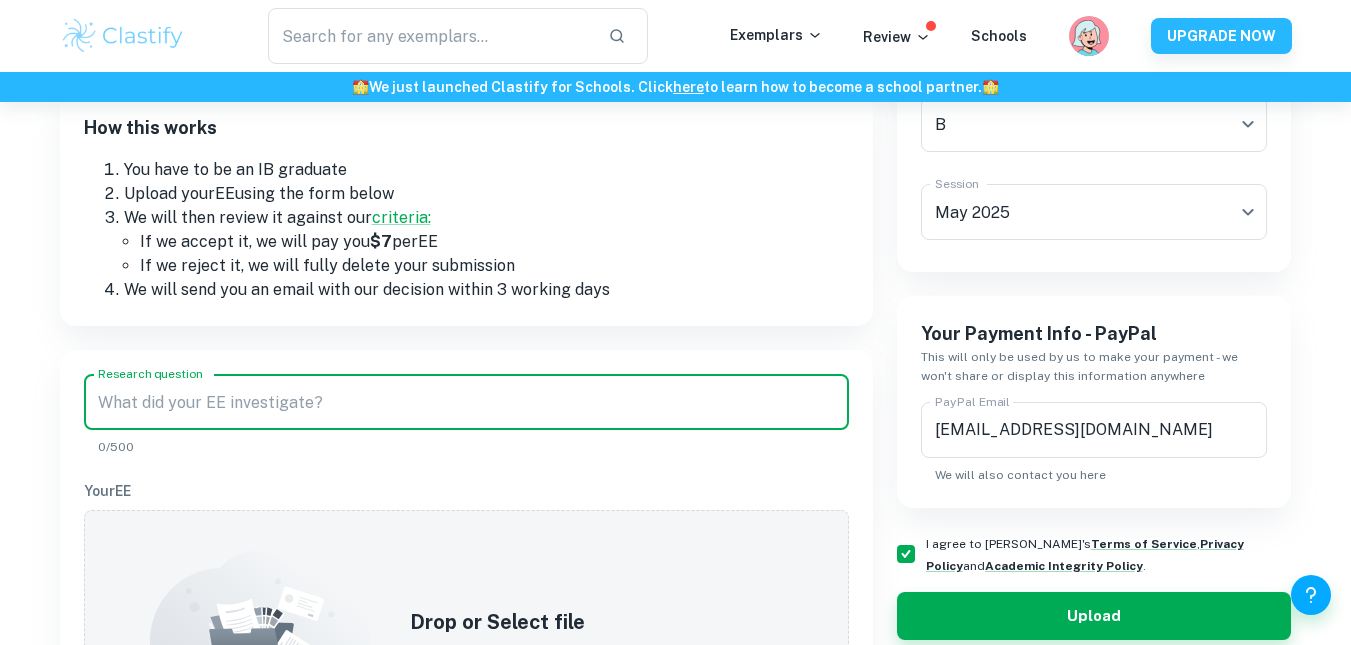 scroll, scrollTop: 264, scrollLeft: 0, axis: vertical 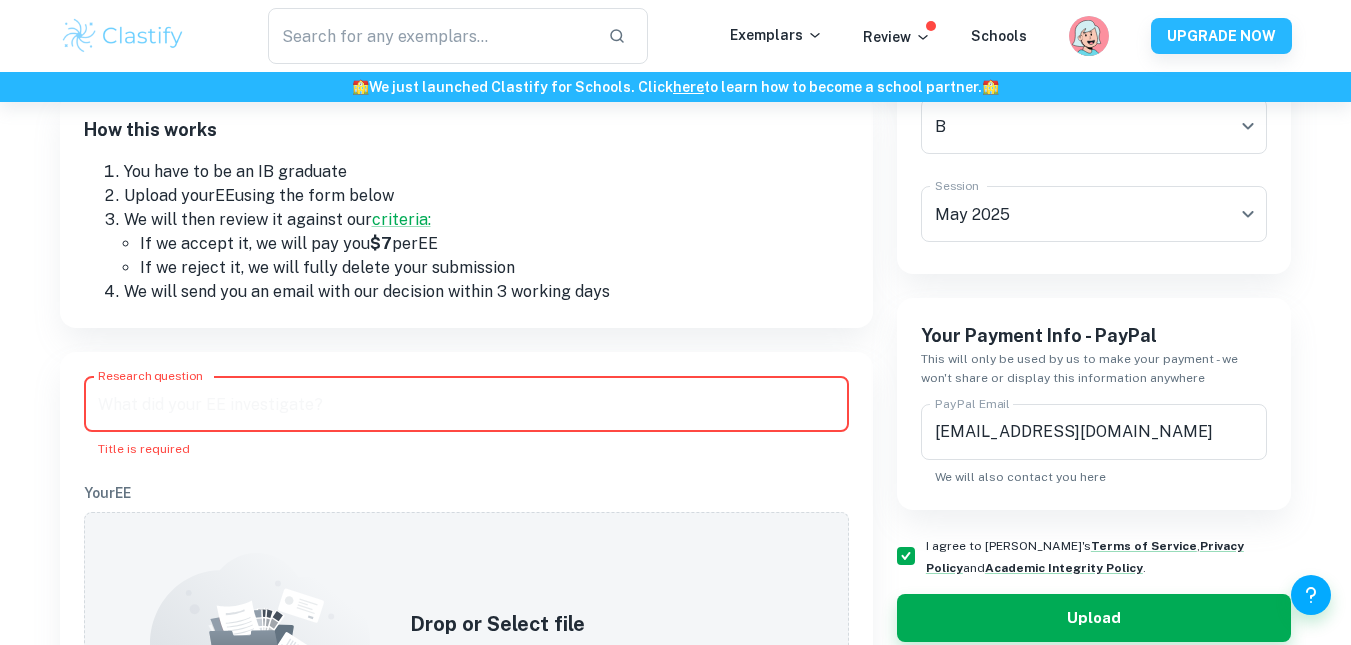 paste on "To what extent does the Brony Community in the documentary “Brony Tale” portrays hybrid masculinity among [DEMOGRAPHIC_DATA] [DEMOGRAPHIC_DATA] adults?" 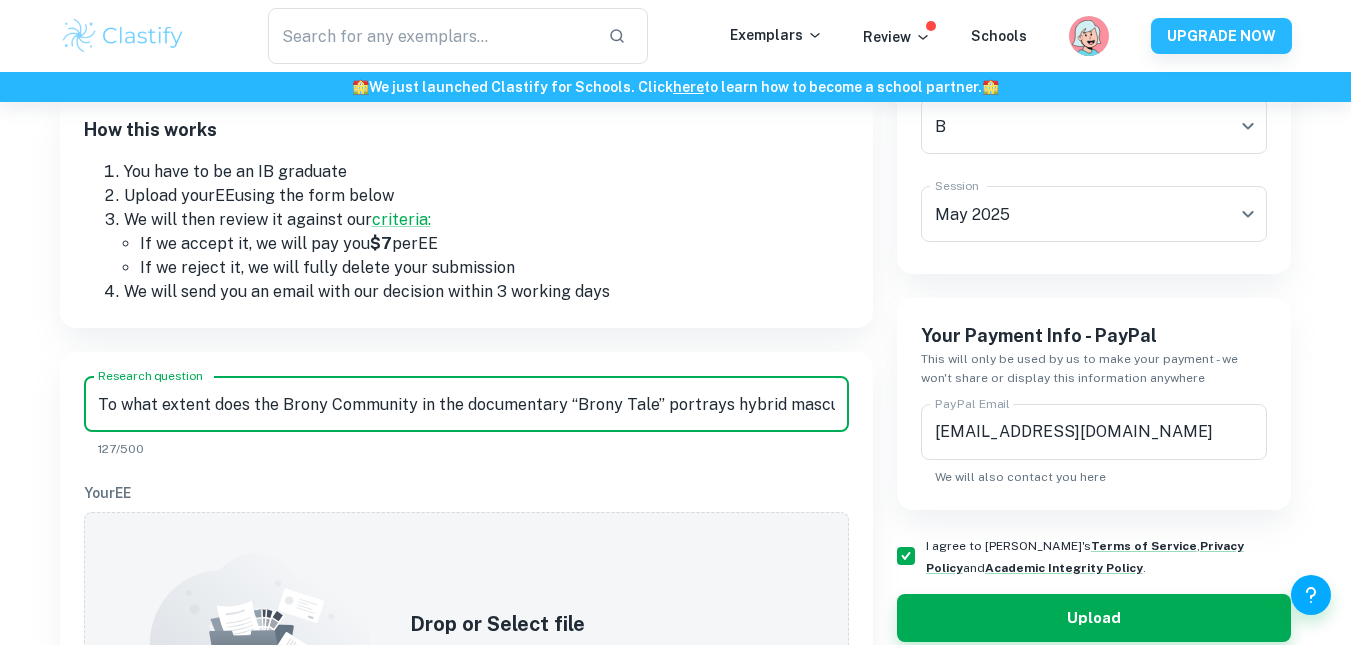 scroll, scrollTop: 0, scrollLeft: 251, axis: horizontal 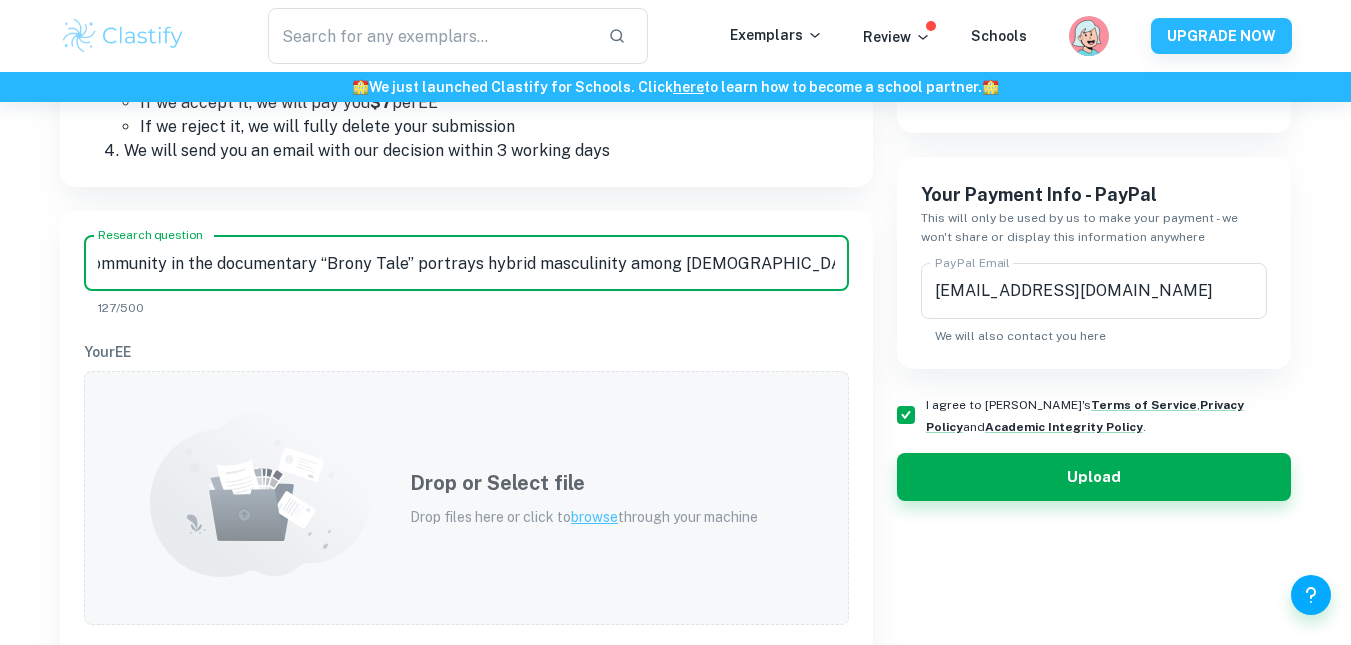 type on "To what extent does the Brony Community in the documentary “Brony Tale” portrays hybrid masculinity among [DEMOGRAPHIC_DATA] [DEMOGRAPHIC_DATA] adults?" 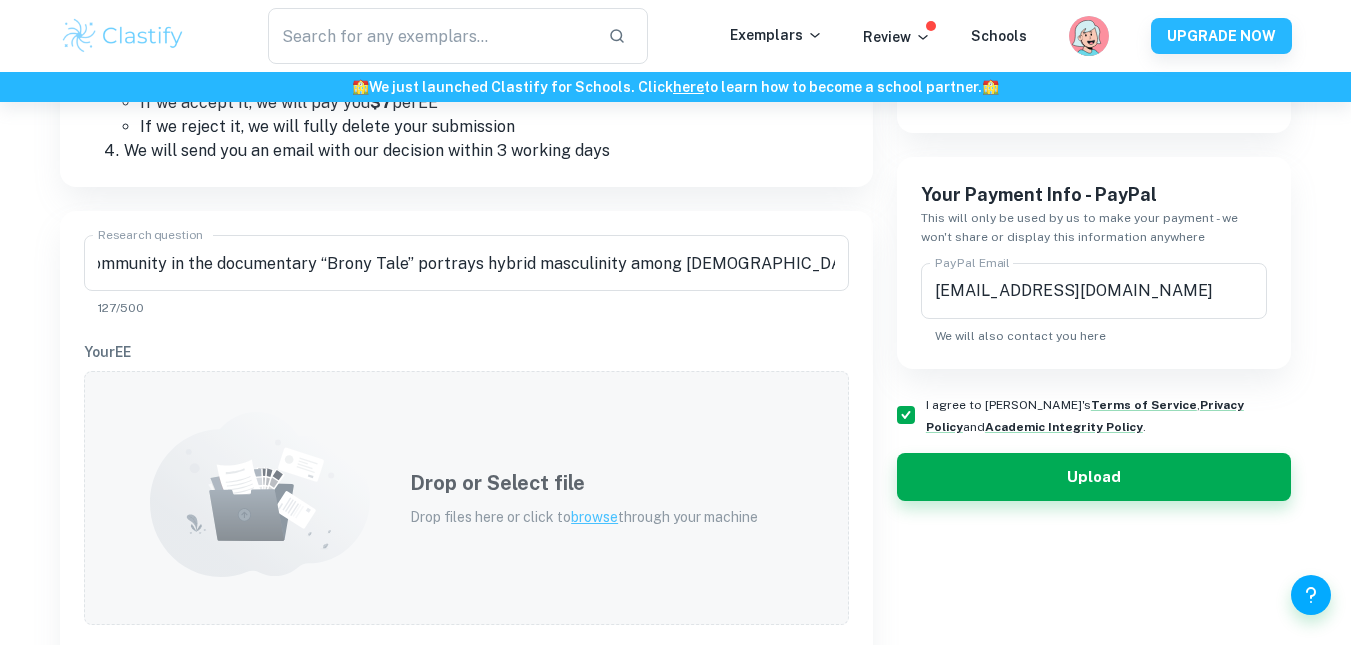 scroll, scrollTop: 0, scrollLeft: 0, axis: both 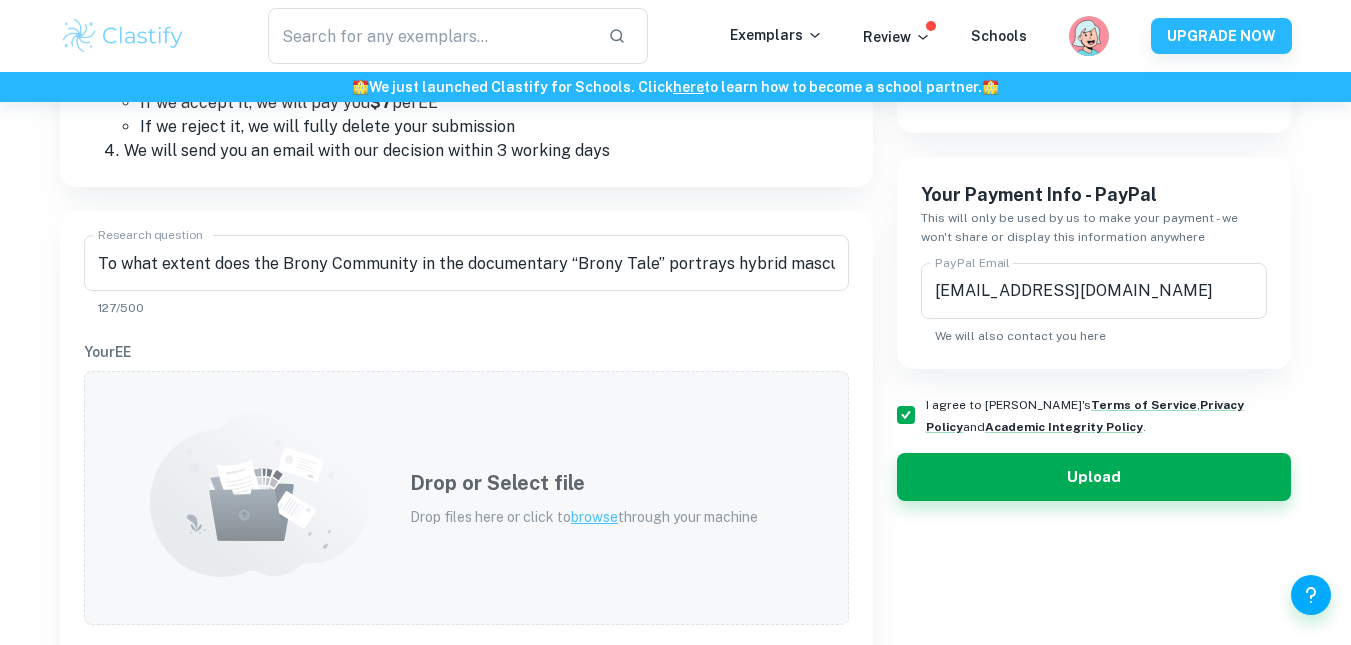 click on "Drop or Select file Drop files here or click to  browse  through your machine" at bounding box center (584, 498) 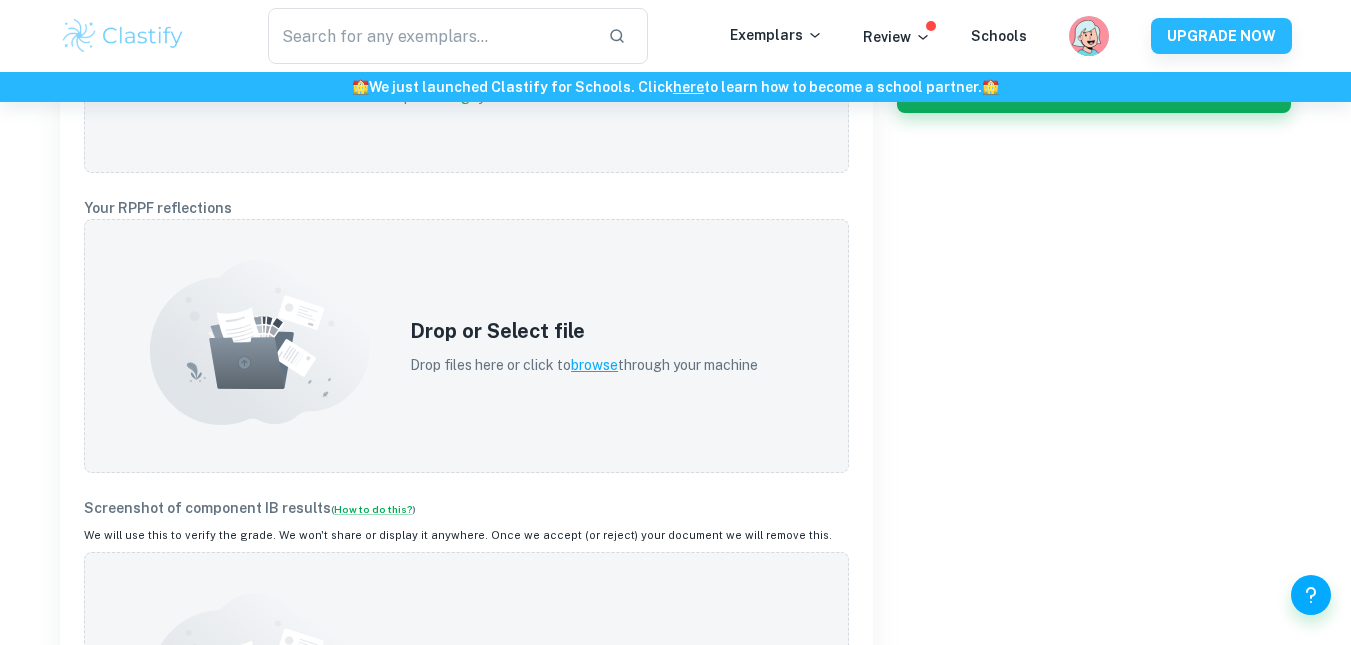 scroll, scrollTop: 794, scrollLeft: 0, axis: vertical 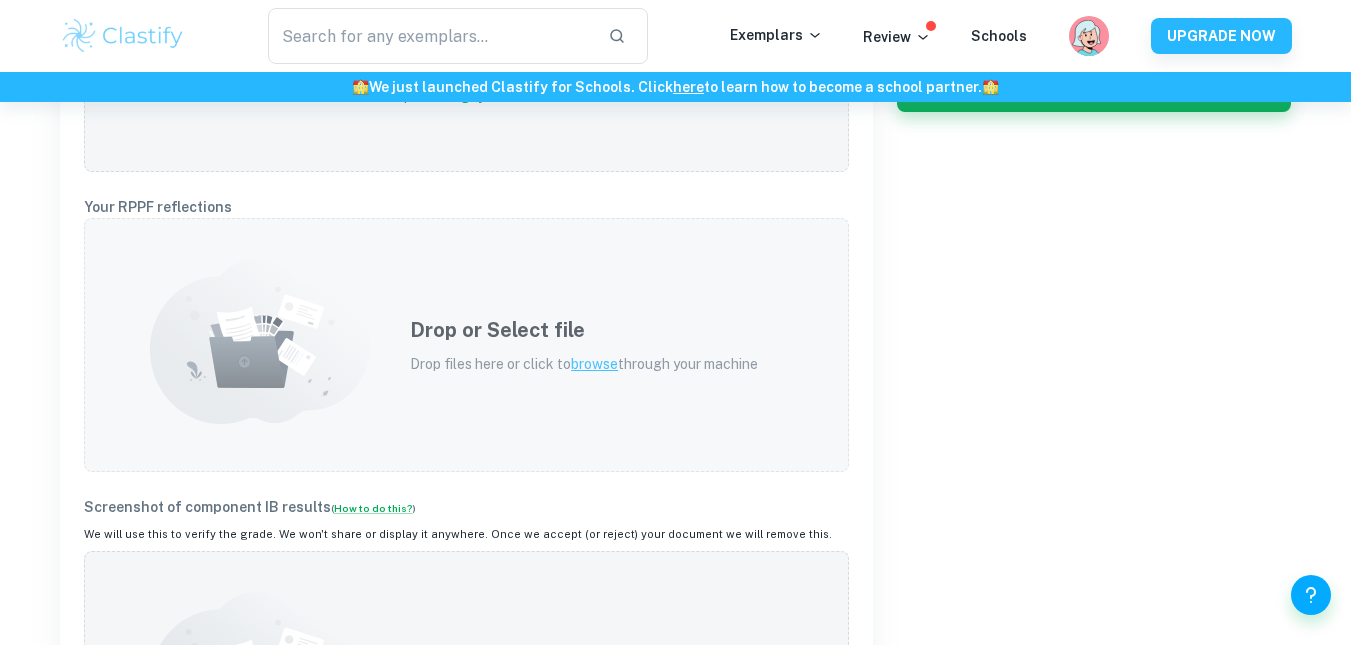 click on "Drop or Select file Drop files here or click to  browse  through your machine" at bounding box center (466, 345) 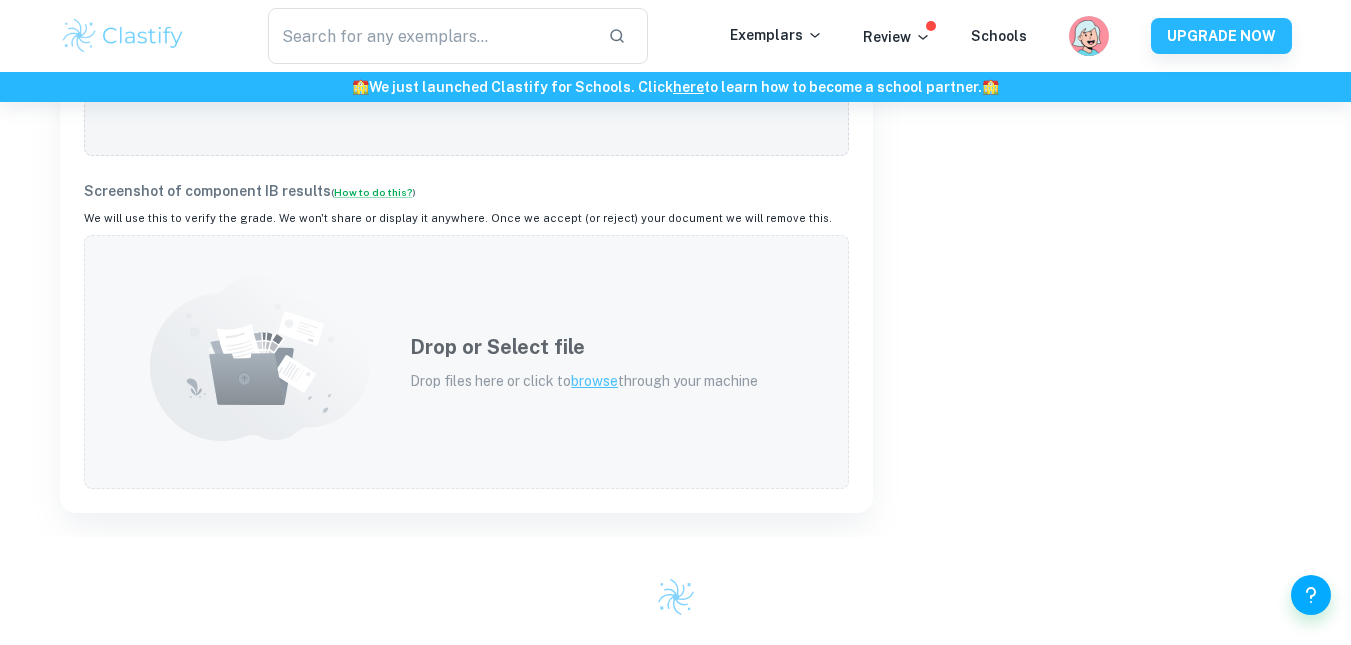 scroll, scrollTop: 1053, scrollLeft: 0, axis: vertical 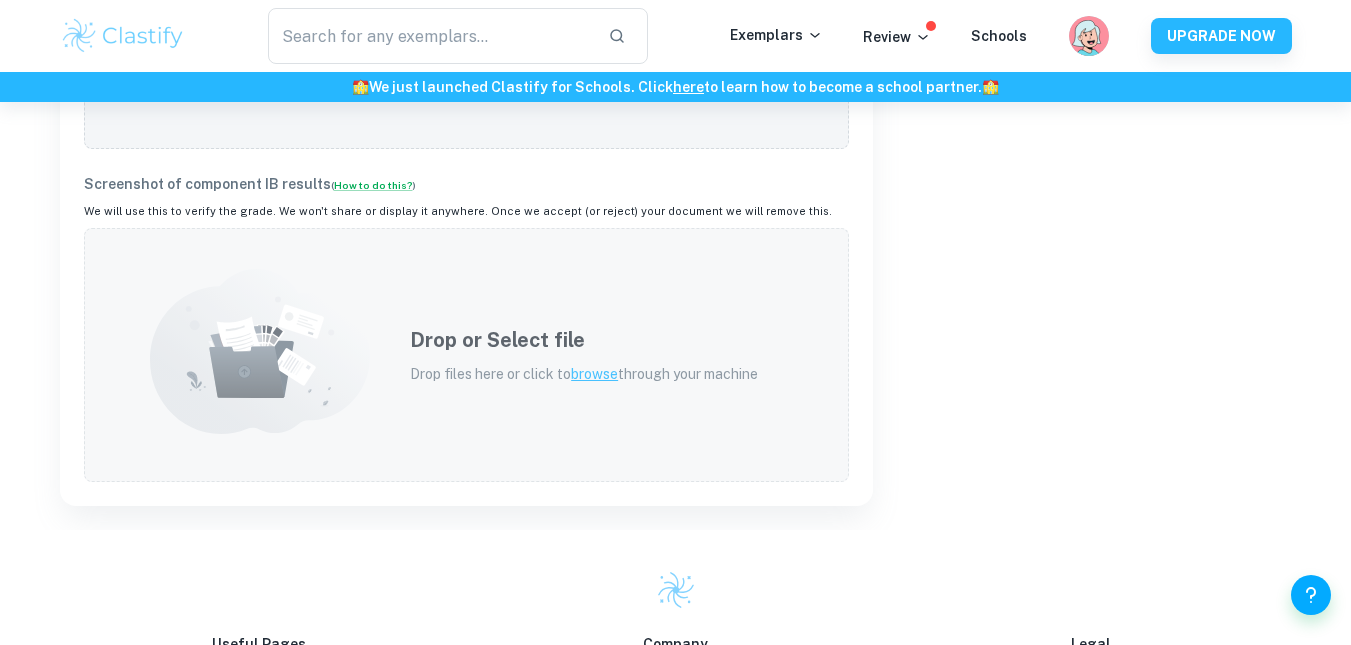 click on "Drop or Select file Drop files here or click to  browse  through your machine" at bounding box center (466, 355) 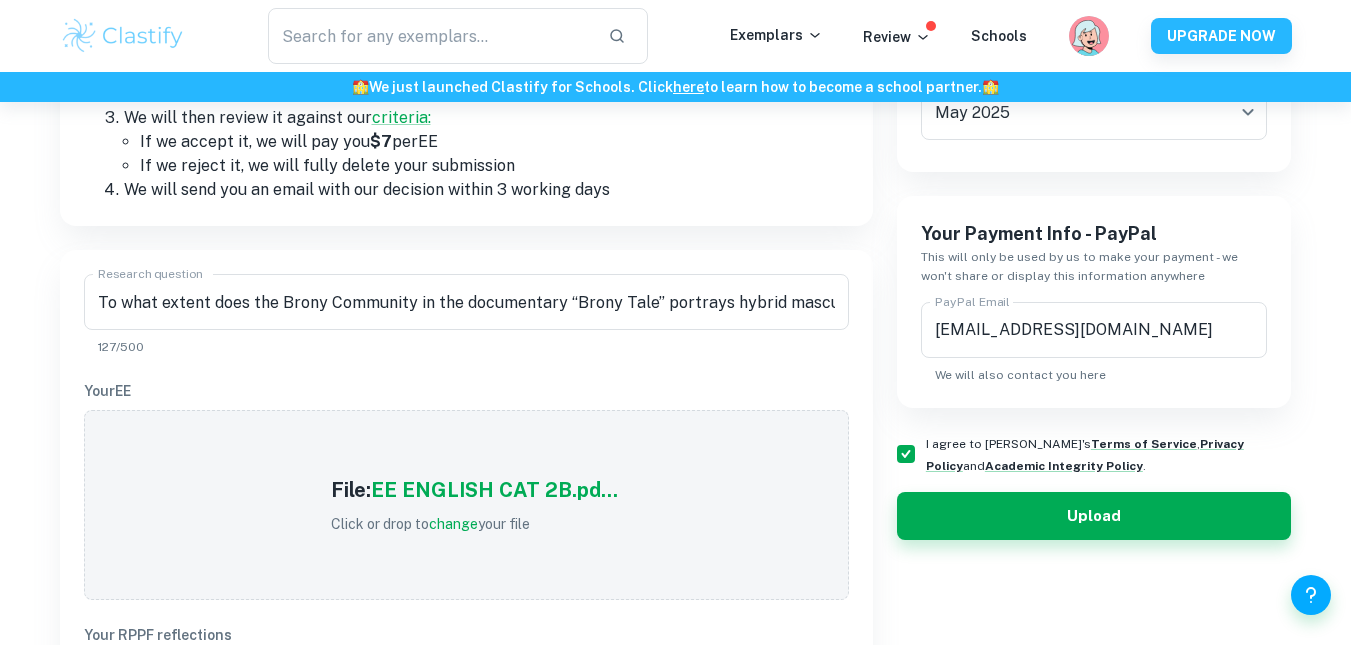 scroll, scrollTop: 360, scrollLeft: 0, axis: vertical 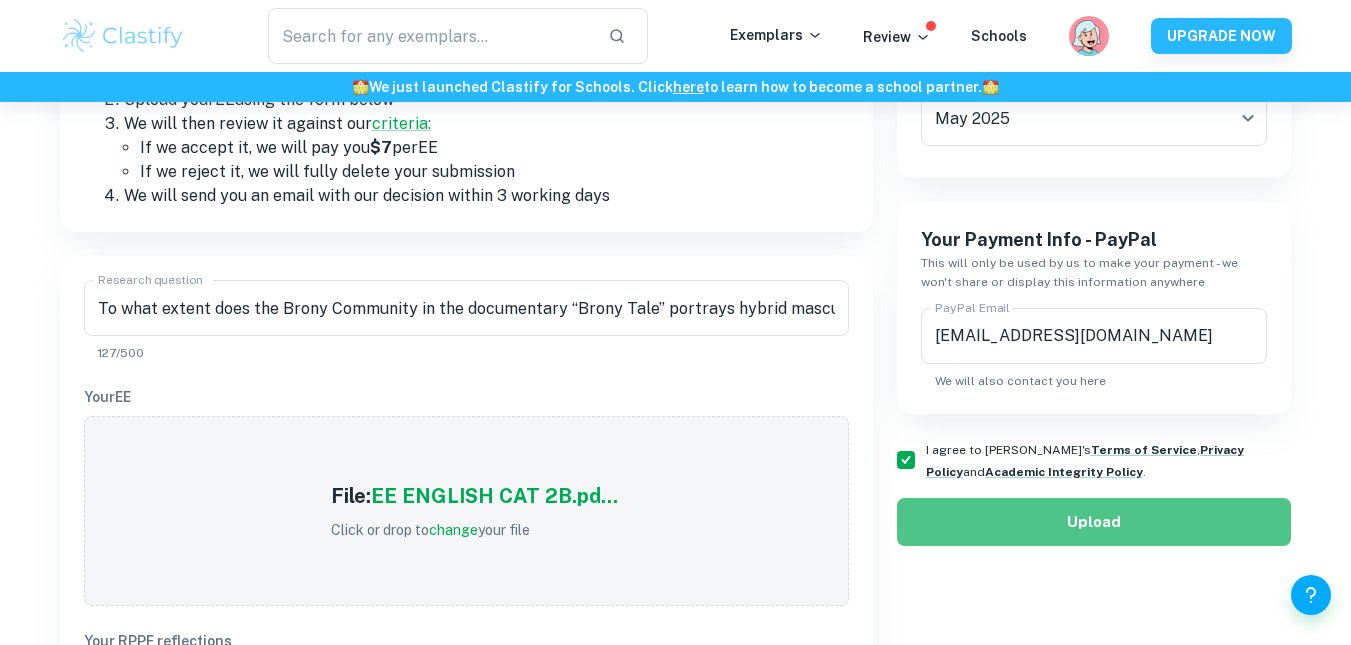 click on "Upload" at bounding box center [1094, 522] 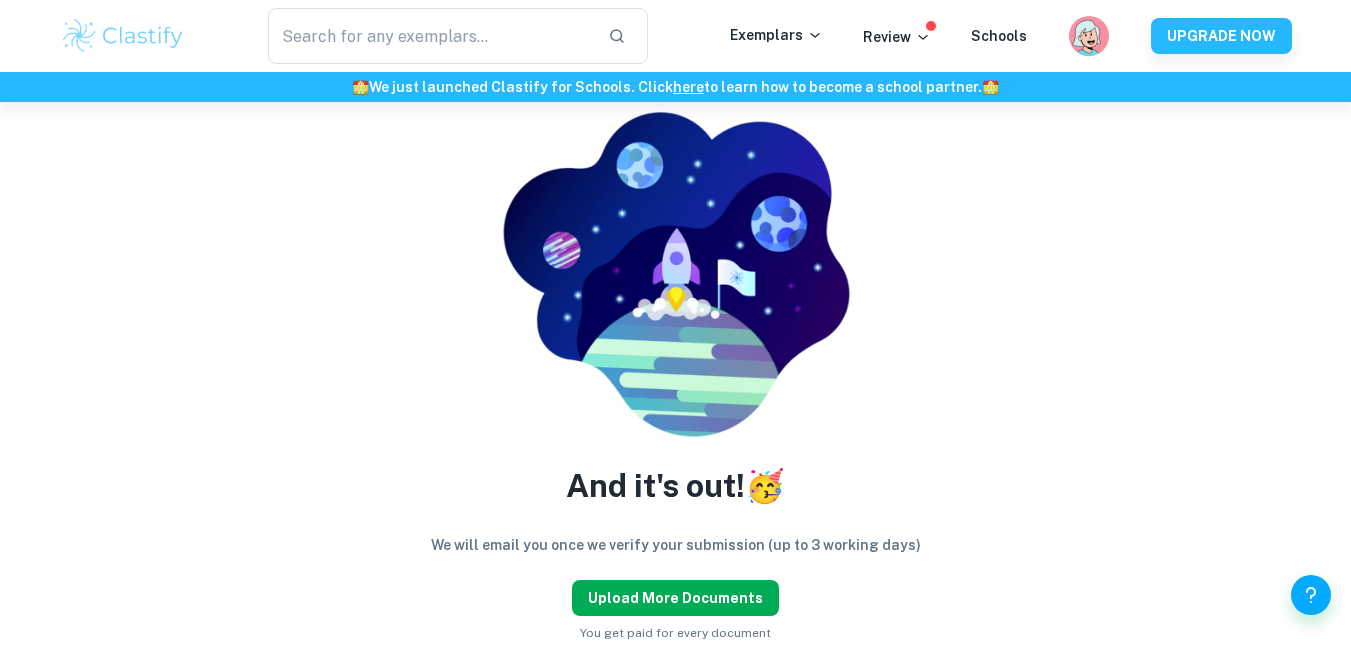 scroll, scrollTop: 75, scrollLeft: 0, axis: vertical 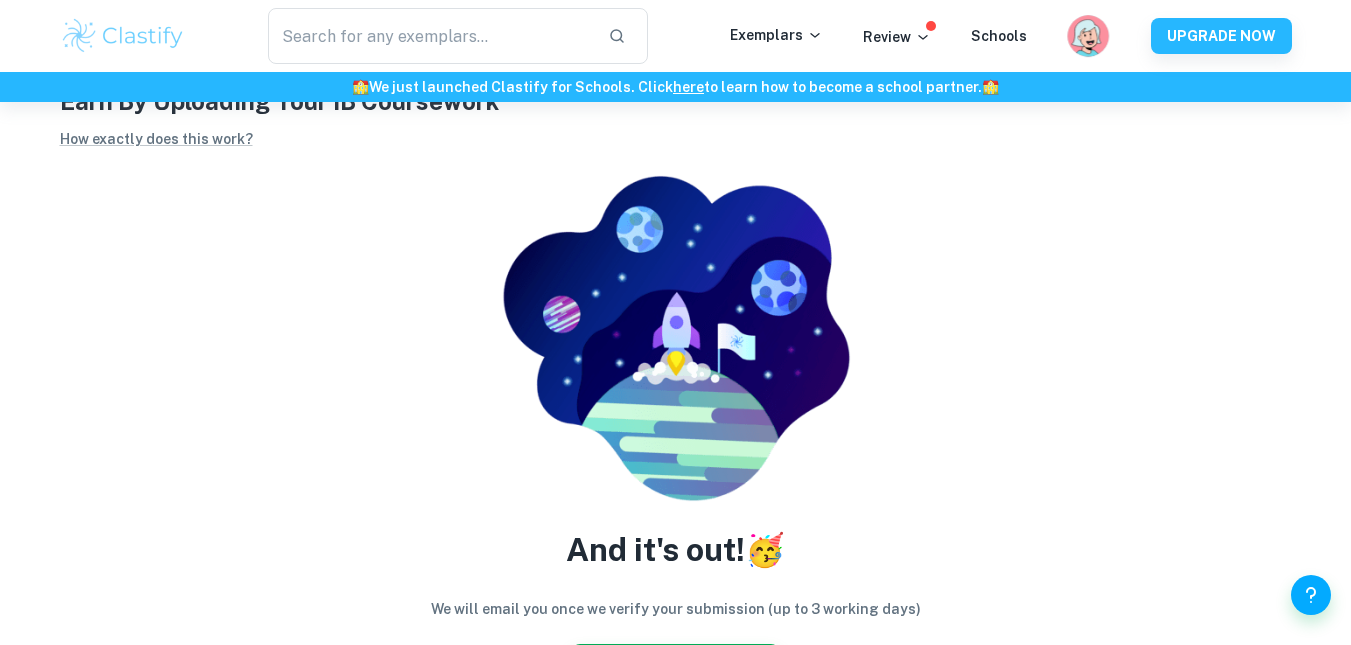 click at bounding box center [1089, 49] 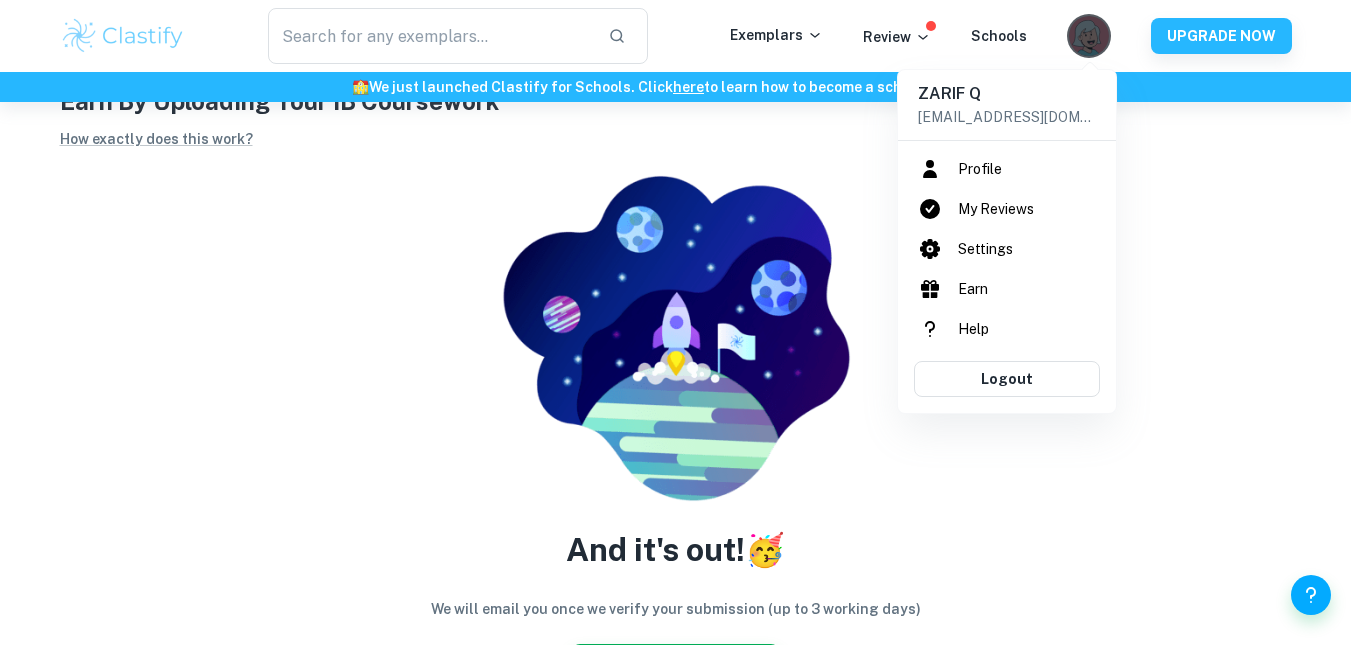 click at bounding box center (675, 322) 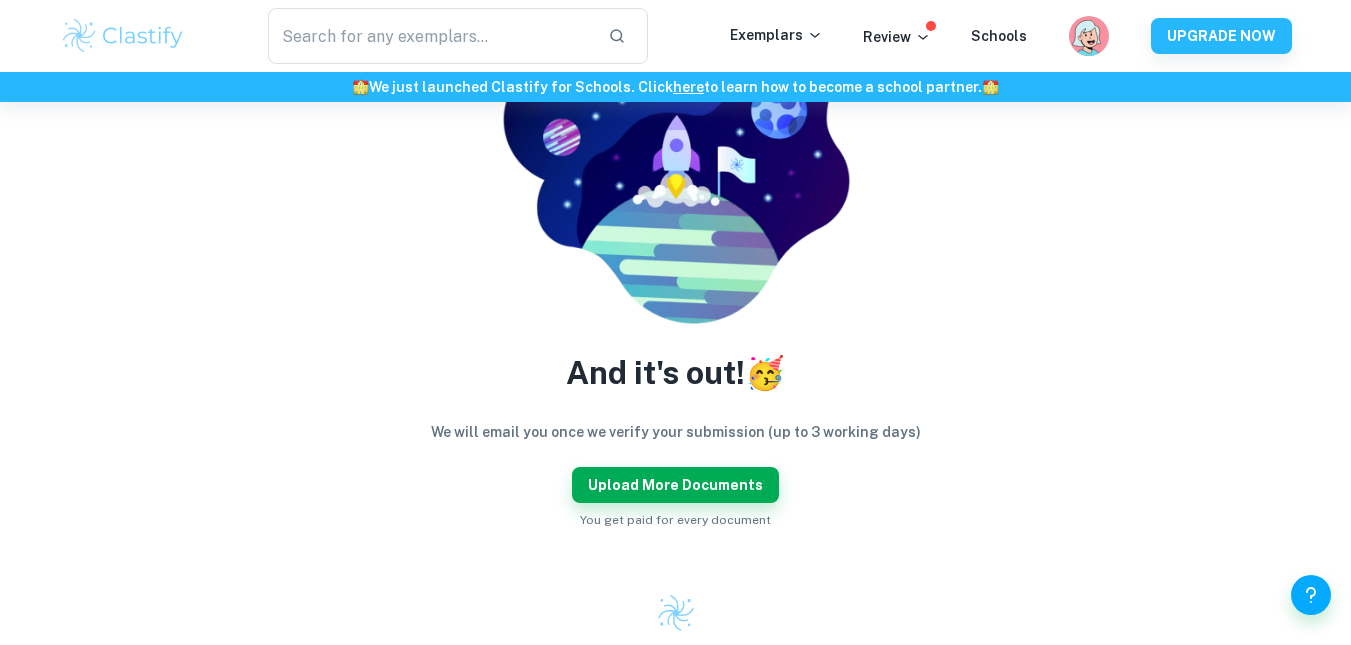 scroll, scrollTop: 260, scrollLeft: 0, axis: vertical 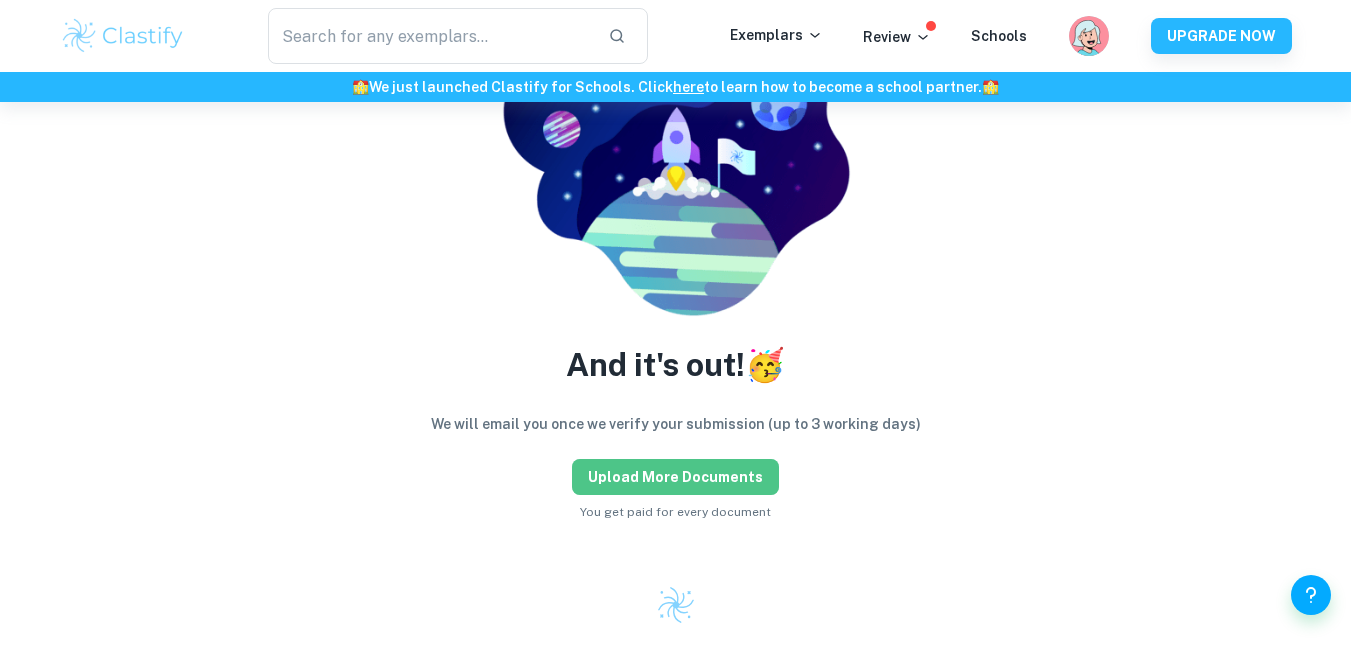 click on "Upload more documents" at bounding box center (675, 477) 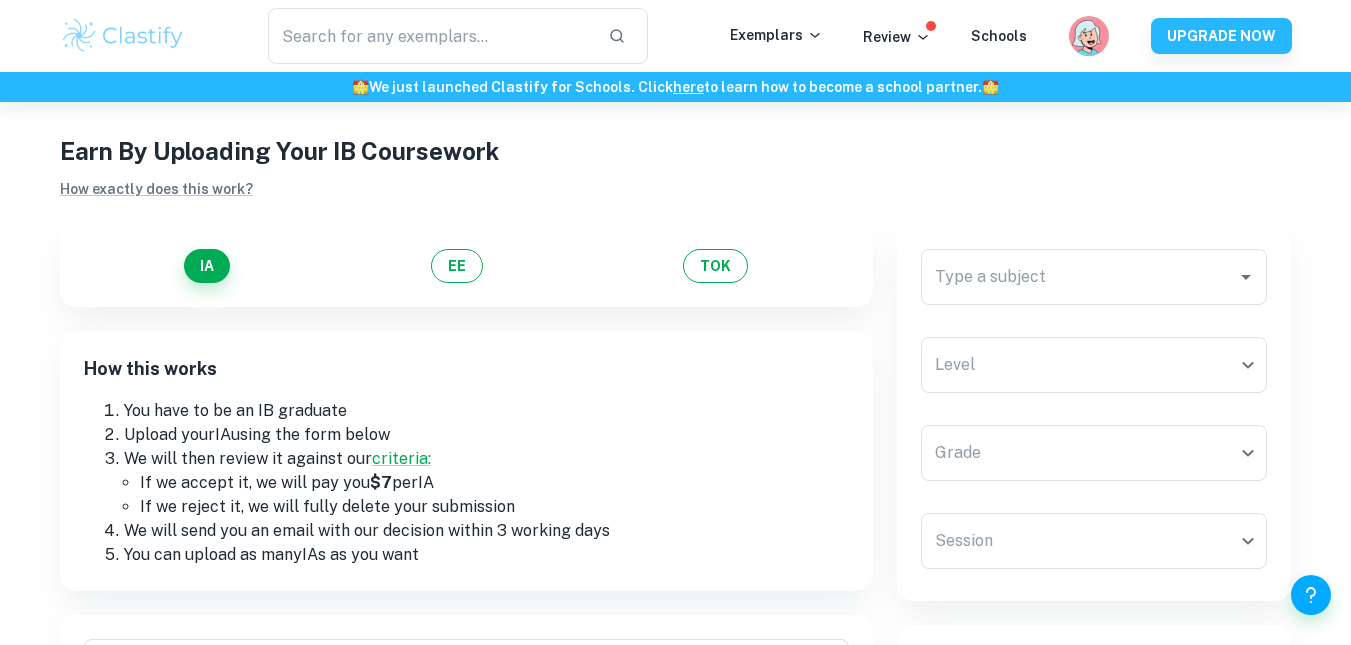 scroll, scrollTop: 0, scrollLeft: 0, axis: both 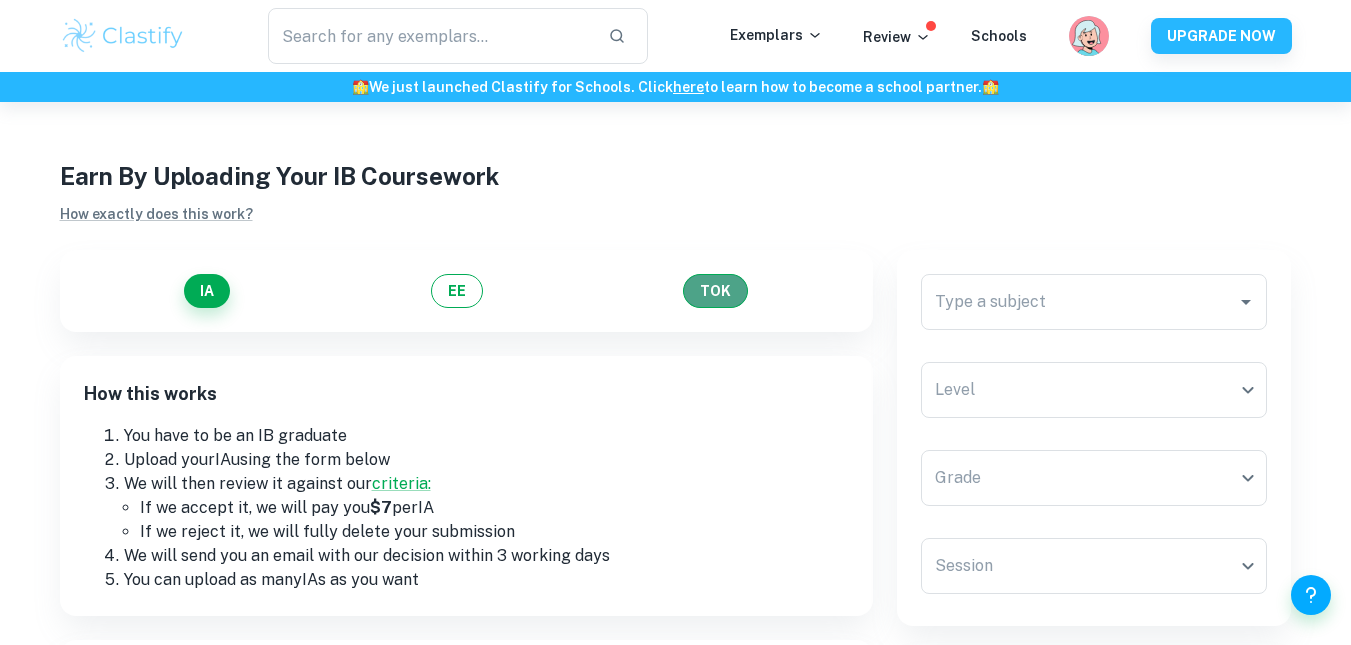 click on "TOK" at bounding box center (715, 291) 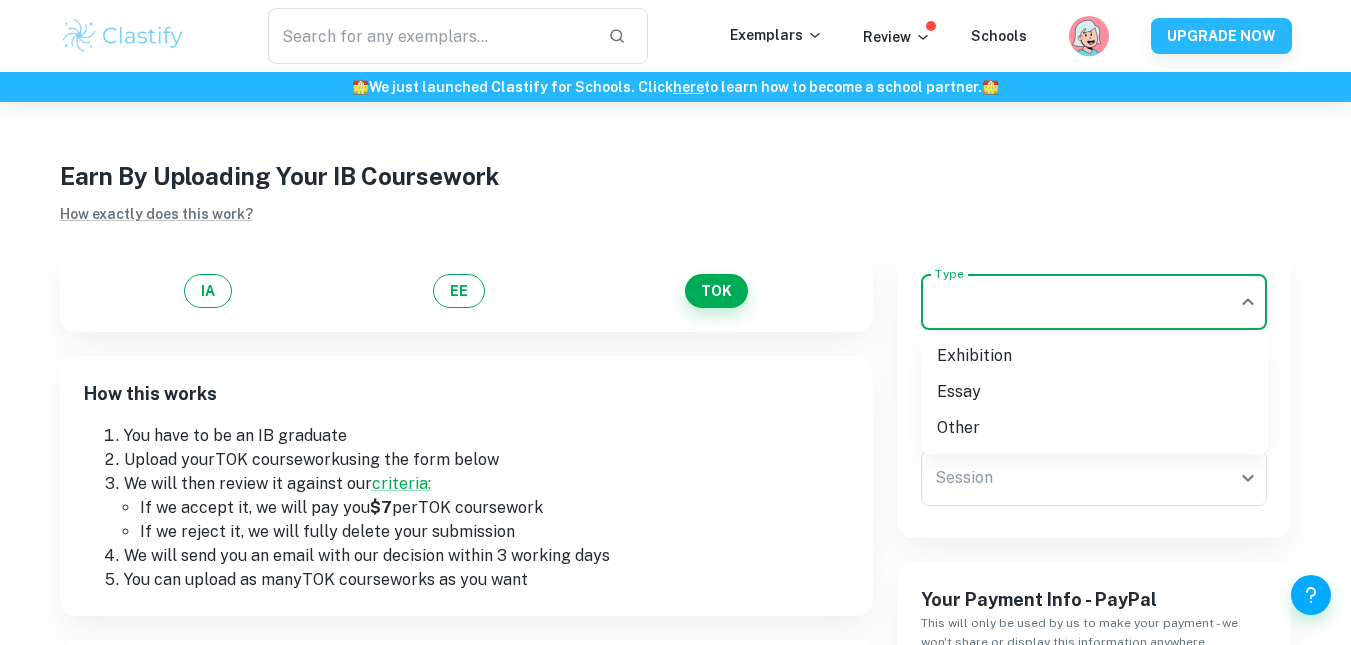 click on "We value your privacy We use cookies to enhance your browsing experience, serve personalised ads or content, and analyse our traffic. By clicking "Accept All", you consent to our use of cookies.   Cookie Policy Customise   Reject All   Accept All   Customise Consent Preferences   We use cookies to help you navigate efficiently and perform certain functions. You will find detailed information about all cookies under each consent category below. The cookies that are categorised as "Necessary" are stored on your browser as they are essential for enabling the basic functionalities of the site. ...  Show more For more information on how Google's third-party cookies operate and handle your data, see:   Google Privacy Policy Necessary Always Active Necessary cookies are required to enable the basic features of this site, such as providing secure log-in or adjusting your consent preferences. These cookies do not store any personally identifiable data. Functional Analytics Performance Advertisement Uncategorised" at bounding box center (675, 424) 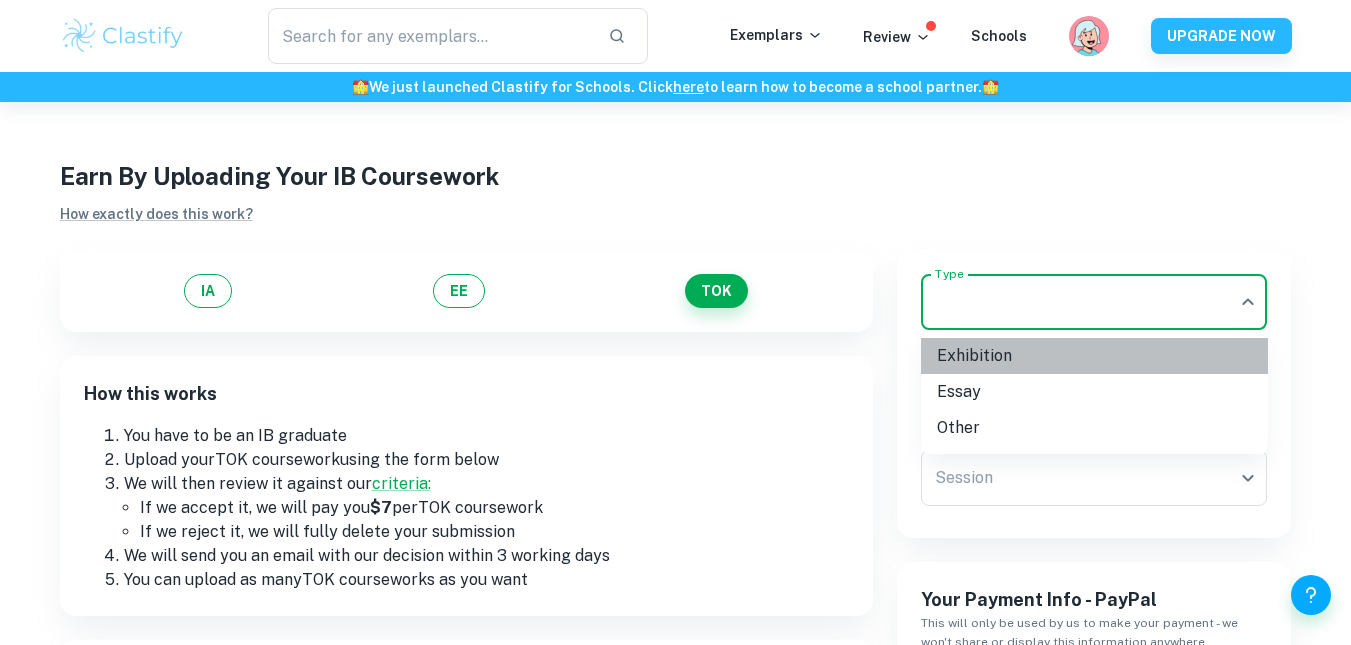 click on "Exhibition" at bounding box center (1094, 356) 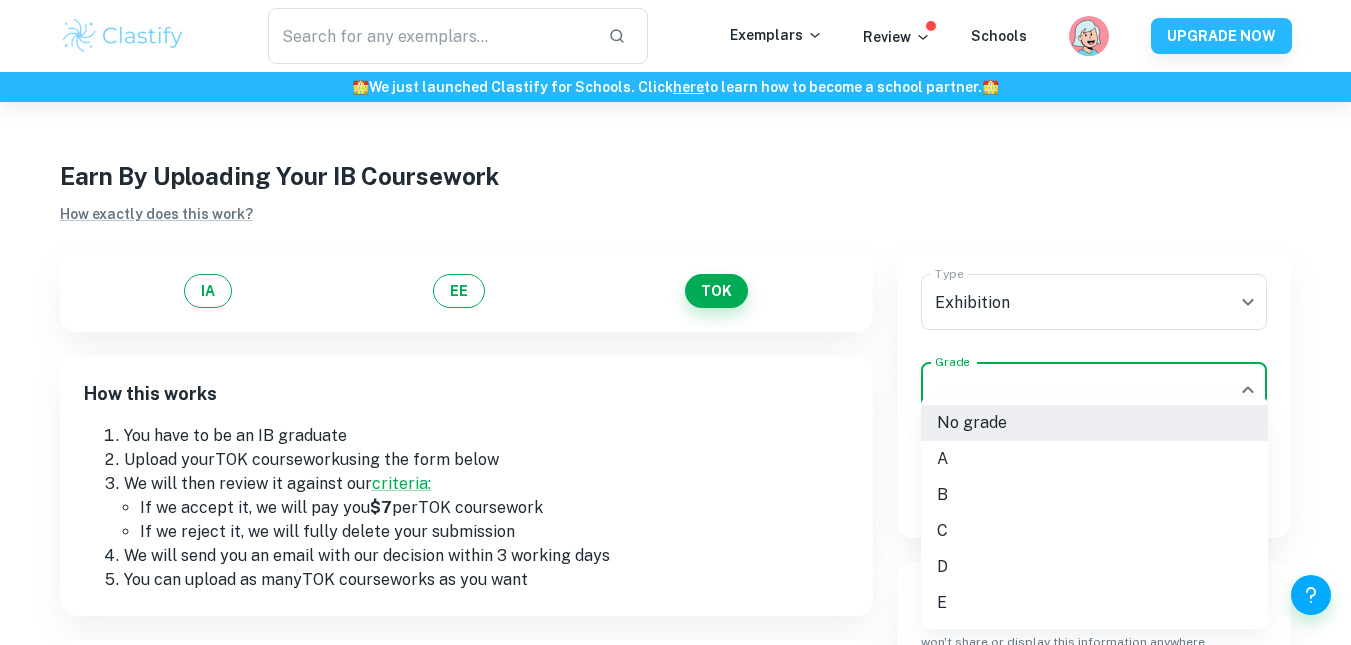 click on "We value your privacy We use cookies to enhance your browsing experience, serve personalised ads or content, and analyse our traffic. By clicking "Accept All", you consent to our use of cookies.   Cookie Policy Customise   Reject All   Accept All   Customise Consent Preferences   We use cookies to help you navigate efficiently and perform certain functions. You will find detailed information about all cookies under each consent category below. The cookies that are categorised as "Necessary" are stored on your browser as they are essential for enabling the basic functionalities of the site. ...  Show more For more information on how Google's third-party cookies operate and handle your data, see:   Google Privacy Policy Necessary Always Active Necessary cookies are required to enable the basic features of this site, such as providing secure log-in or adjusting your consent preferences. These cookies do not store any personally identifiable data. Functional Analytics Performance Advertisement Uncategorised" at bounding box center [675, 424] 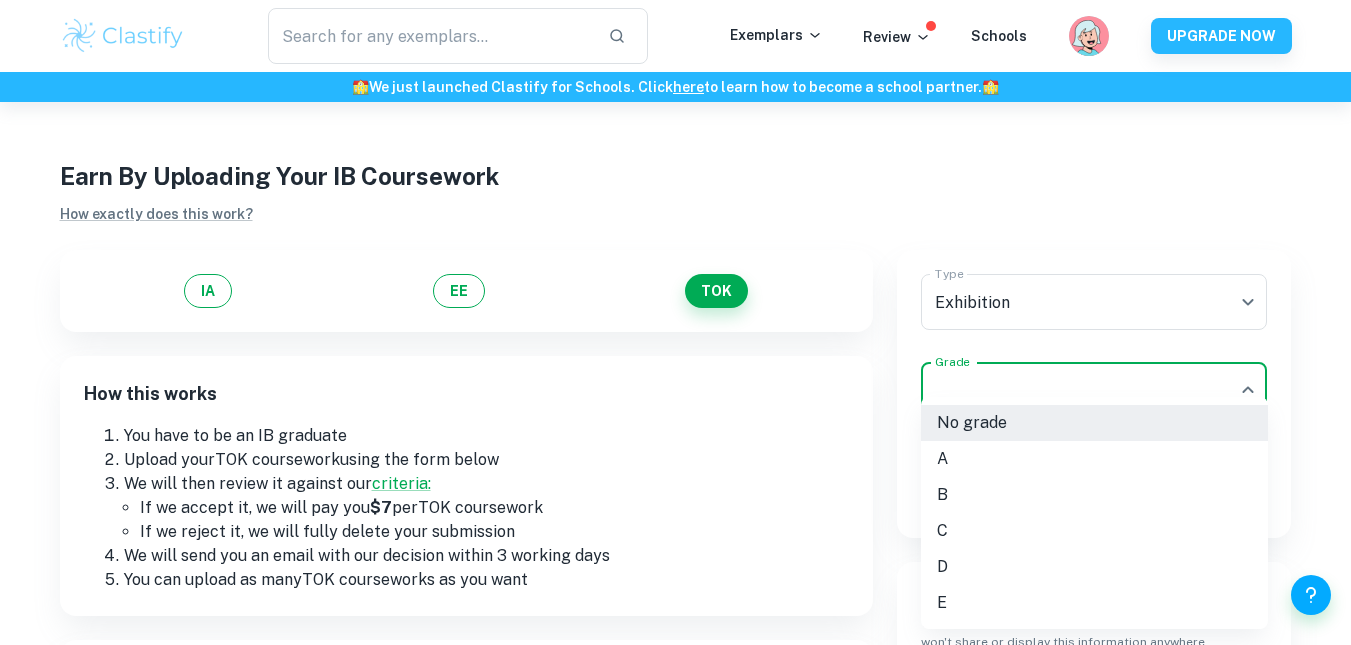 click on "A" at bounding box center (1094, 459) 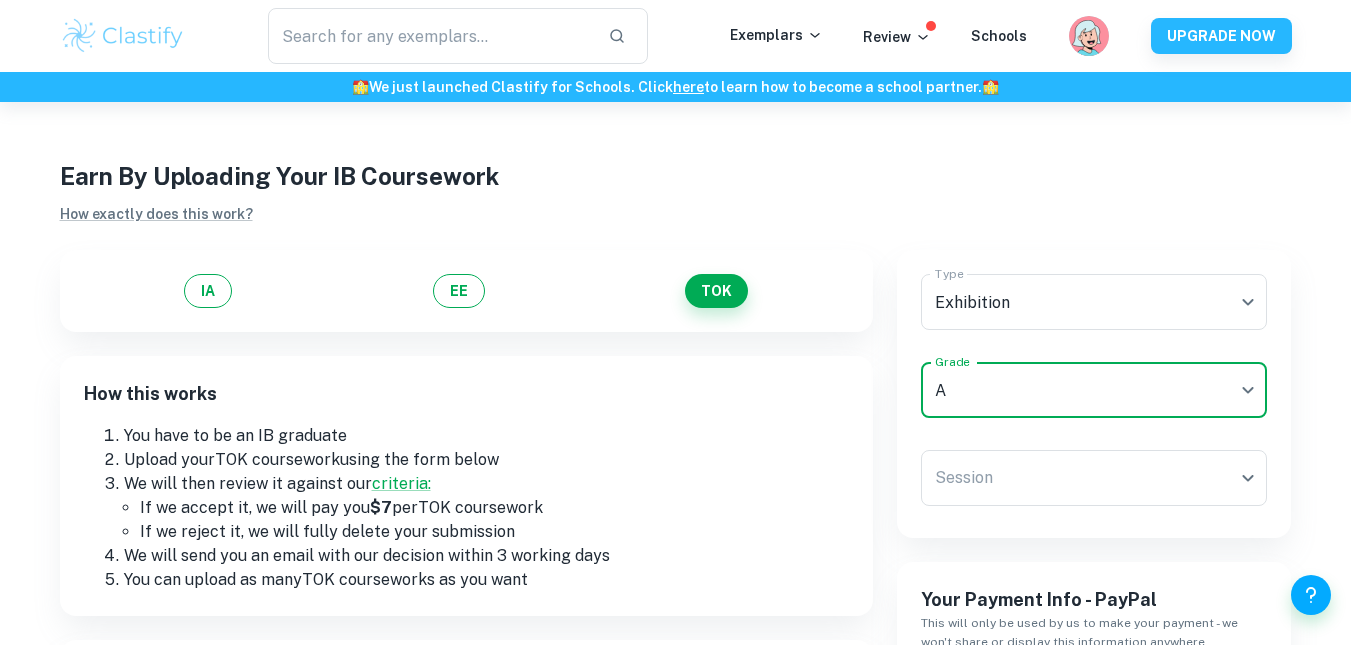 type on "A" 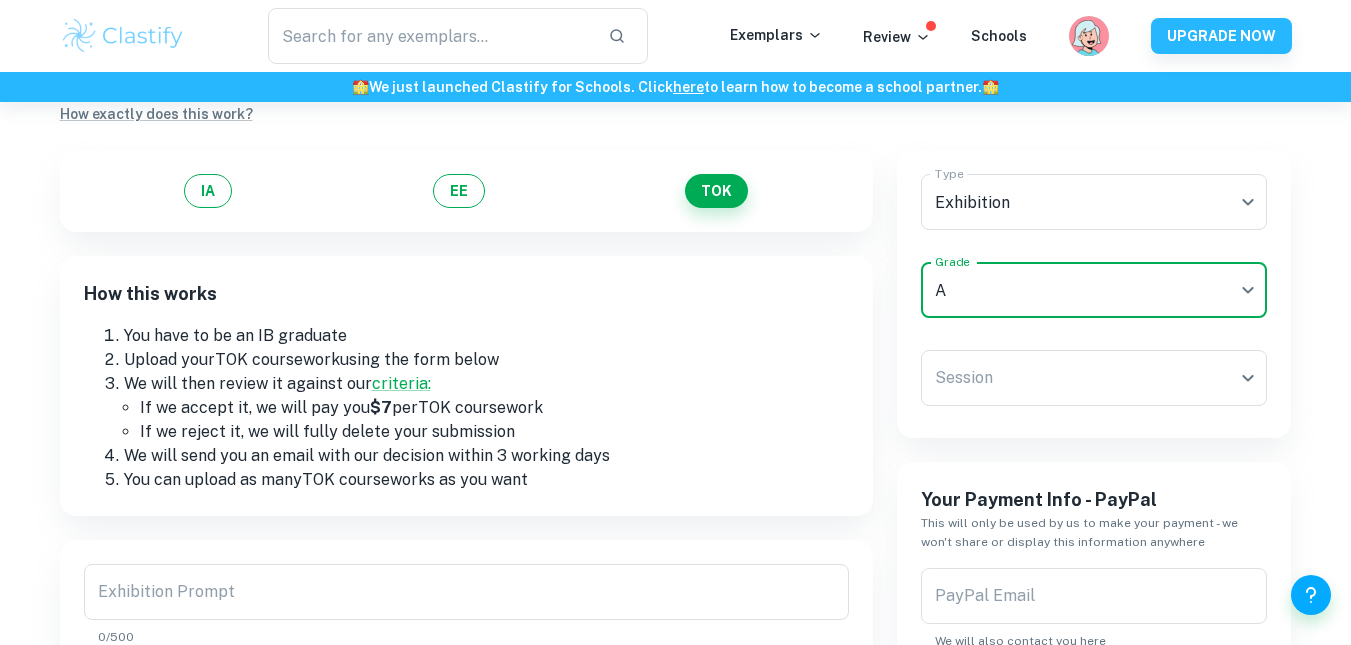 scroll, scrollTop: 111, scrollLeft: 0, axis: vertical 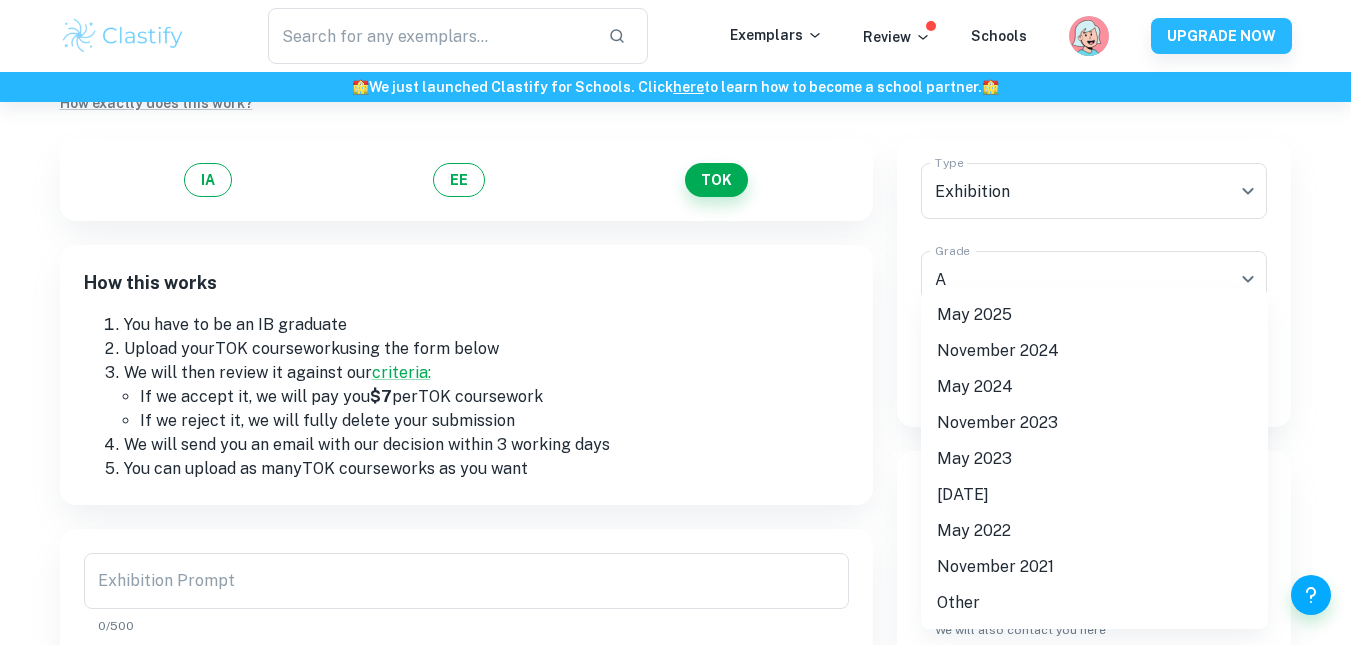 click on "We value your privacy We use cookies to enhance your browsing experience, serve personalised ads or content, and analyse our traffic. By clicking "Accept All", you consent to our use of cookies.   Cookie Policy Customise   Reject All   Accept All   Customise Consent Preferences   We use cookies to help you navigate efficiently and perform certain functions. You will find detailed information about all cookies under each consent category below. The cookies that are categorised as "Necessary" are stored on your browser as they are essential for enabling the basic functionalities of the site. ...  Show more For more information on how Google's third-party cookies operate and handle your data, see:   Google Privacy Policy Necessary Always Active Necessary cookies are required to enable the basic features of this site, such as providing secure log-in or adjusting your consent preferences. These cookies do not store any personally identifiable data. Functional Analytics Performance Advertisement Uncategorised" at bounding box center (675, 313) 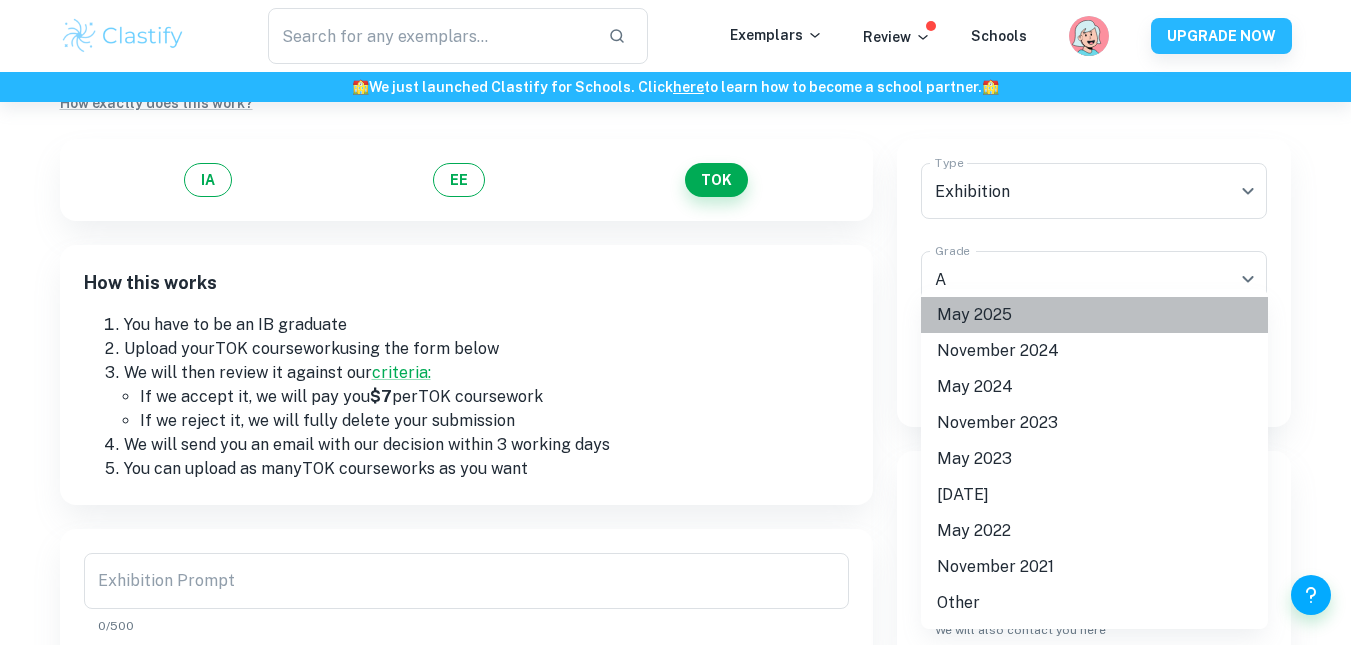 click on "May 2025" at bounding box center [1094, 315] 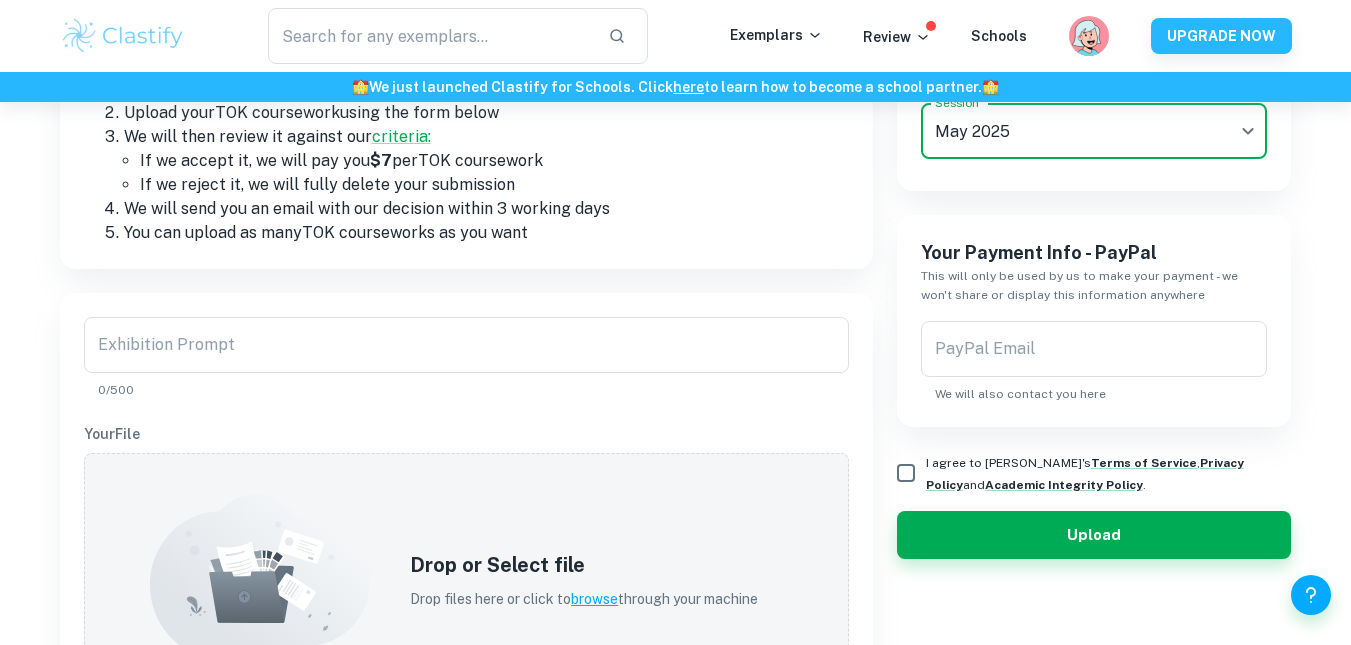 scroll, scrollTop: 355, scrollLeft: 0, axis: vertical 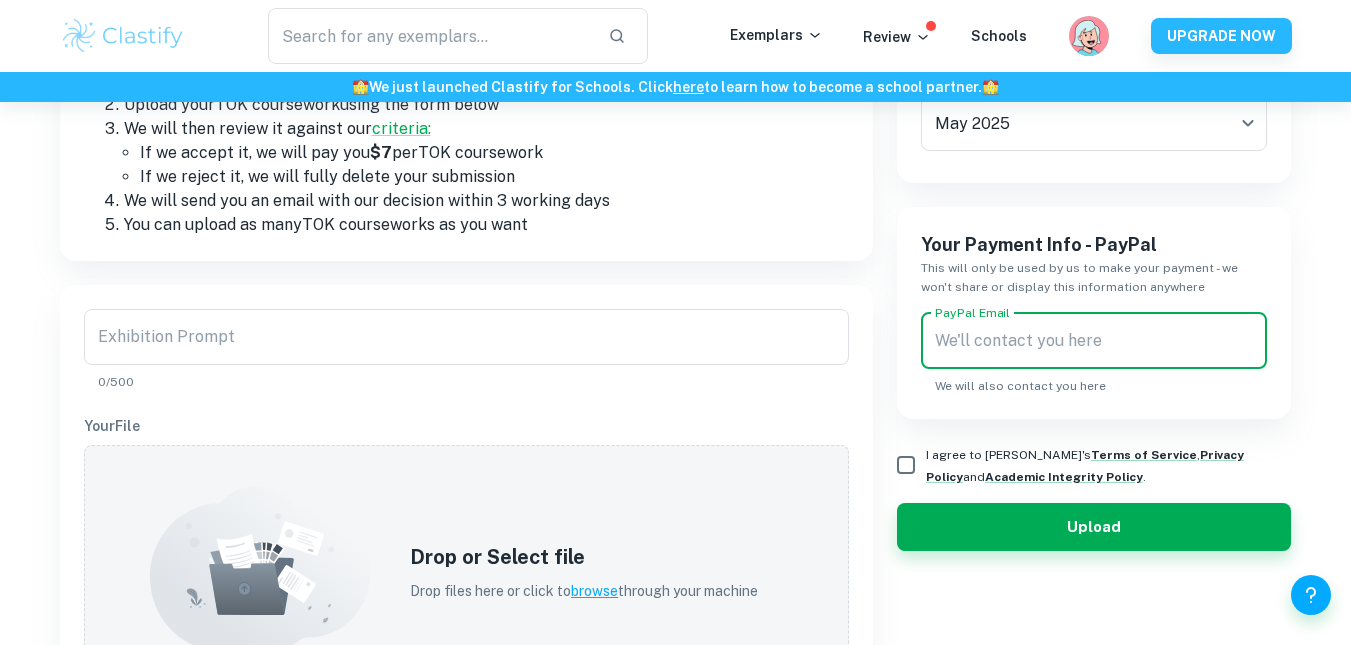 click on "PayPal Email" at bounding box center (1094, 341) 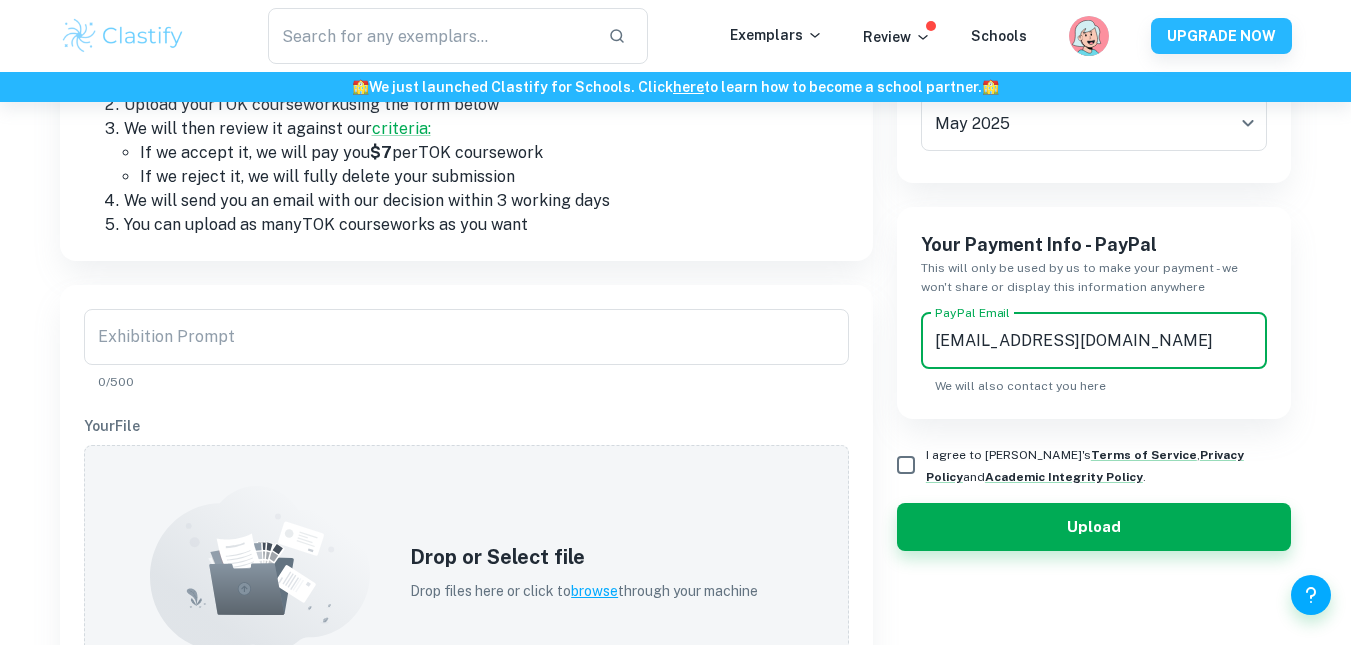 type on "[EMAIL_ADDRESS][DOMAIN_NAME]" 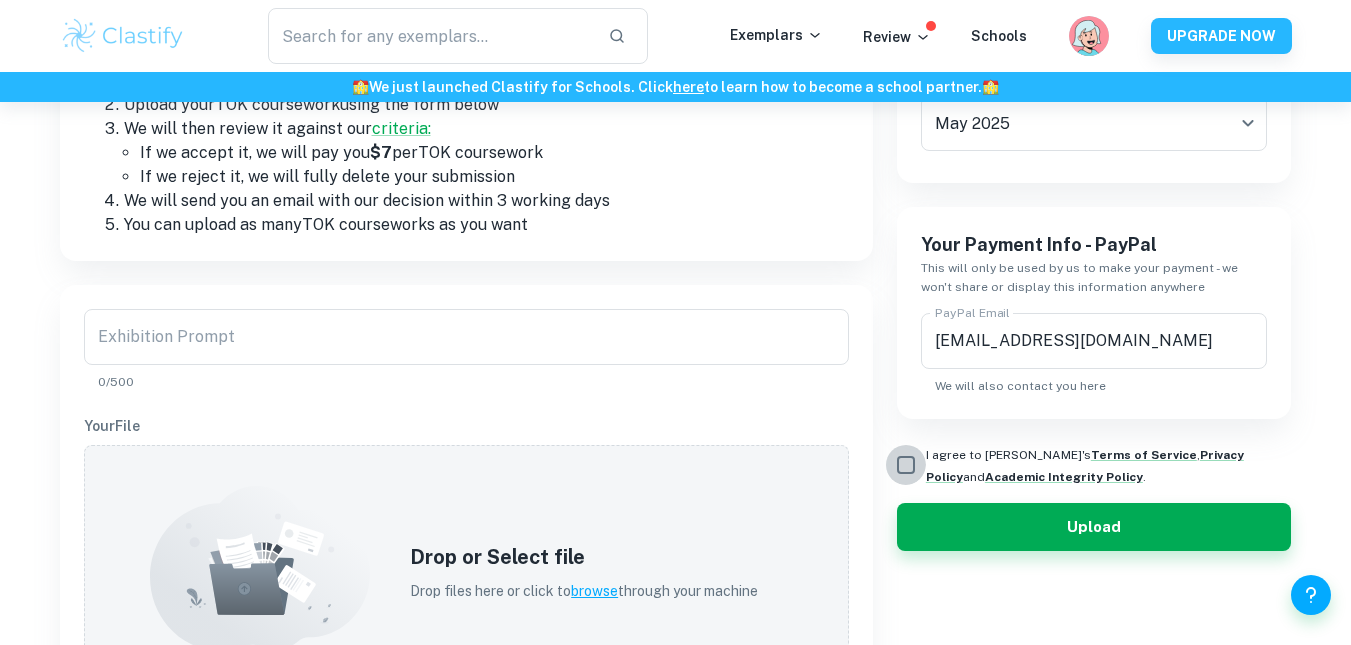 click on "I agree to [PERSON_NAME]'s  Terms of Service ,  Privacy Policy  and  Academic Integrity Policy ." at bounding box center [906, 465] 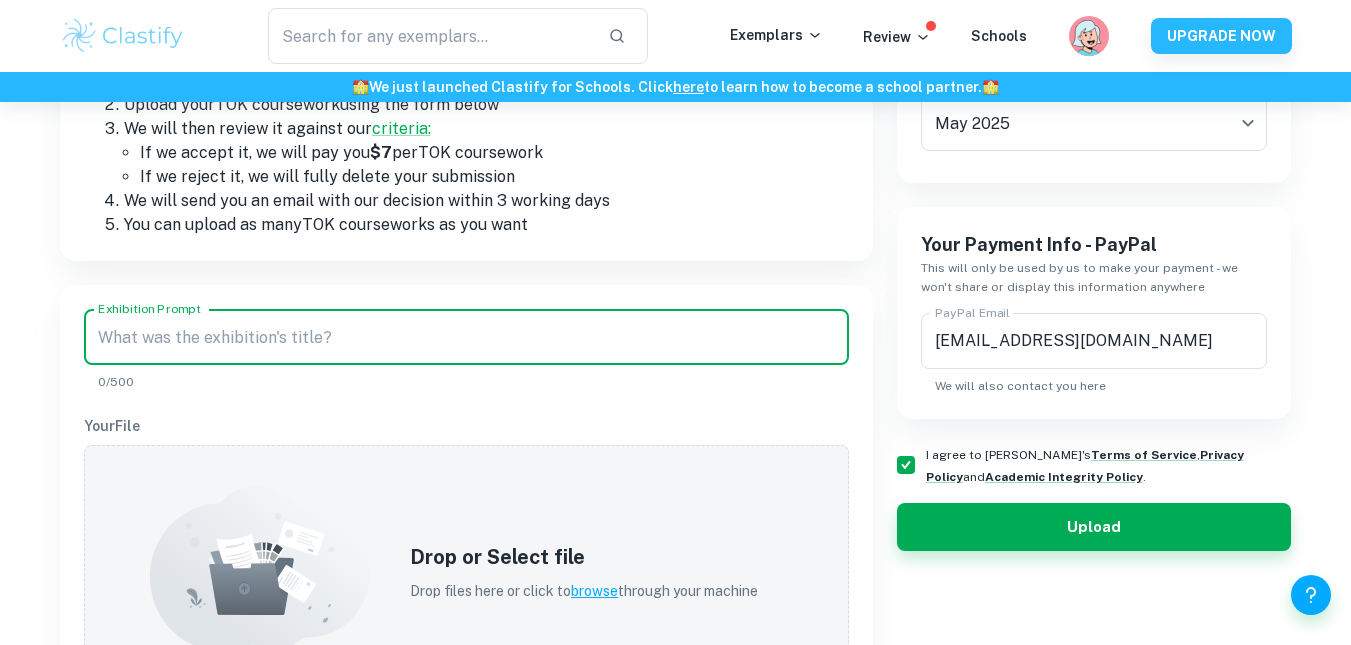 click on "Exhibition Prompt" at bounding box center [466, 337] 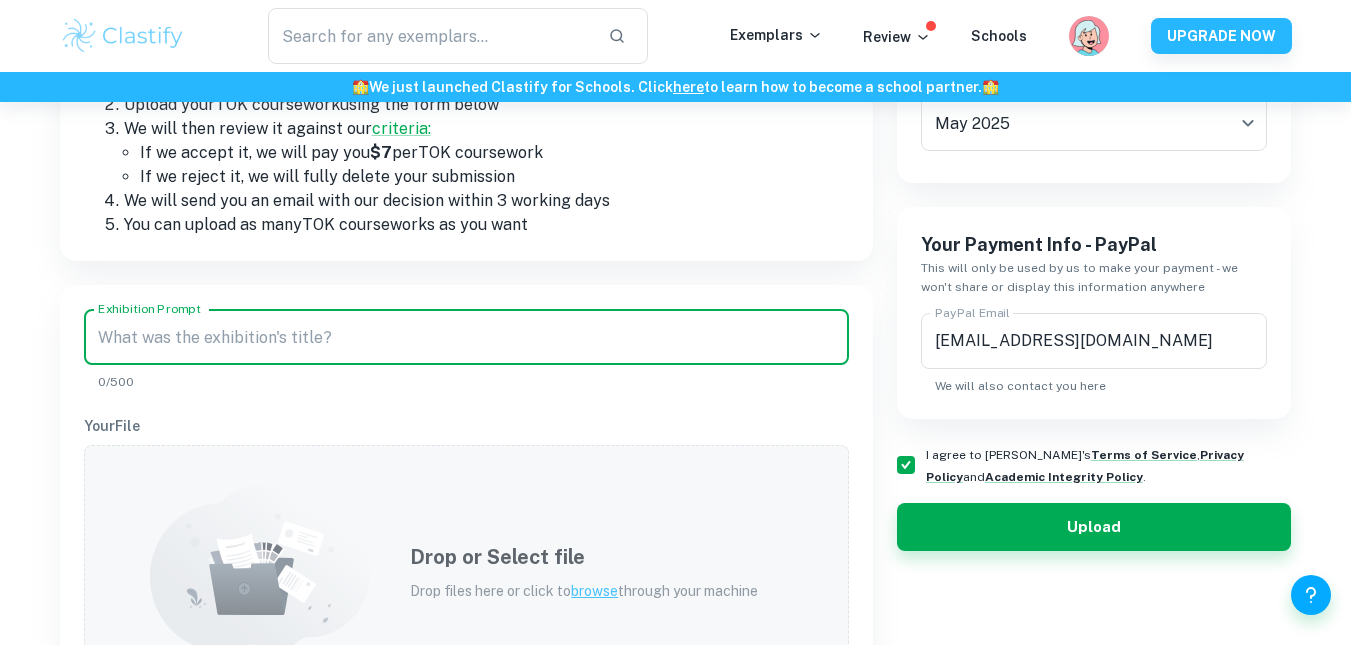 paste on "To what extent does the Brony Community in the documentary “Brony Tale” portrays hybrid masculinity among [DEMOGRAPHIC_DATA] [DEMOGRAPHIC_DATA] adults?" 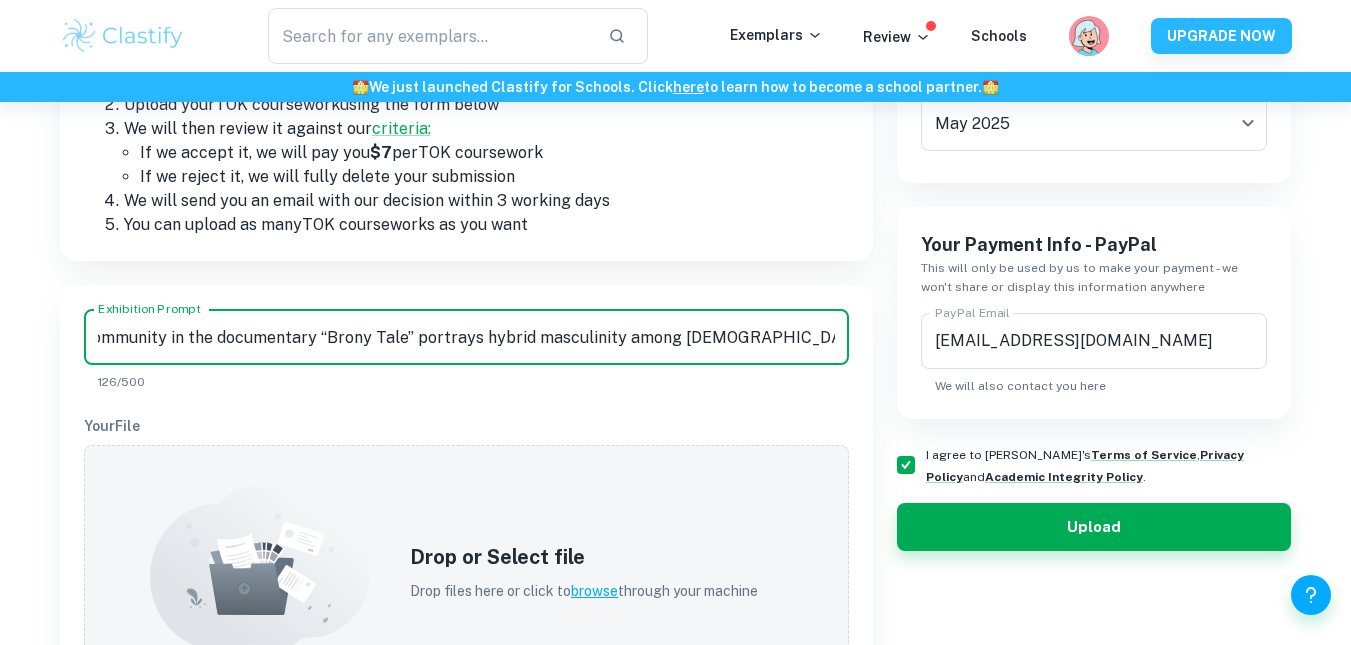 scroll, scrollTop: 0, scrollLeft: 243, axis: horizontal 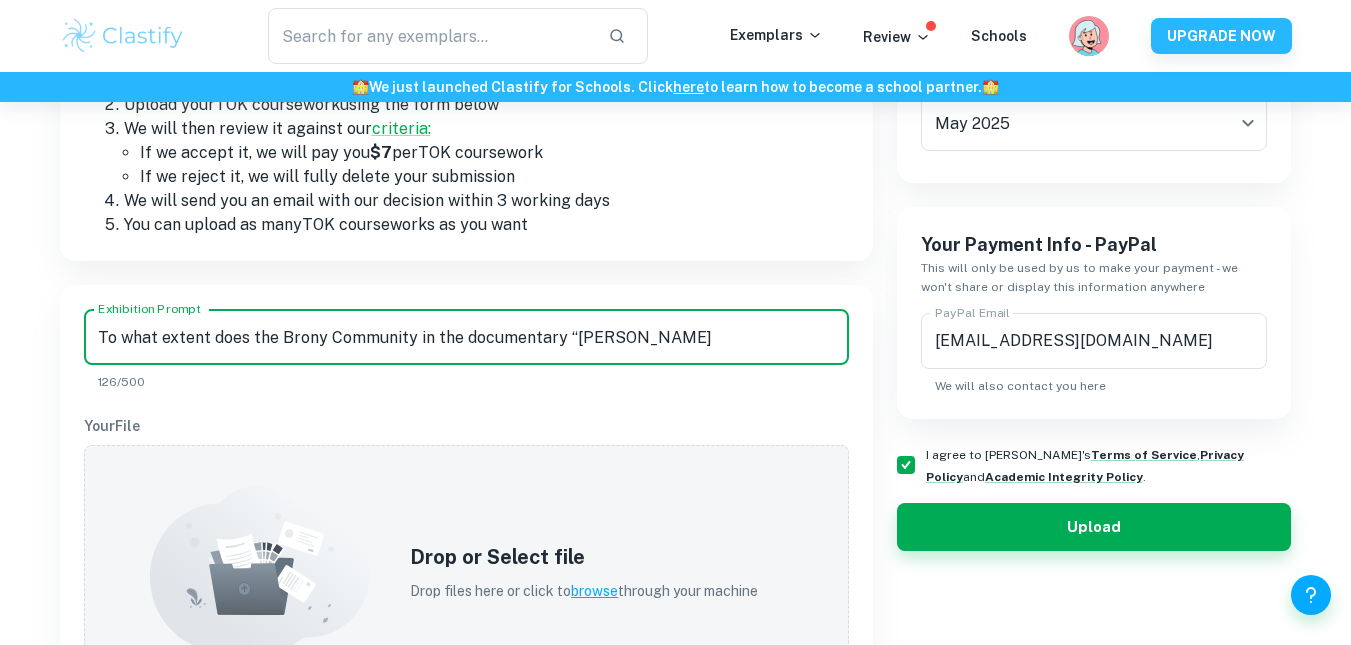 click on "To what extent does the Brony Community in the documentary “[PERSON_NAME]" at bounding box center [466, 337] 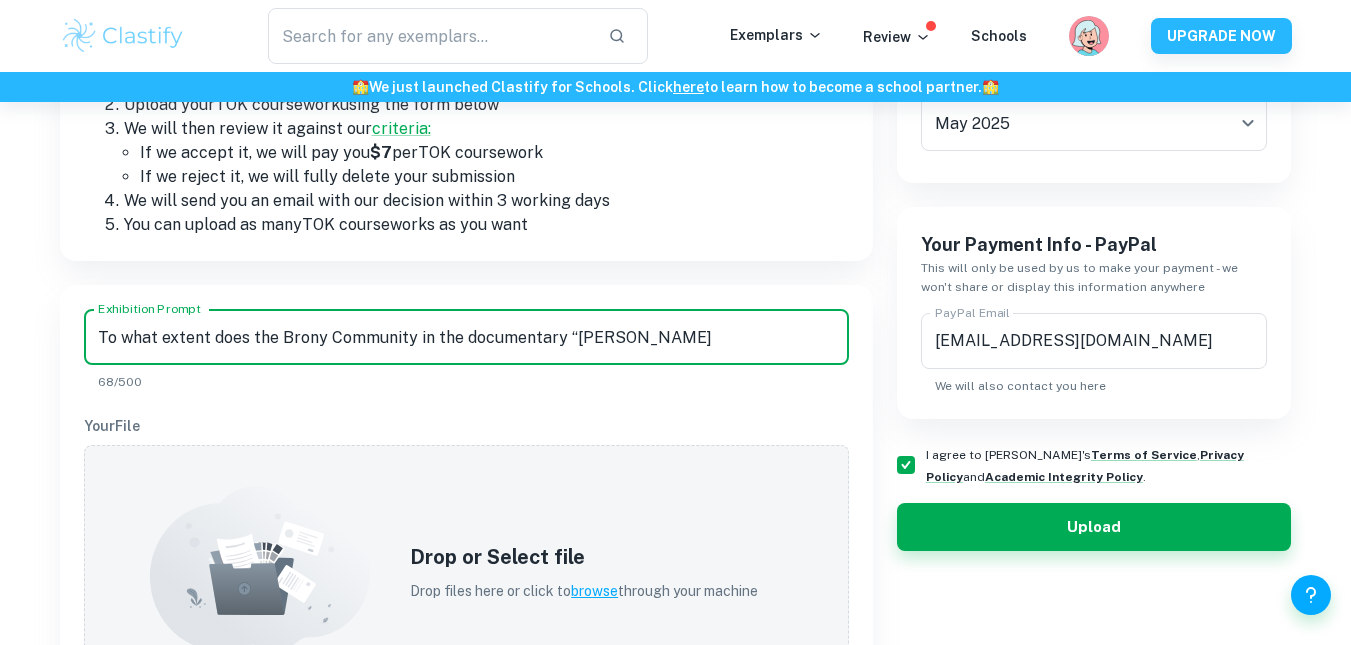 scroll, scrollTop: 0, scrollLeft: 0, axis: both 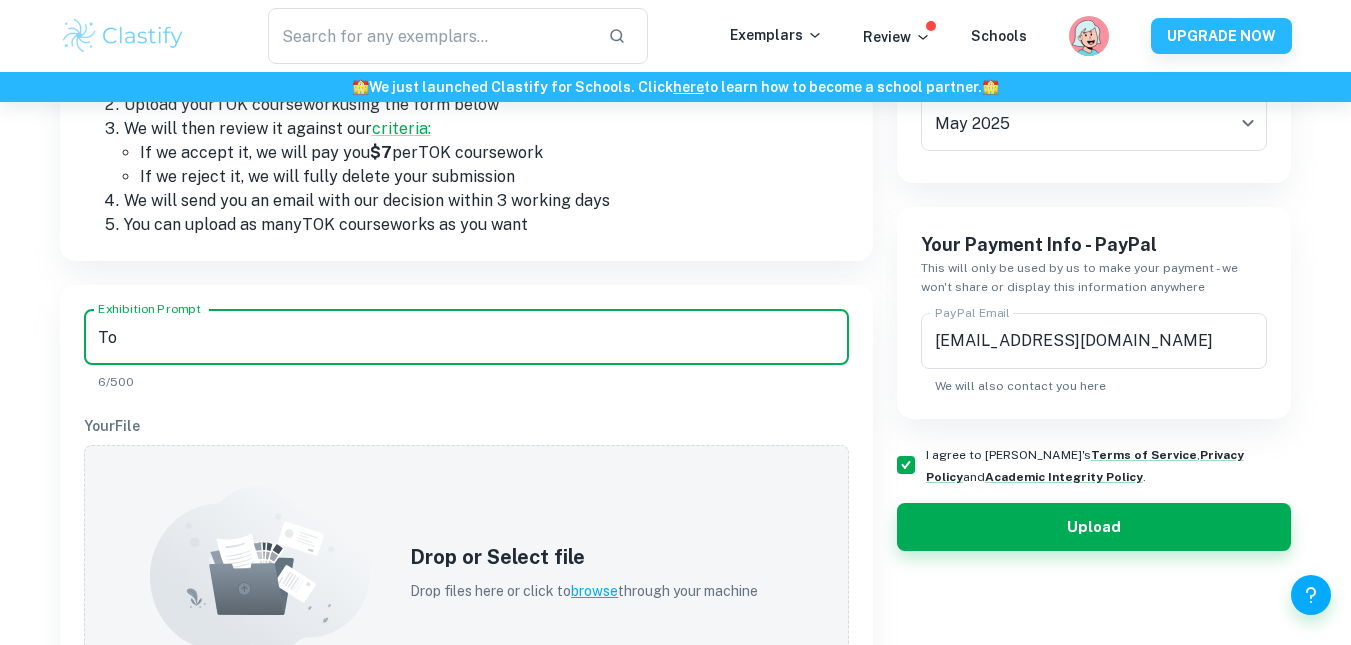 type on "T" 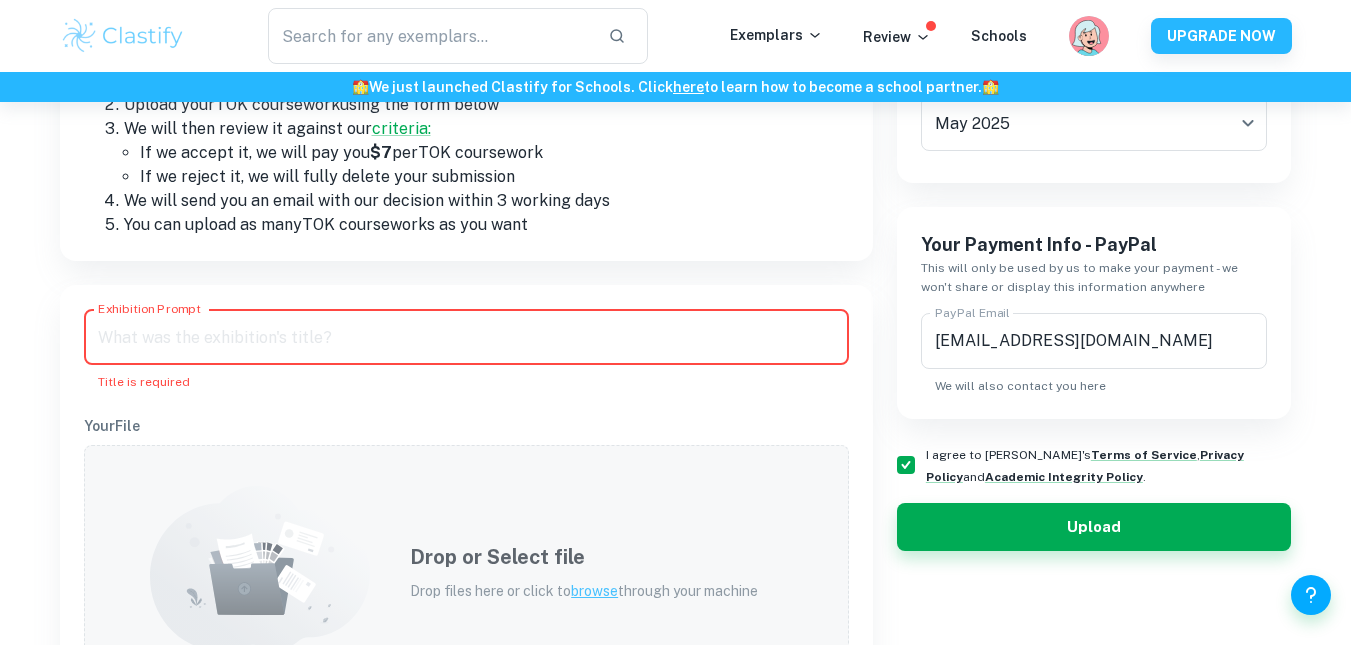 paste on "What role do experts play in influencing our consumption or acquisition of knowledge?" 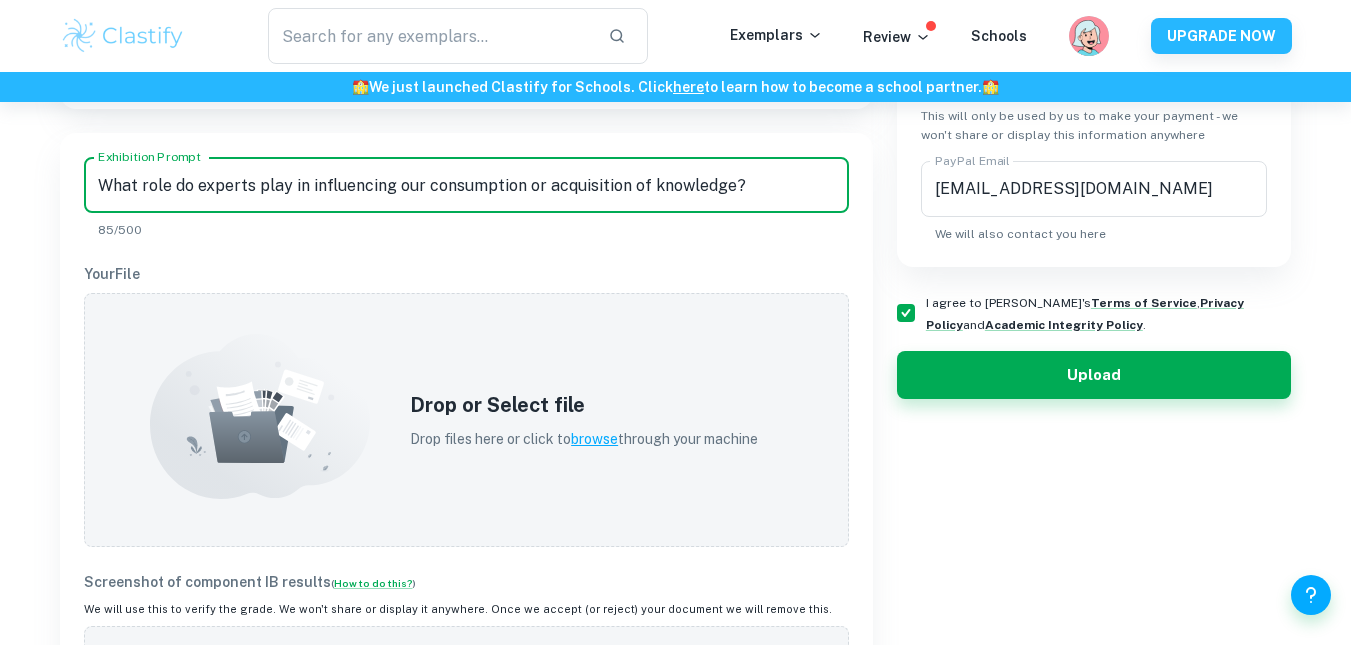 scroll, scrollTop: 515, scrollLeft: 0, axis: vertical 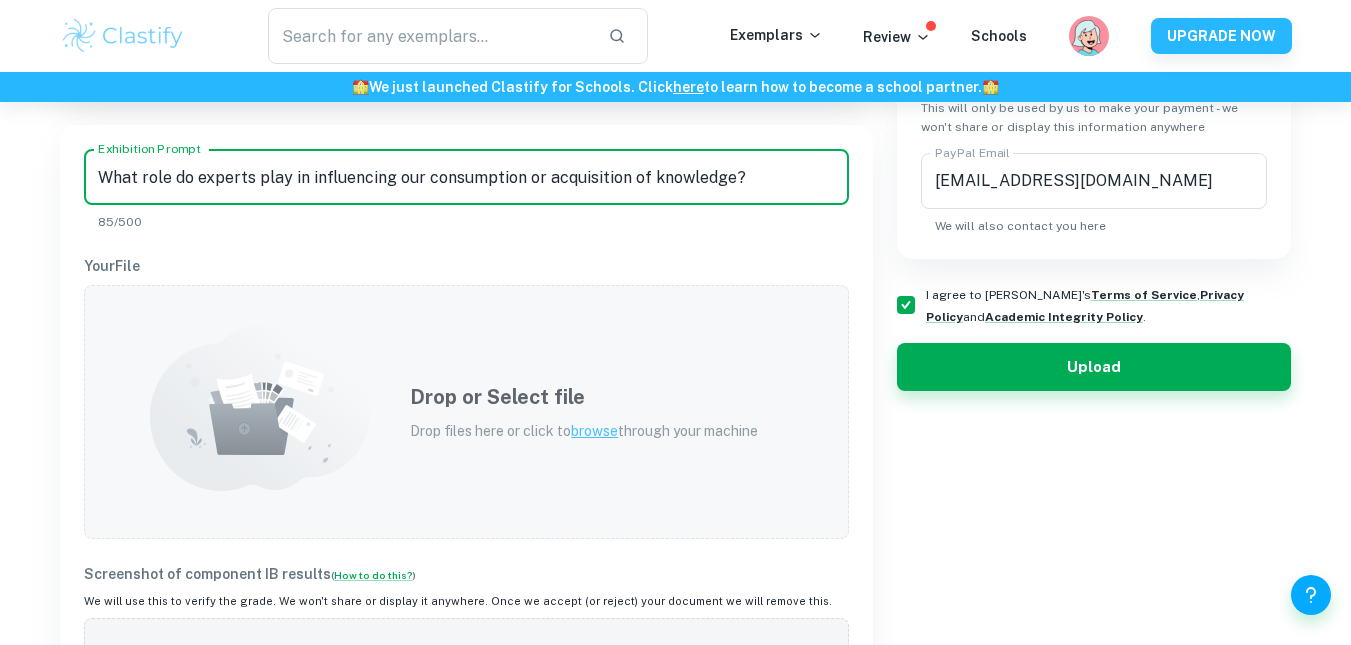 type on "What role do experts play in influencing our consumption or acquisition of knowledge?" 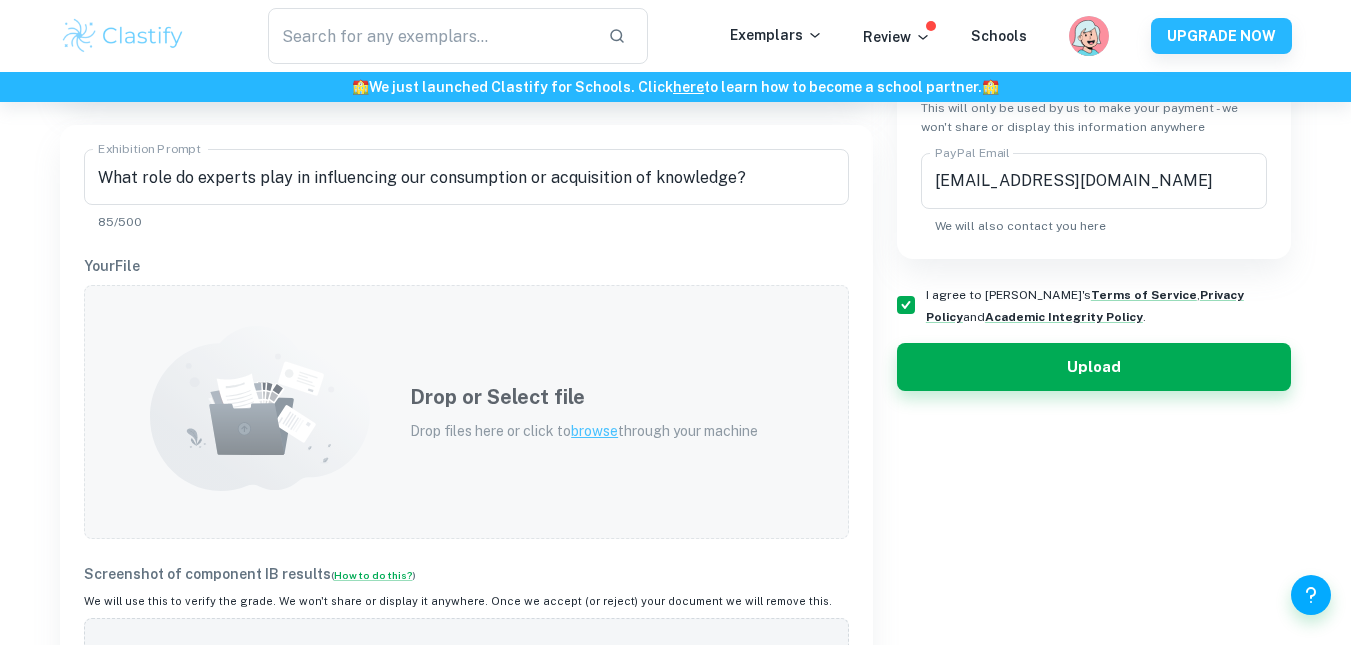 click on "Drop or Select file" at bounding box center [584, 397] 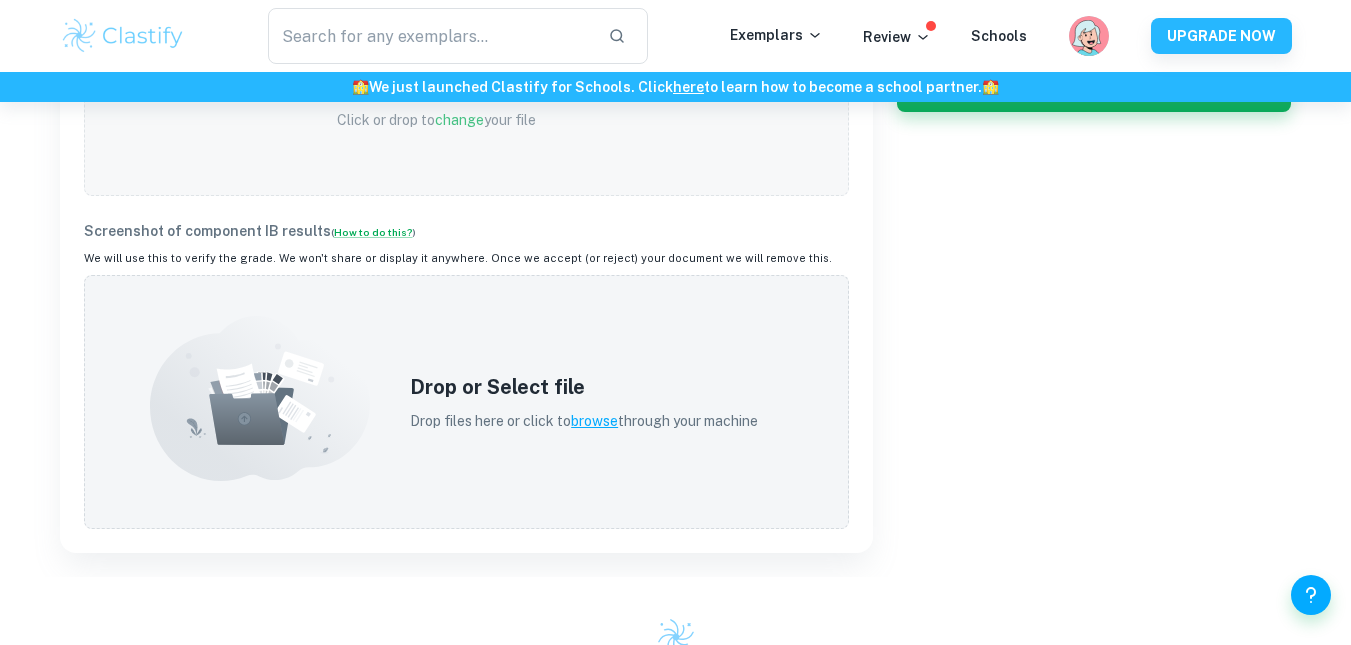 scroll, scrollTop: 795, scrollLeft: 0, axis: vertical 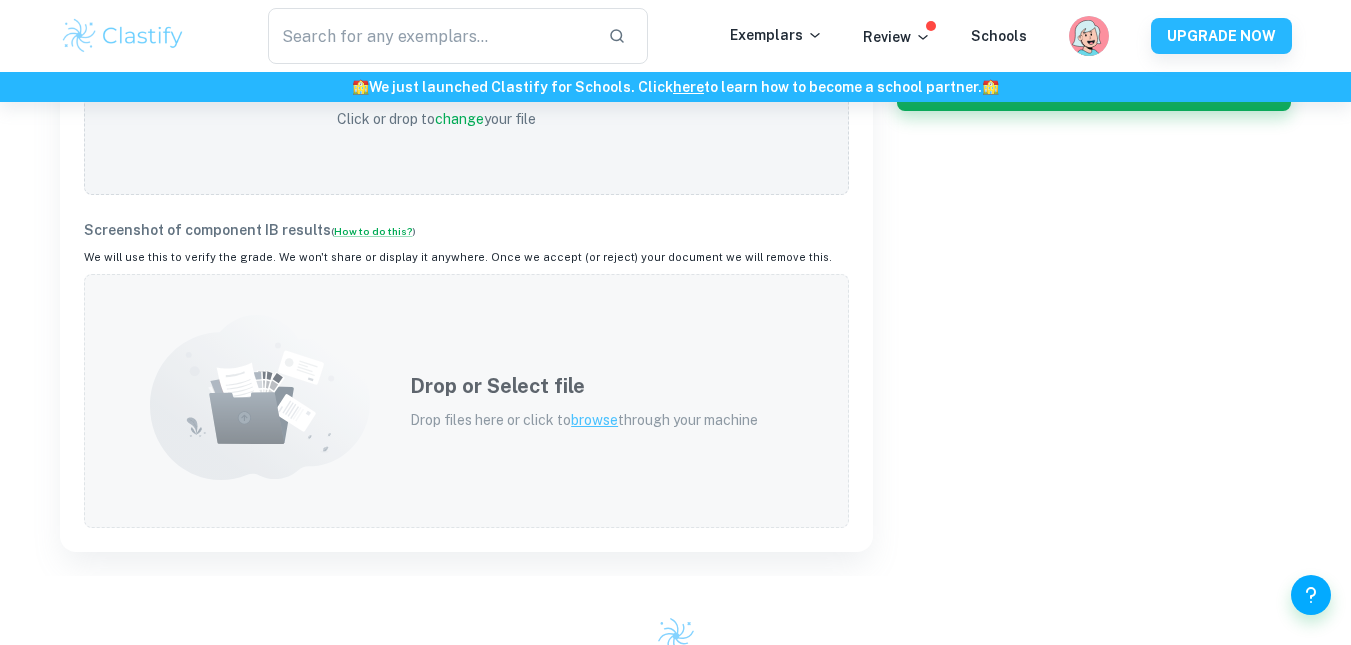 click on "Drop or Select file" at bounding box center [584, 386] 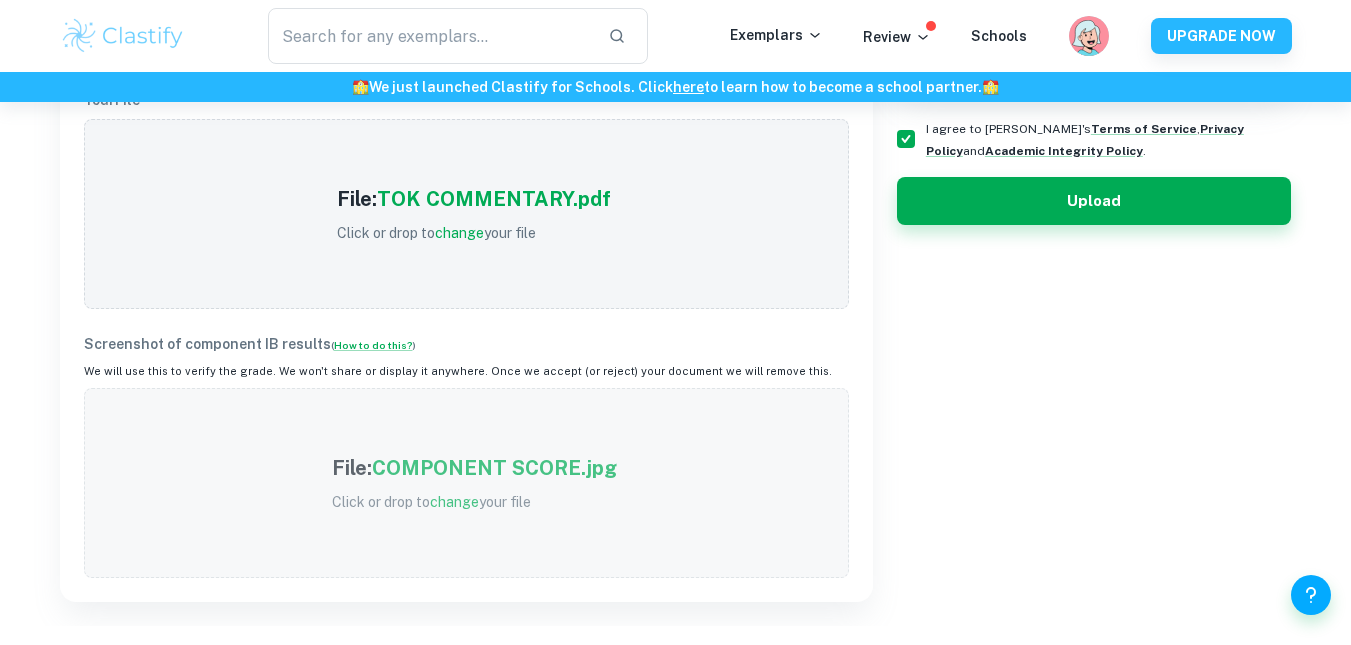 scroll, scrollTop: 677, scrollLeft: 0, axis: vertical 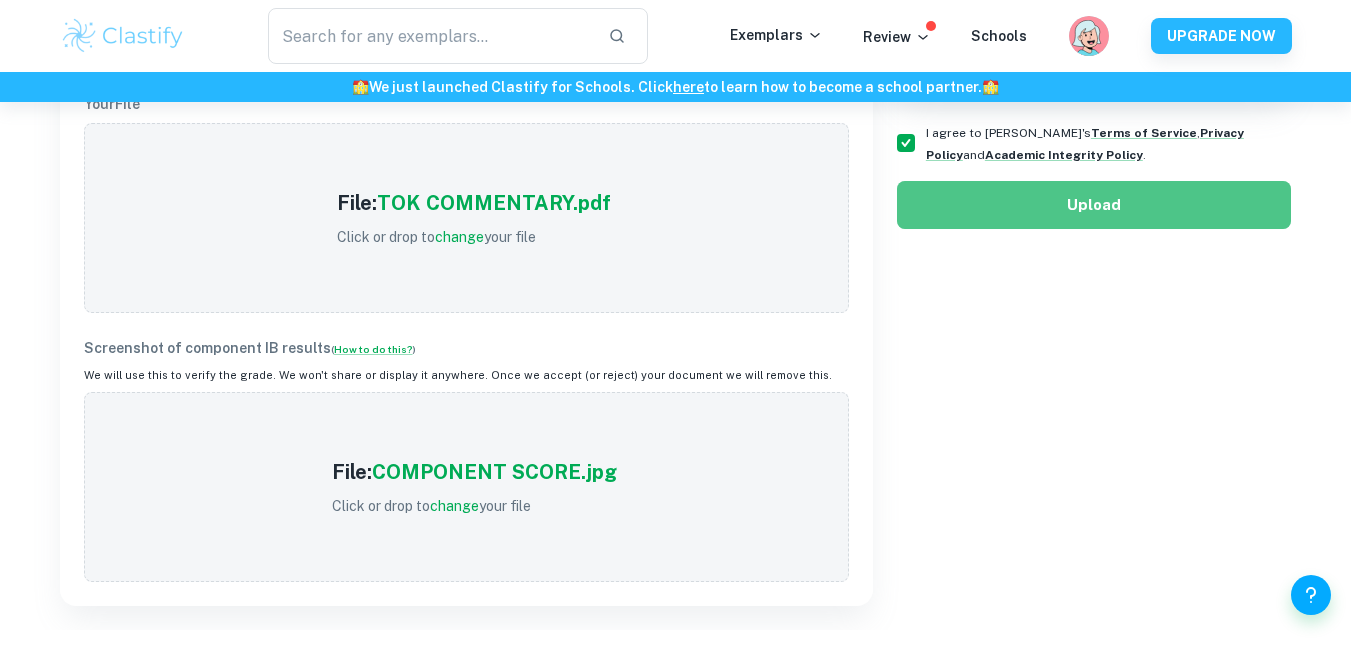 click on "Upload" at bounding box center [1094, 205] 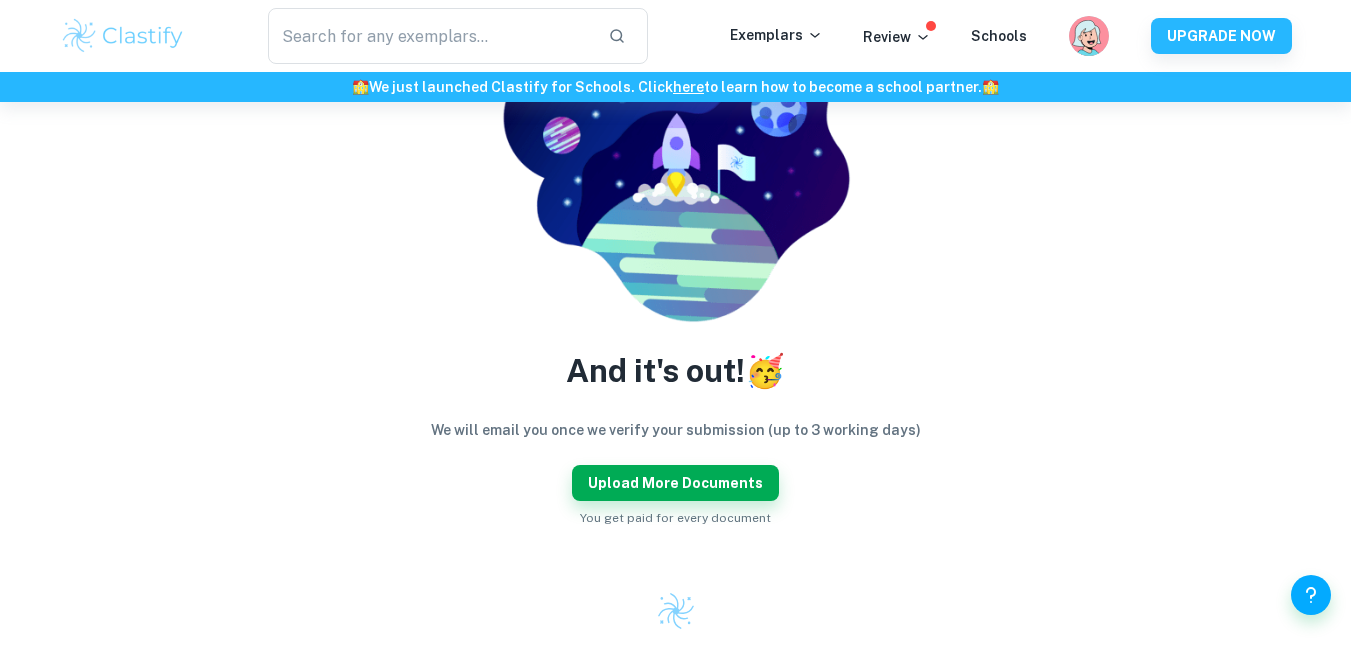scroll, scrollTop: 251, scrollLeft: 0, axis: vertical 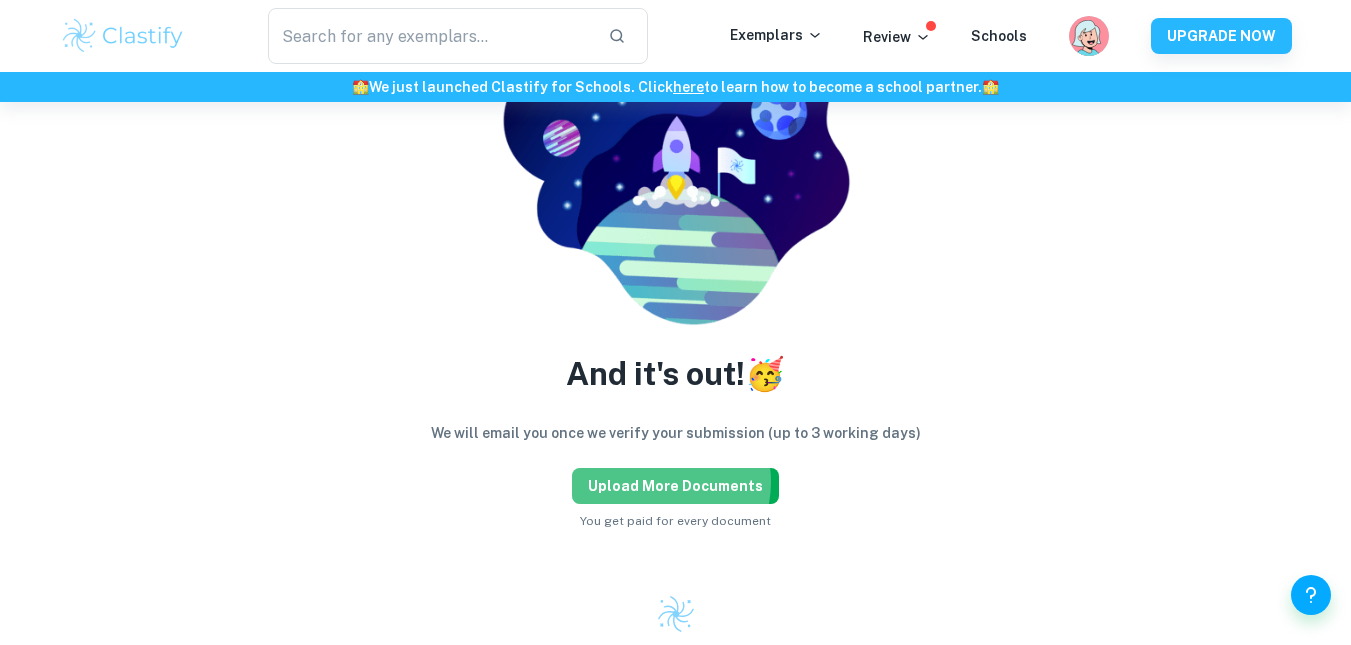 click on "Upload more documents" at bounding box center [675, 486] 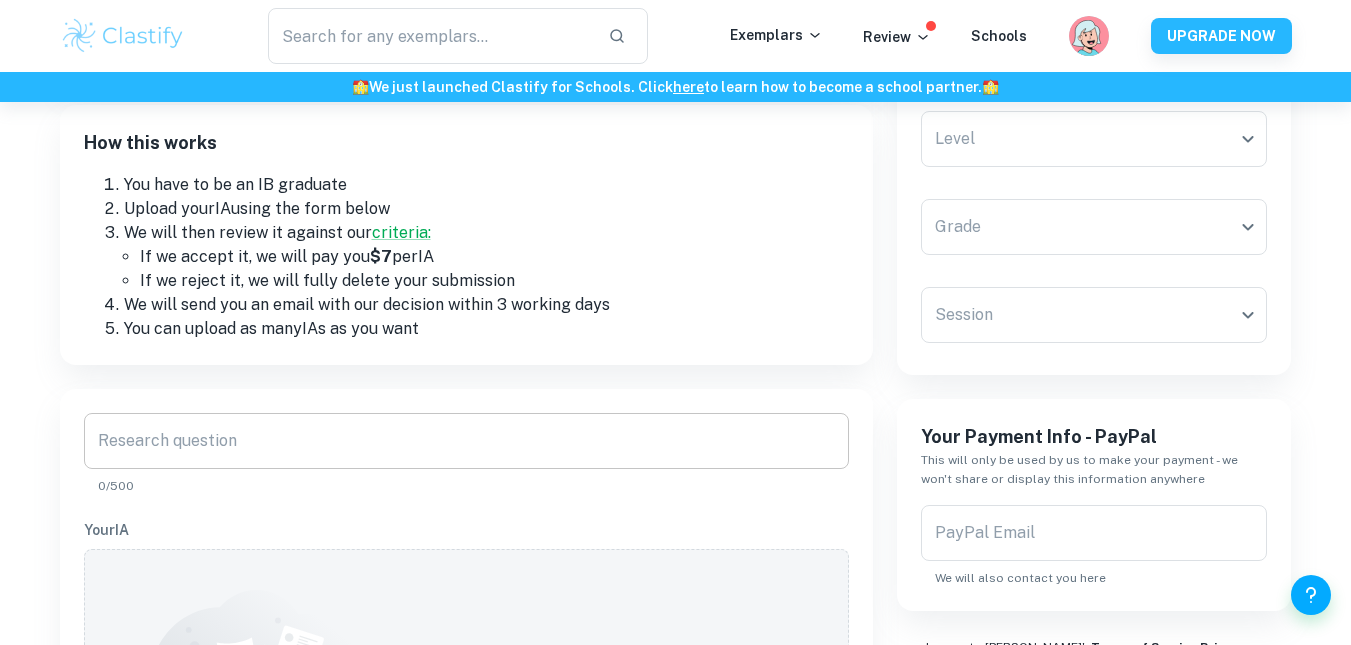scroll, scrollTop: 268, scrollLeft: 0, axis: vertical 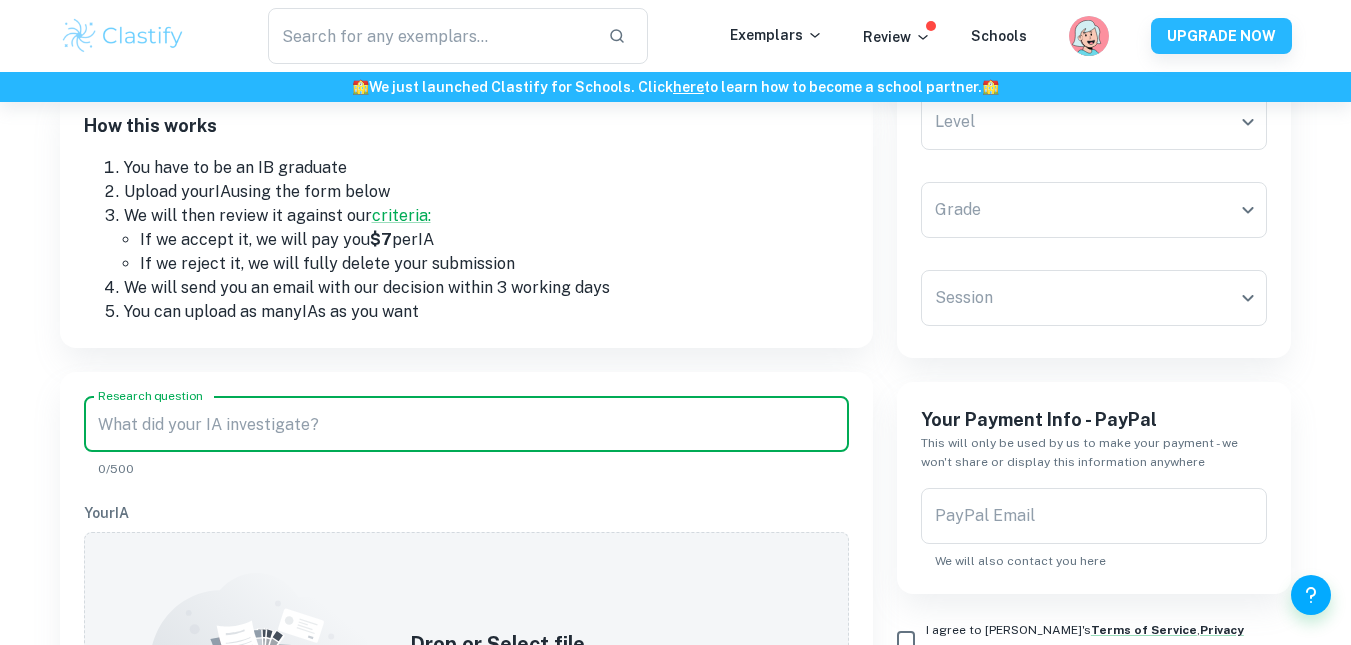click on "Research question" at bounding box center [466, 424] 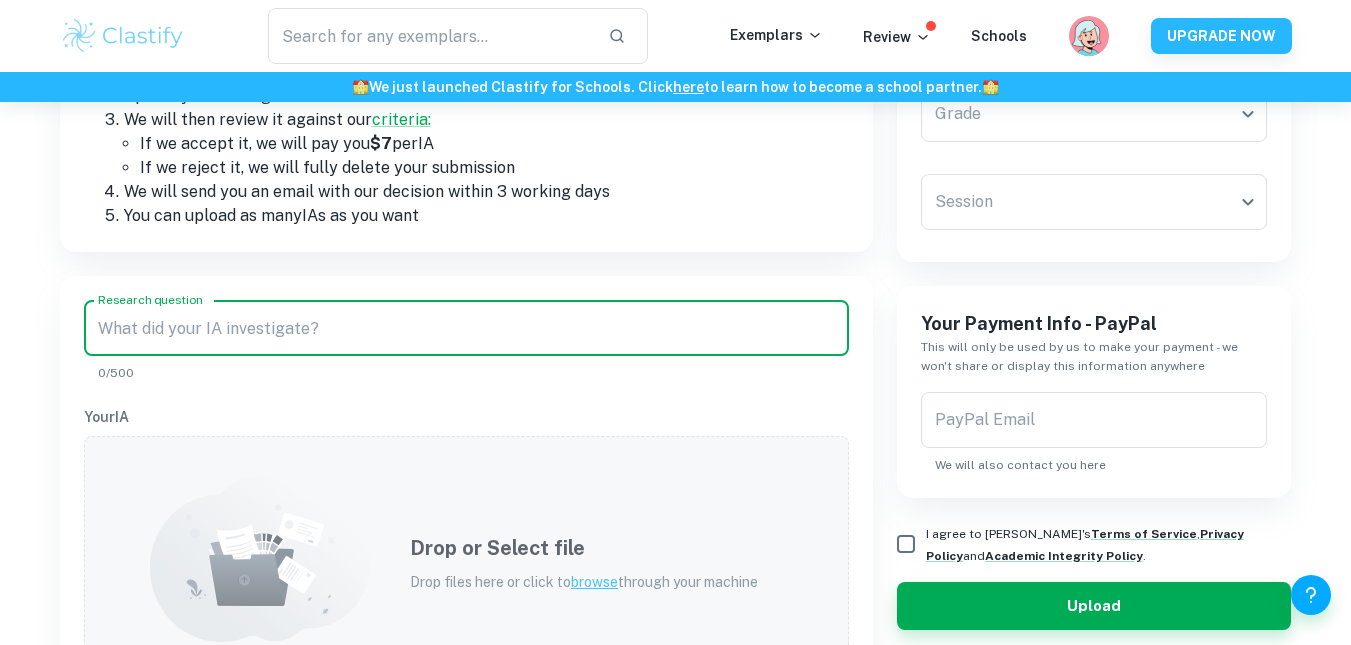 scroll, scrollTop: 365, scrollLeft: 0, axis: vertical 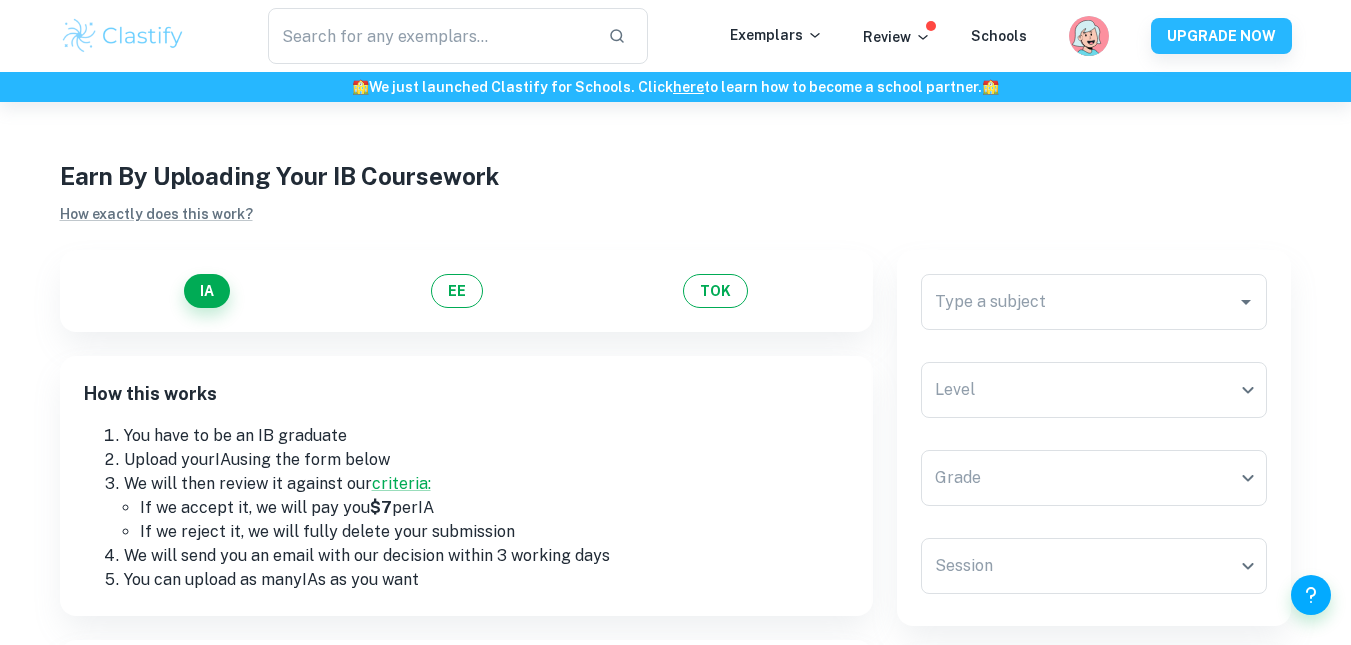 click on "IA EE TOK" at bounding box center [466, 291] 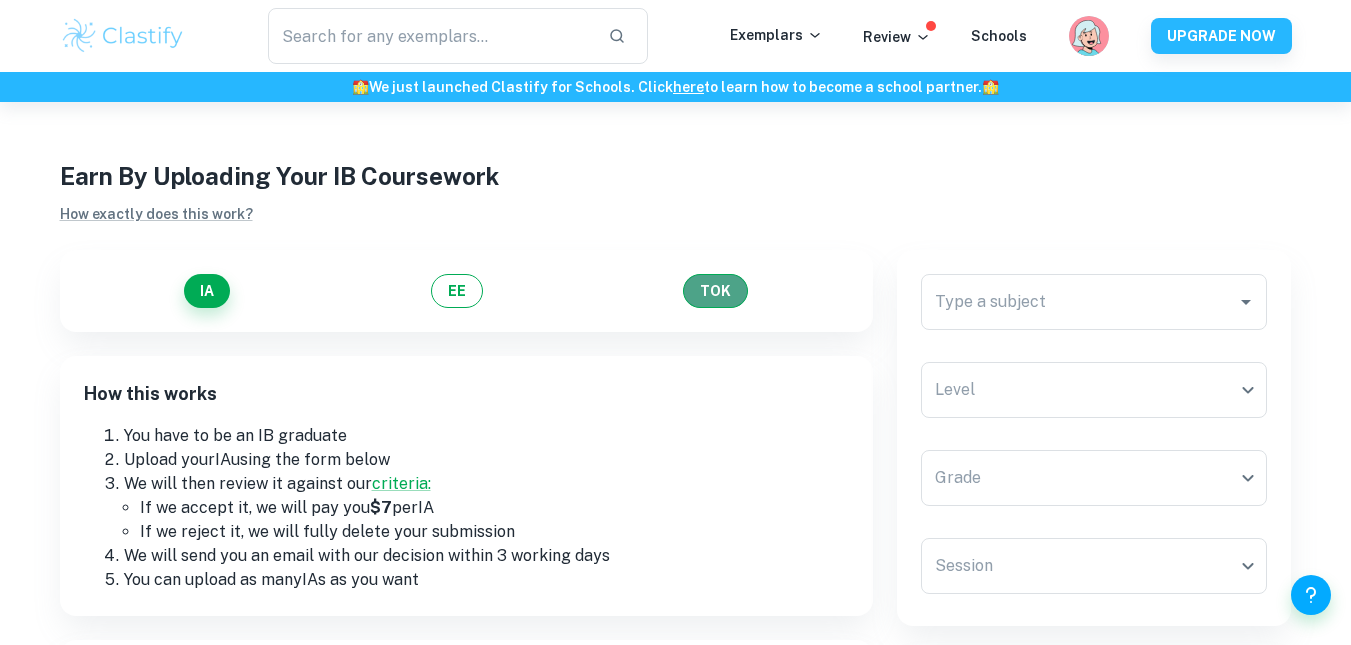 click on "TOK" at bounding box center (715, 291) 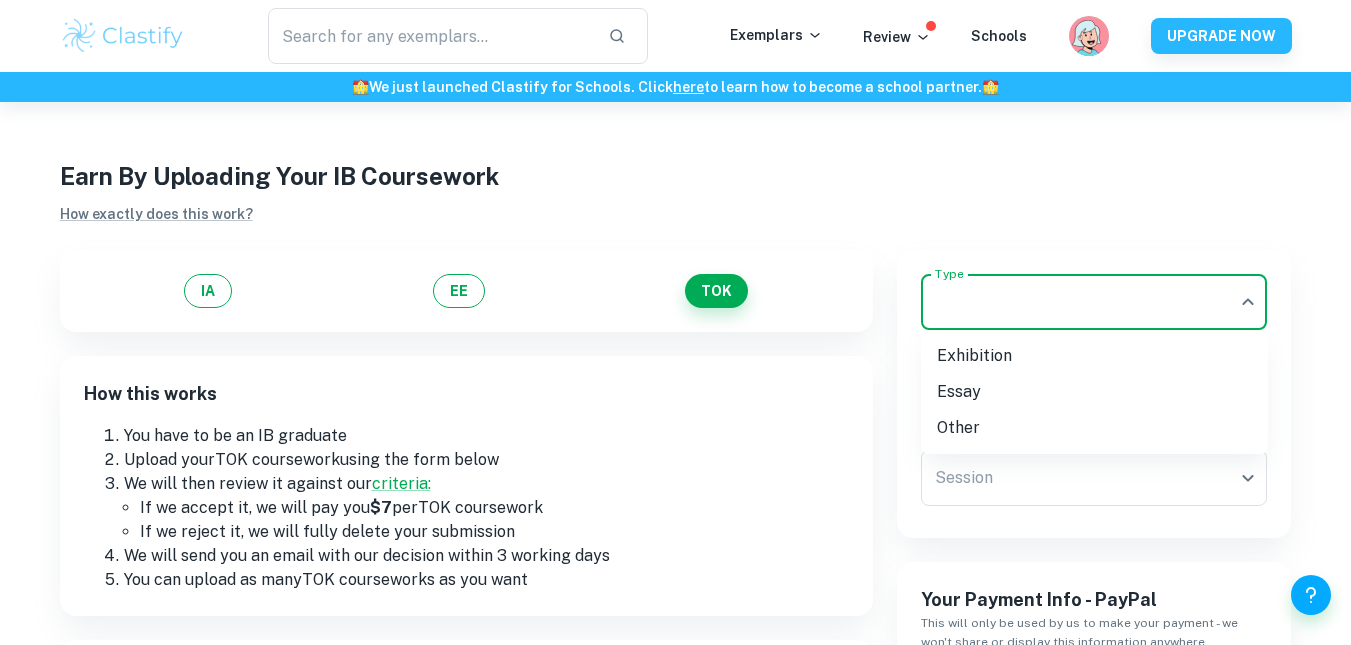 click on "We value your privacy We use cookies to enhance your browsing experience, serve personalised ads or content, and analyse our traffic. By clicking "Accept All", you consent to our use of cookies.   Cookie Policy Customise   Reject All   Accept All   Customise Consent Preferences   We use cookies to help you navigate efficiently and perform certain functions. You will find detailed information about all cookies under each consent category below. The cookies that are categorised as "Necessary" are stored on your browser as they are essential for enabling the basic functionalities of the site. ...  Show more For more information on how Google's third-party cookies operate and handle your data, see:   Google Privacy Policy Necessary Always Active Necessary cookies are required to enable the basic features of this site, such as providing secure log-in or adjusting your consent preferences. These cookies do not store any personally identifiable data. Functional Analytics Performance Advertisement Uncategorised" at bounding box center [675, 424] 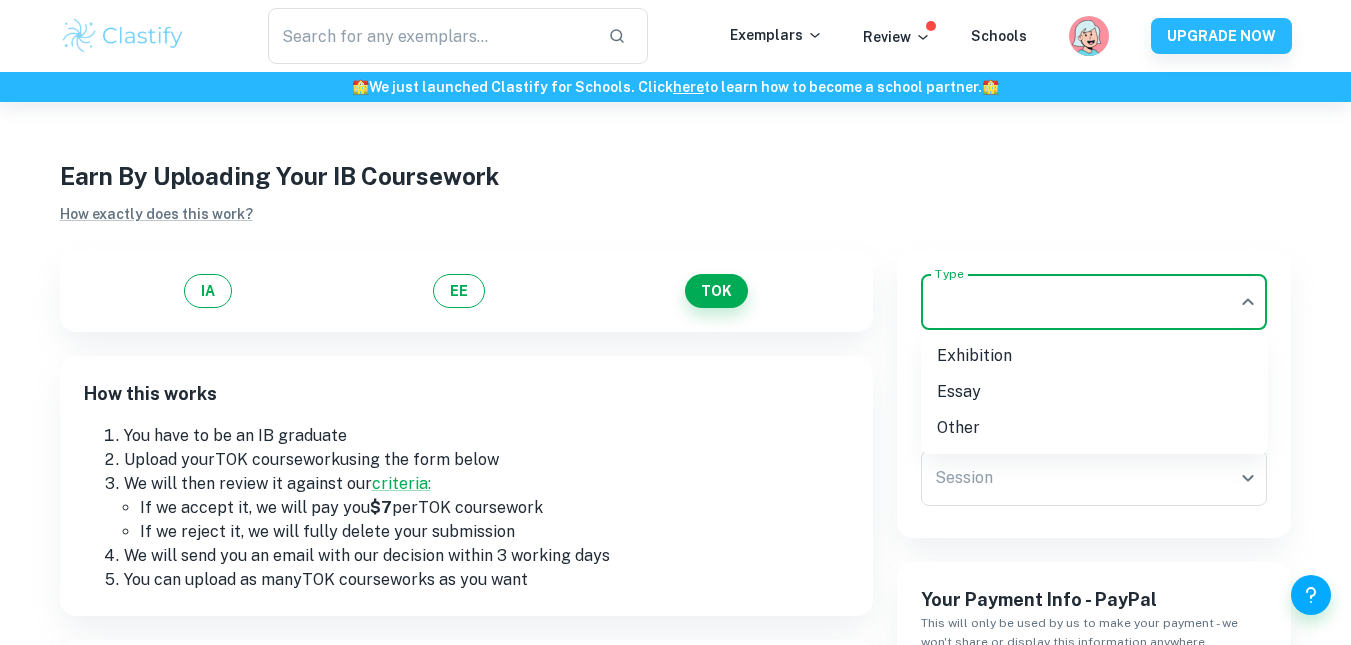 click on "Essay" at bounding box center (1094, 392) 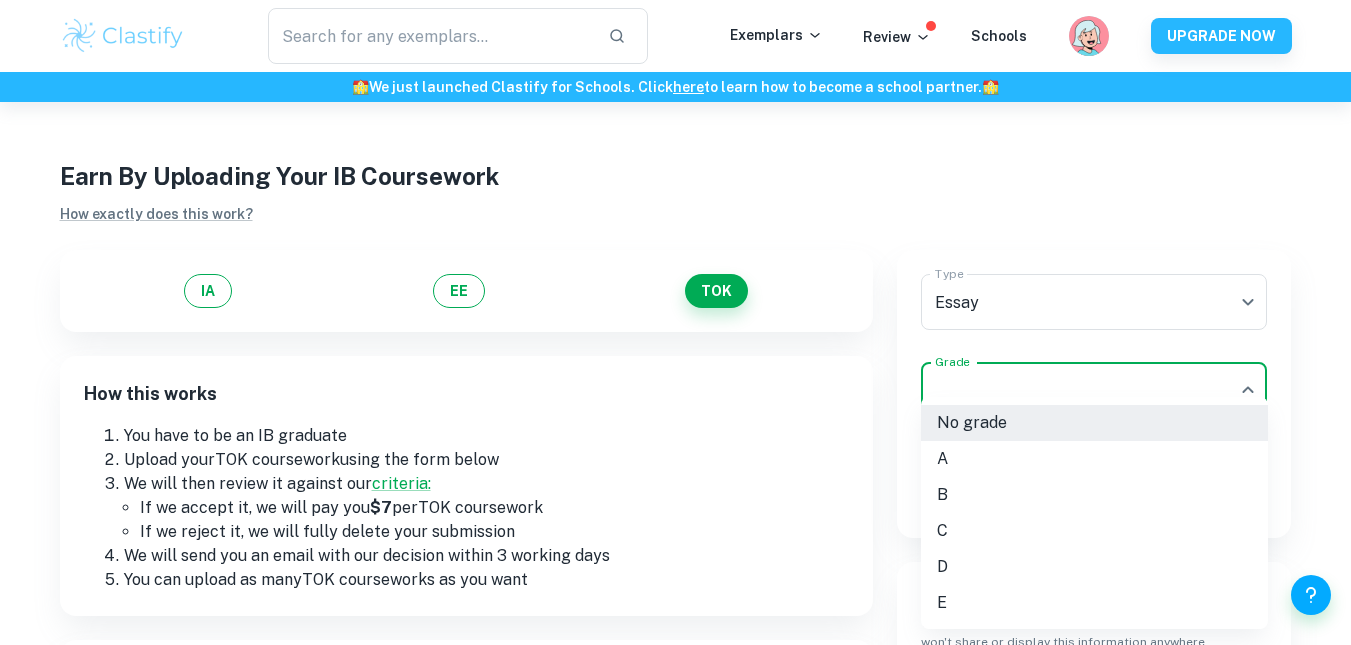 click on "We value your privacy We use cookies to enhance your browsing experience, serve personalised ads or content, and analyse our traffic. By clicking "Accept All", you consent to our use of cookies.   Cookie Policy Customise   Reject All   Accept All   Customise Consent Preferences   We use cookies to help you navigate efficiently and perform certain functions. You will find detailed information about all cookies under each consent category below. The cookies that are categorised as "Necessary" are stored on your browser as they are essential for enabling the basic functionalities of the site. ...  Show more For more information on how Google's third-party cookies operate and handle your data, see:   Google Privacy Policy Necessary Always Active Necessary cookies are required to enable the basic features of this site, such as providing secure log-in or adjusting your consent preferences. These cookies do not store any personally identifiable data. Functional Analytics Performance Advertisement Uncategorised" at bounding box center (675, 424) 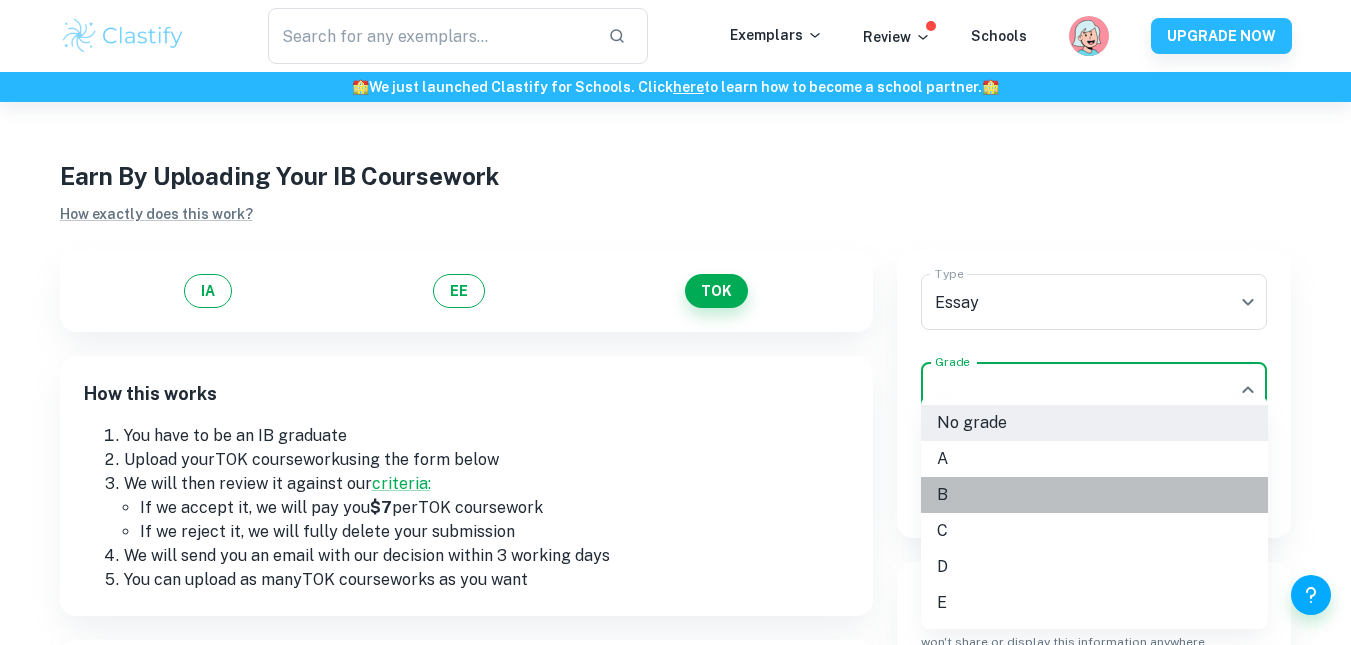 click on "B" at bounding box center (1094, 495) 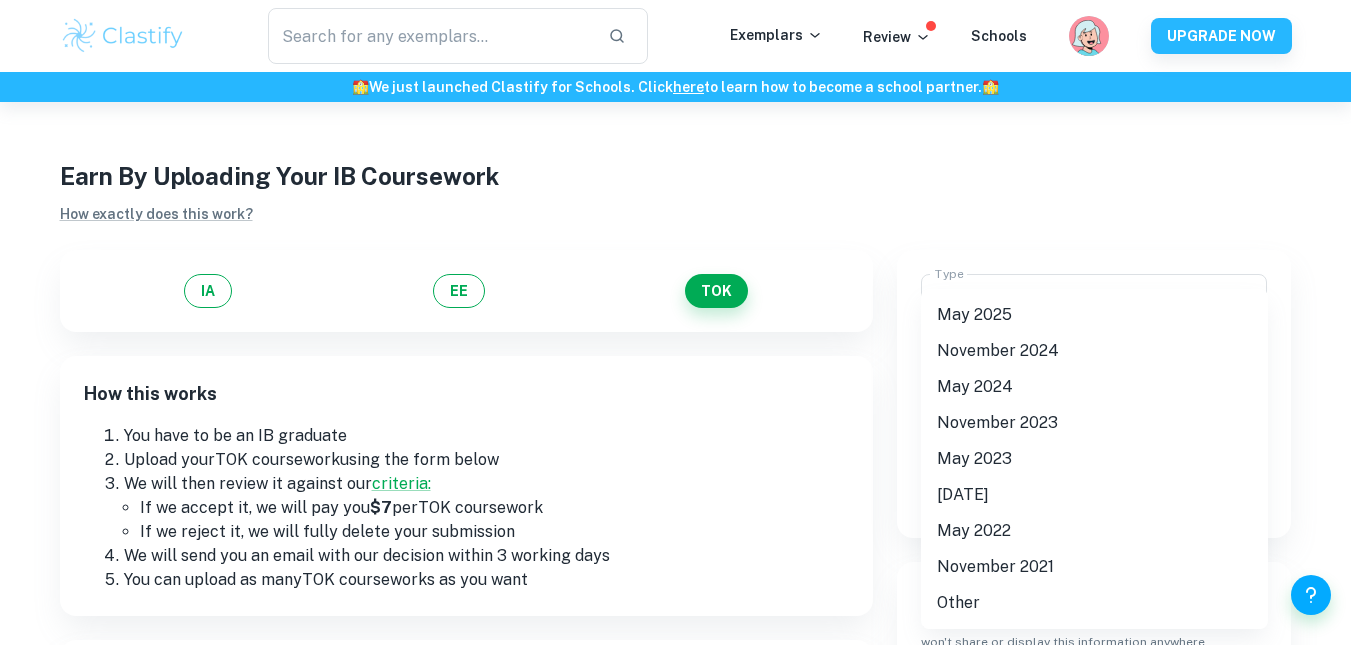 click on "We value your privacy We use cookies to enhance your browsing experience, serve personalised ads or content, and analyse our traffic. By clicking "Accept All", you consent to our use of cookies.   Cookie Policy Customise   Reject All   Accept All   Customise Consent Preferences   We use cookies to help you navigate efficiently and perform certain functions. You will find detailed information about all cookies under each consent category below. The cookies that are categorised as "Necessary" are stored on your browser as they are essential for enabling the basic functionalities of the site. ...  Show more For more information on how Google's third-party cookies operate and handle your data, see:   Google Privacy Policy Necessary Always Active Necessary cookies are required to enable the basic features of this site, such as providing secure log-in or adjusting your consent preferences. These cookies do not store any personally identifiable data. Functional Analytics Performance Advertisement Uncategorised" at bounding box center [675, 424] 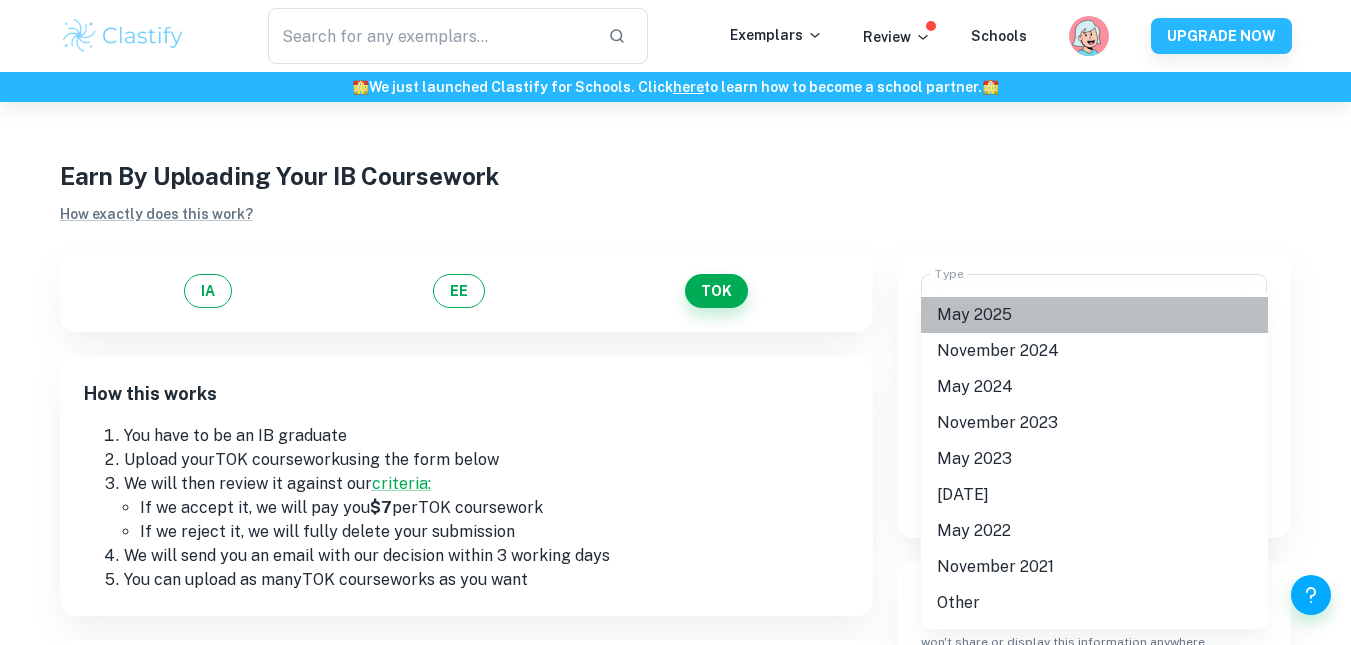 click on "May 2025" at bounding box center [1094, 315] 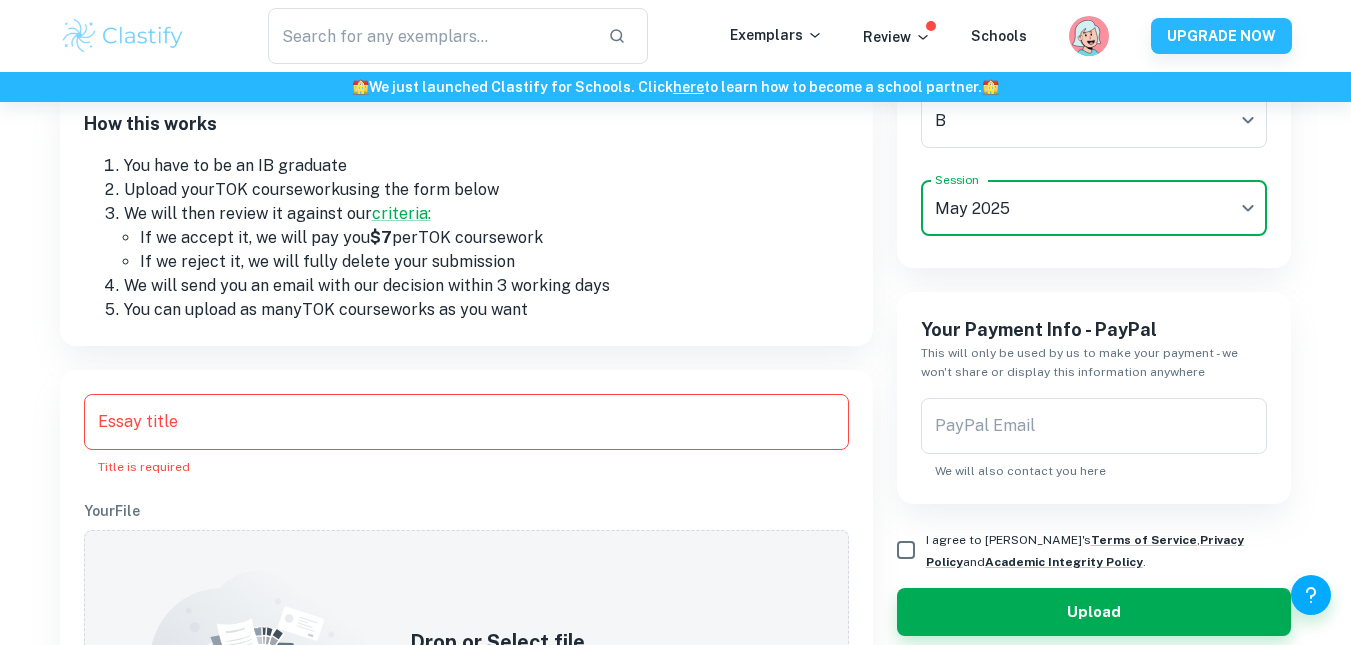 scroll, scrollTop: 277, scrollLeft: 0, axis: vertical 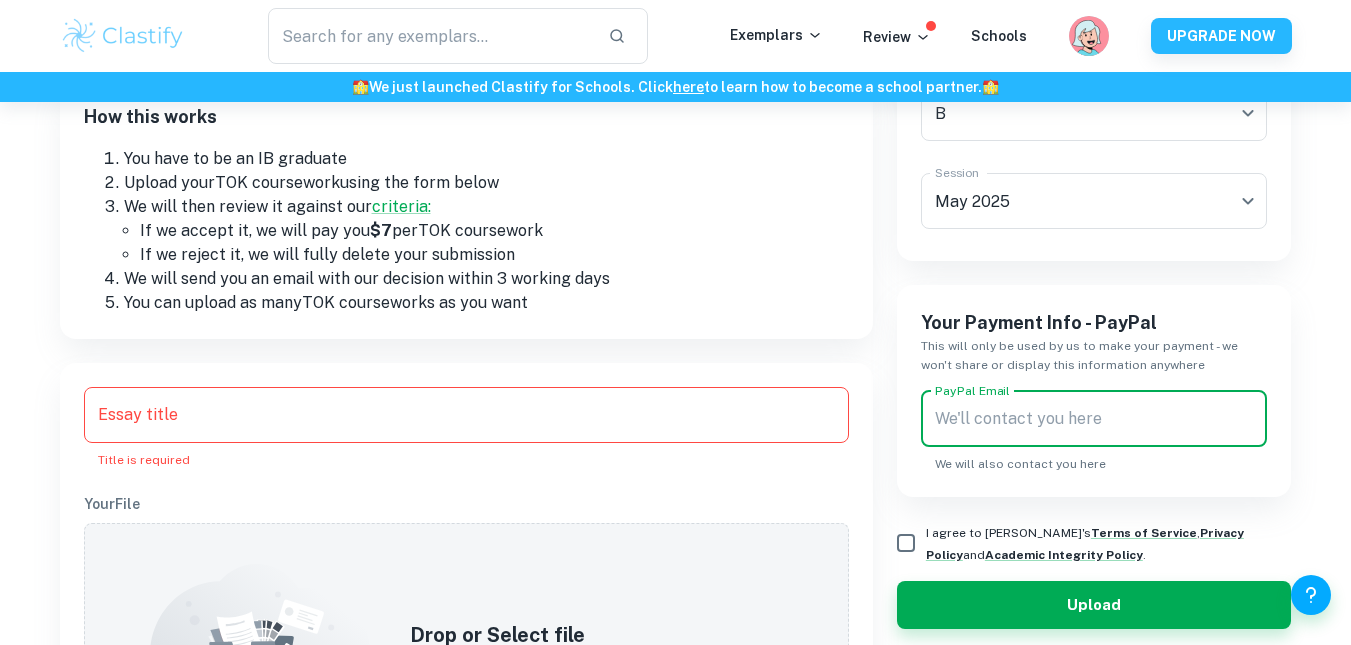 click on "PayPal Email" at bounding box center (1094, 419) 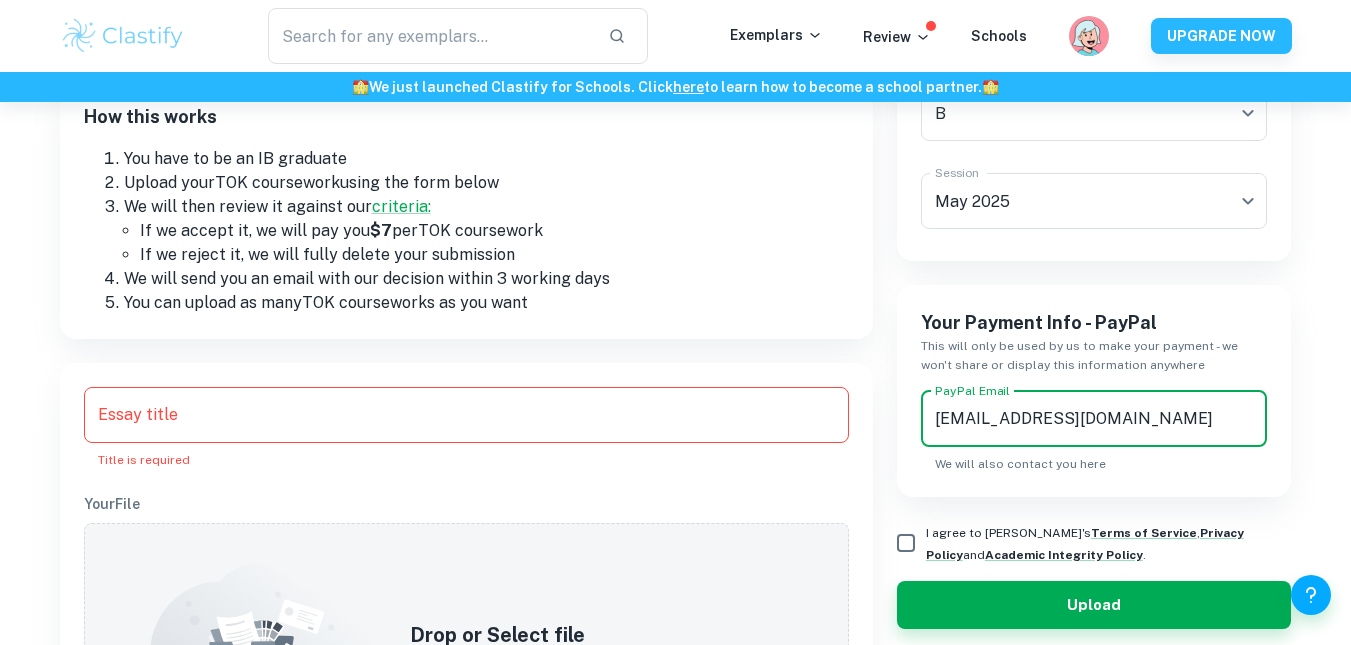type on "[EMAIL_ADDRESS][DOMAIN_NAME]" 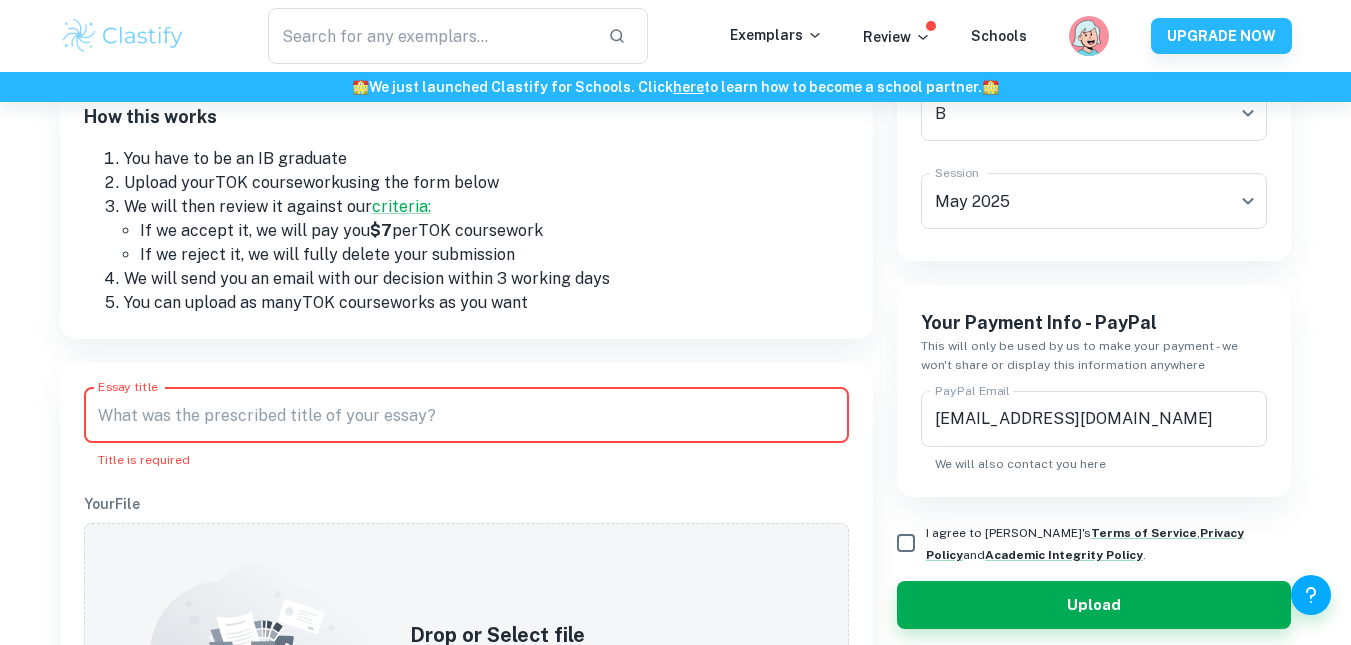 click on "Essay title" at bounding box center [466, 415] 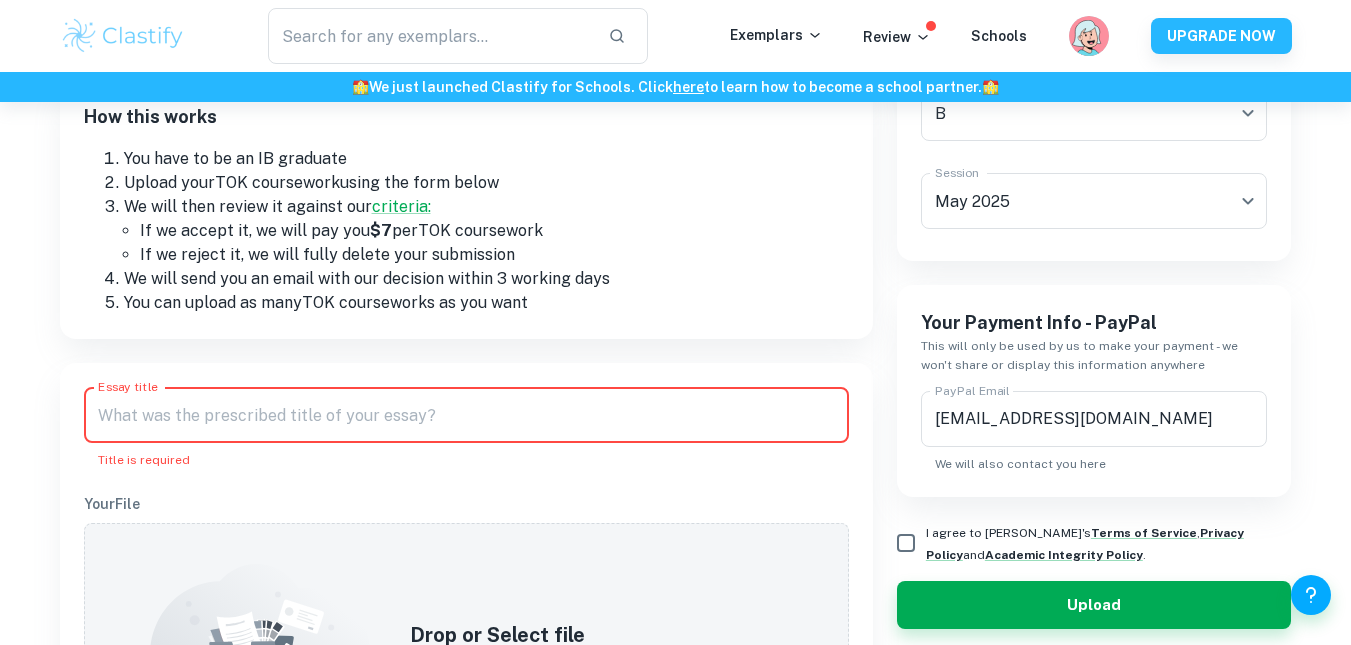 paste on "Does acquiring knowledge destroy our sense of wonder? Discuss with reference to two areas of knowledge." 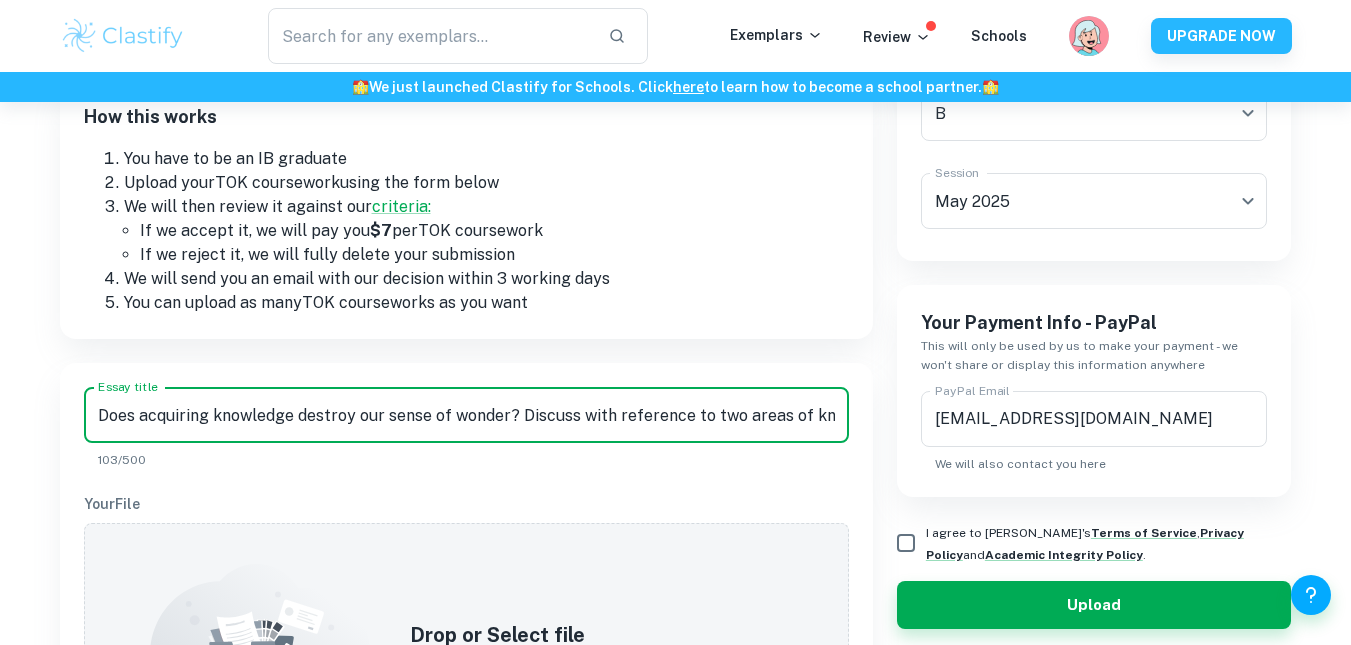 scroll, scrollTop: 0, scrollLeft: 56, axis: horizontal 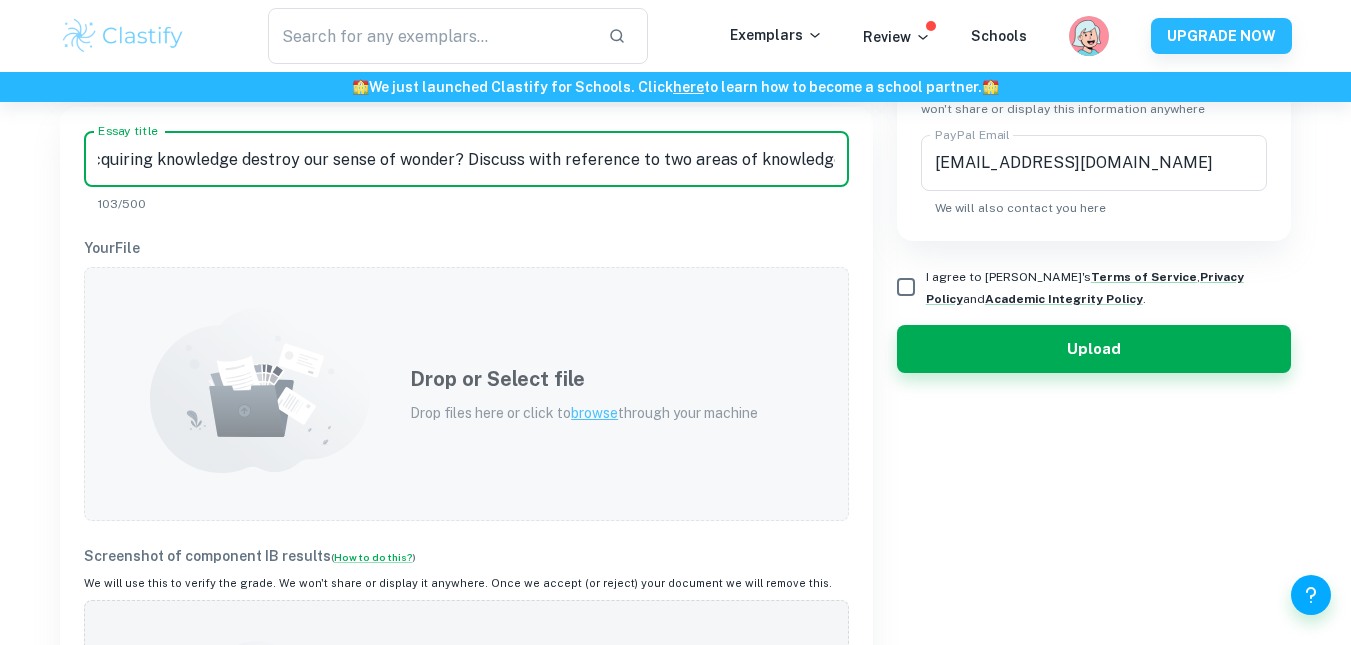 type on "Does acquiring knowledge destroy our sense of wonder? Discuss with reference to two areas of knowledge." 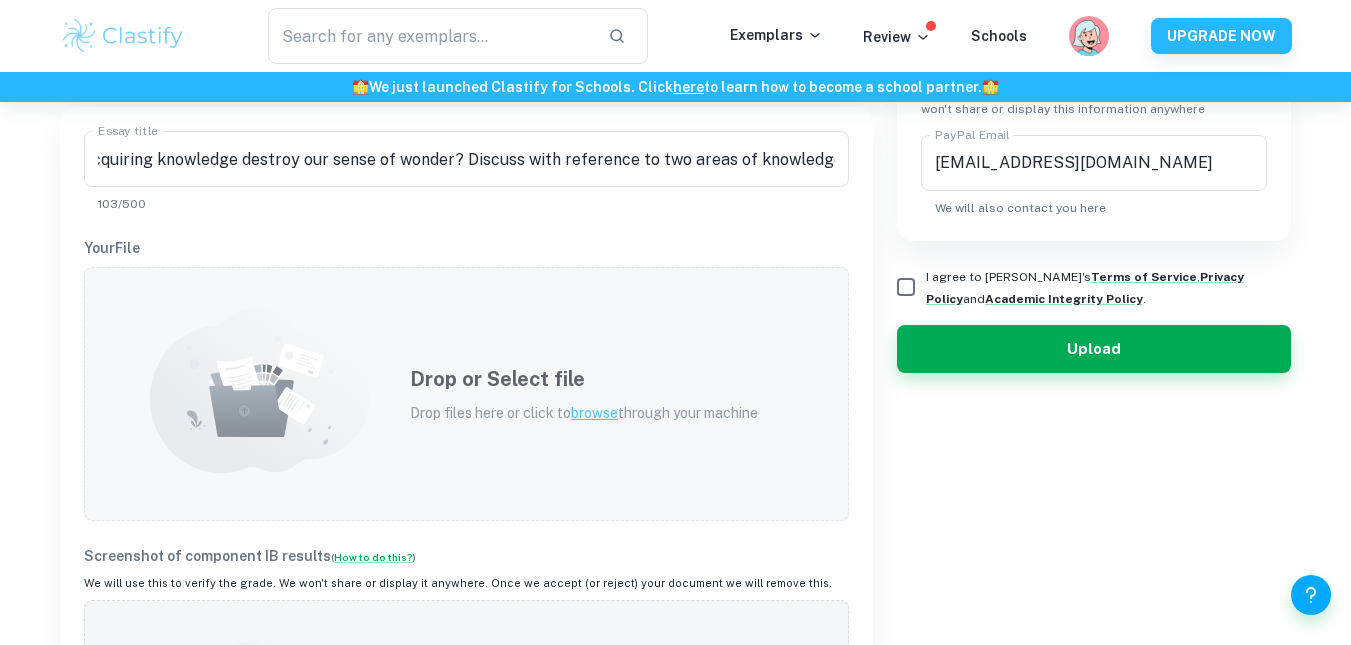 scroll, scrollTop: 0, scrollLeft: 0, axis: both 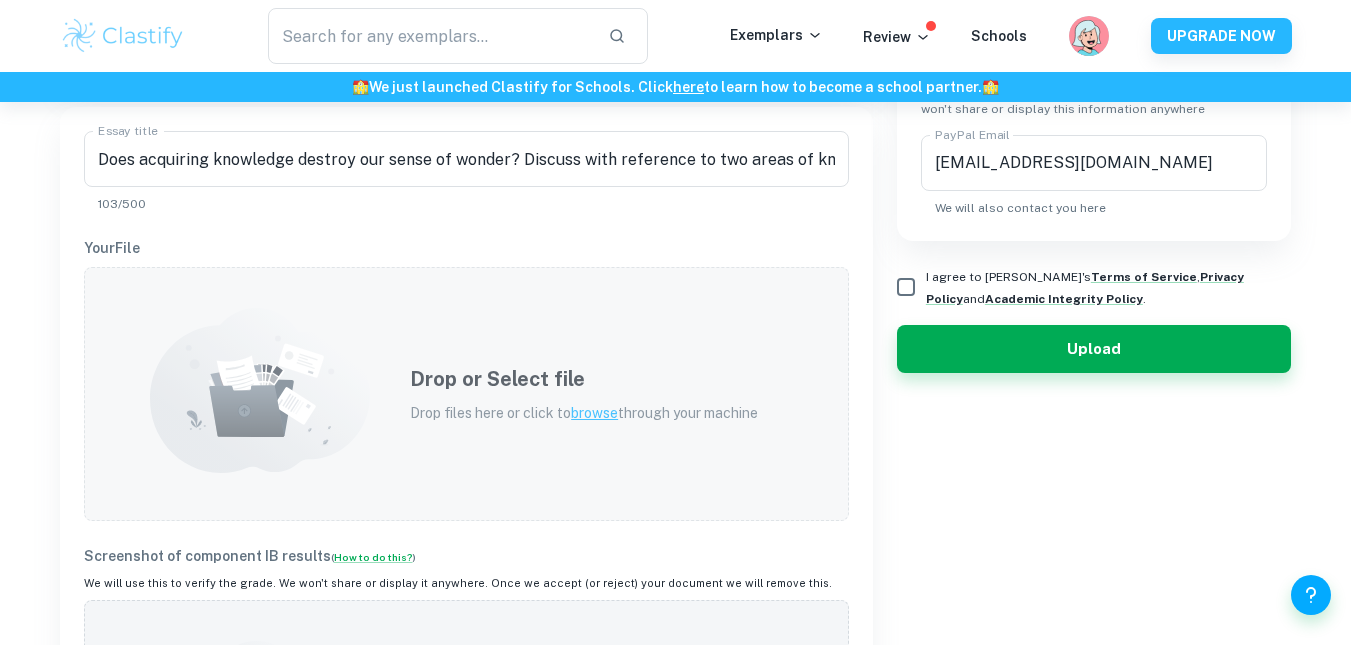 click on "Drop files here or click to  browse  through your machine" at bounding box center (584, 413) 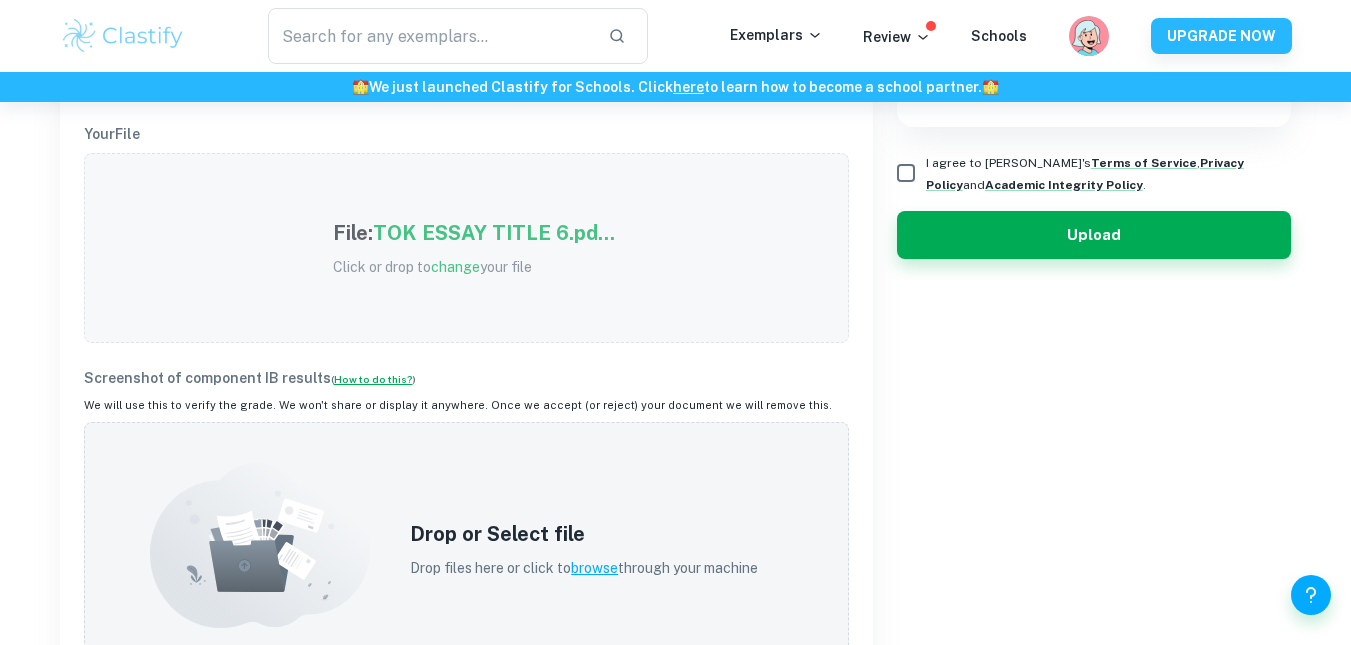 scroll, scrollTop: 649, scrollLeft: 0, axis: vertical 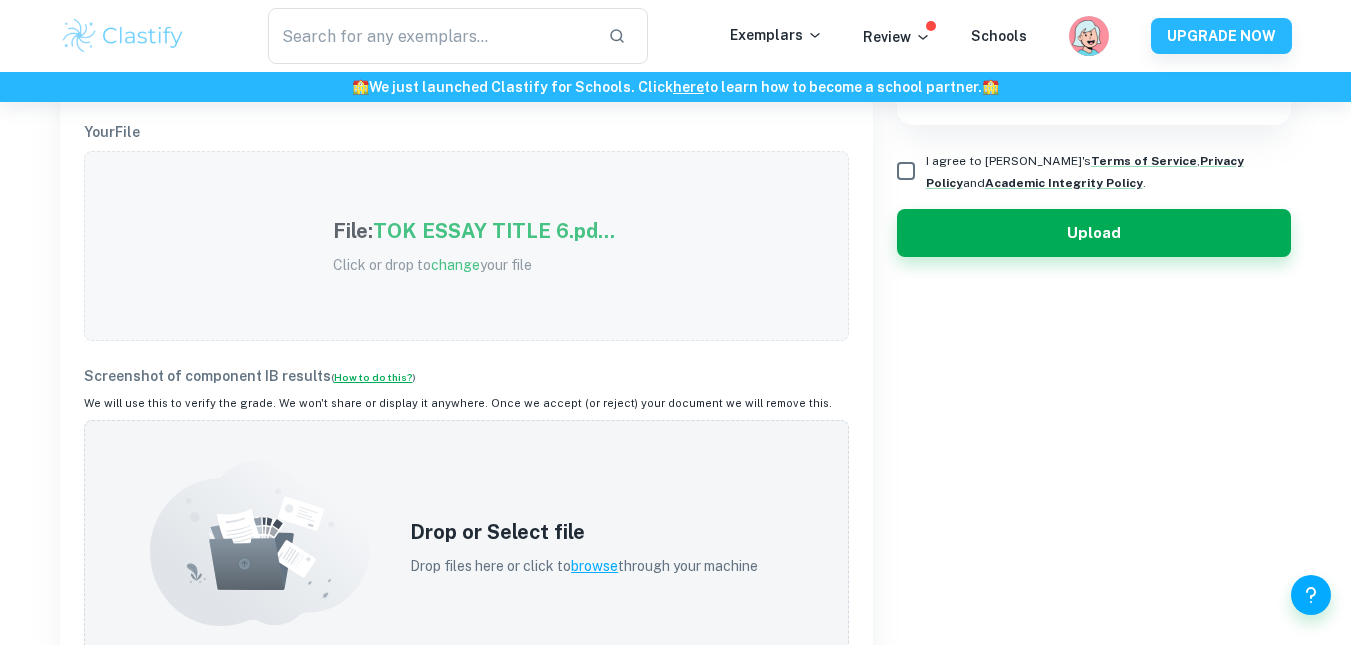 click on "Drop or Select file Drop files here or click to  browse  through your machine" at bounding box center (466, 547) 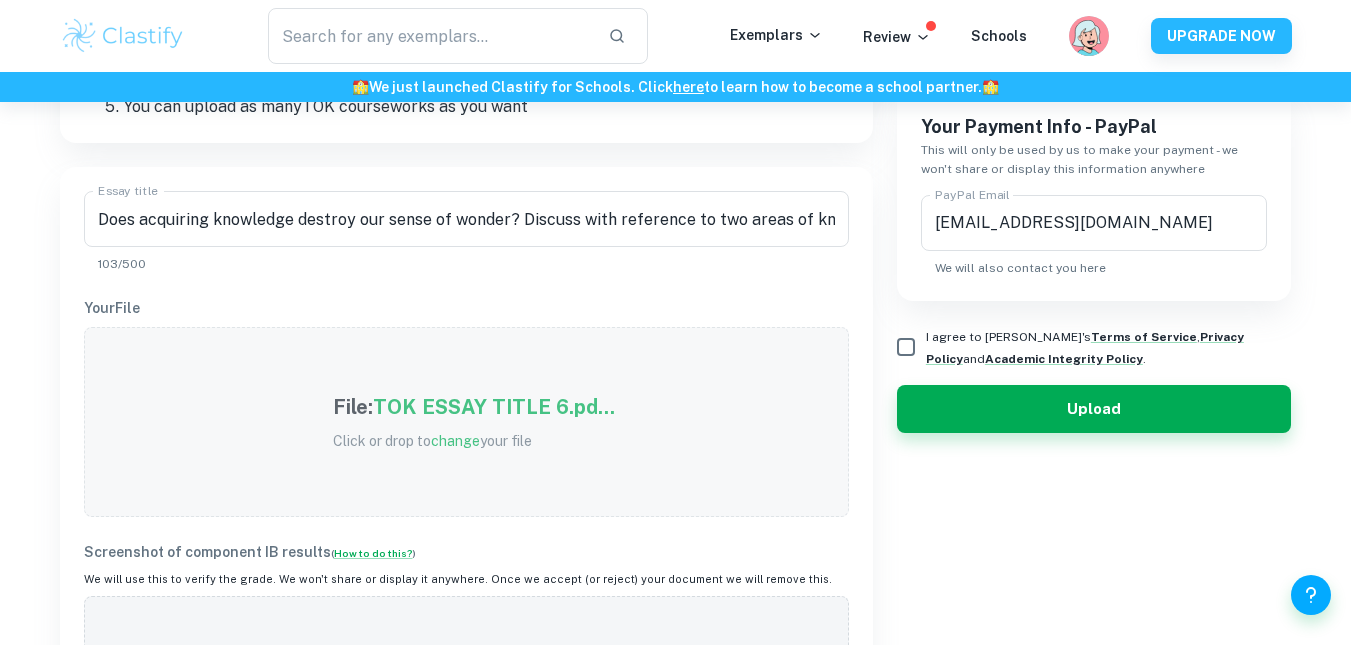 scroll, scrollTop: 434, scrollLeft: 0, axis: vertical 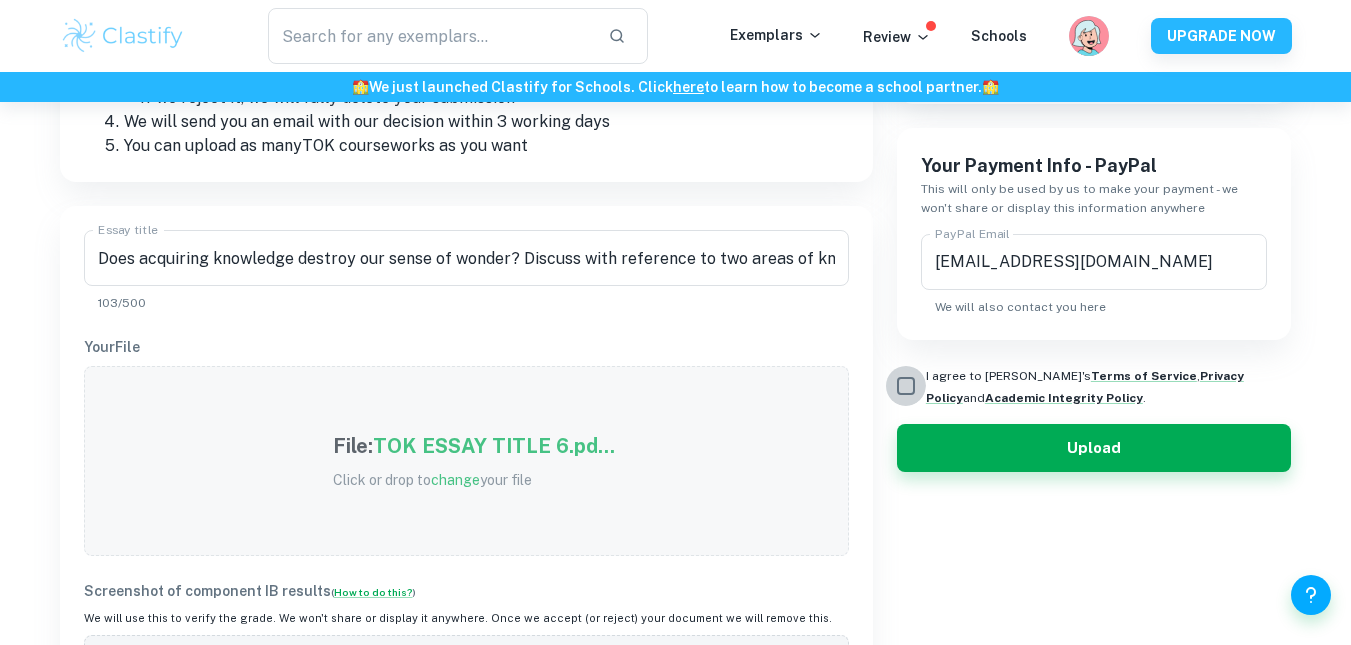 click on "I agree to [PERSON_NAME]'s  Terms of Service ,  Privacy Policy  and  Academic Integrity Policy ." at bounding box center [906, 386] 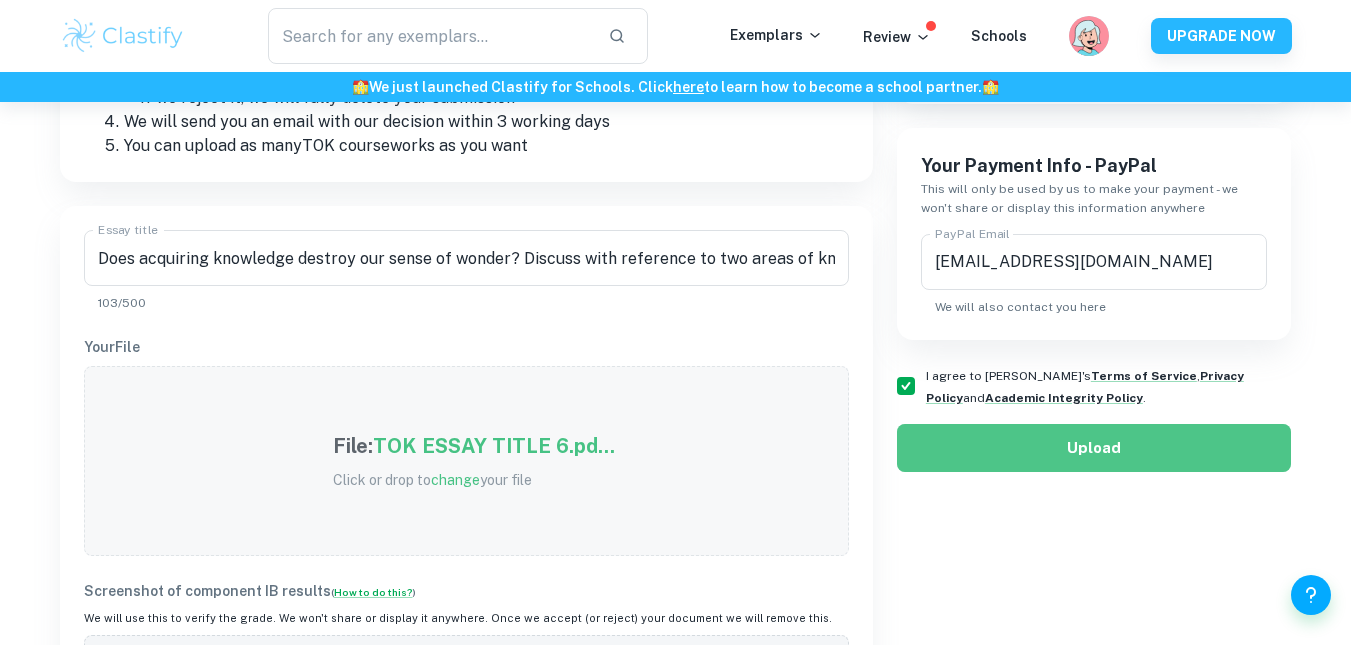 click on "Upload" at bounding box center (1094, 448) 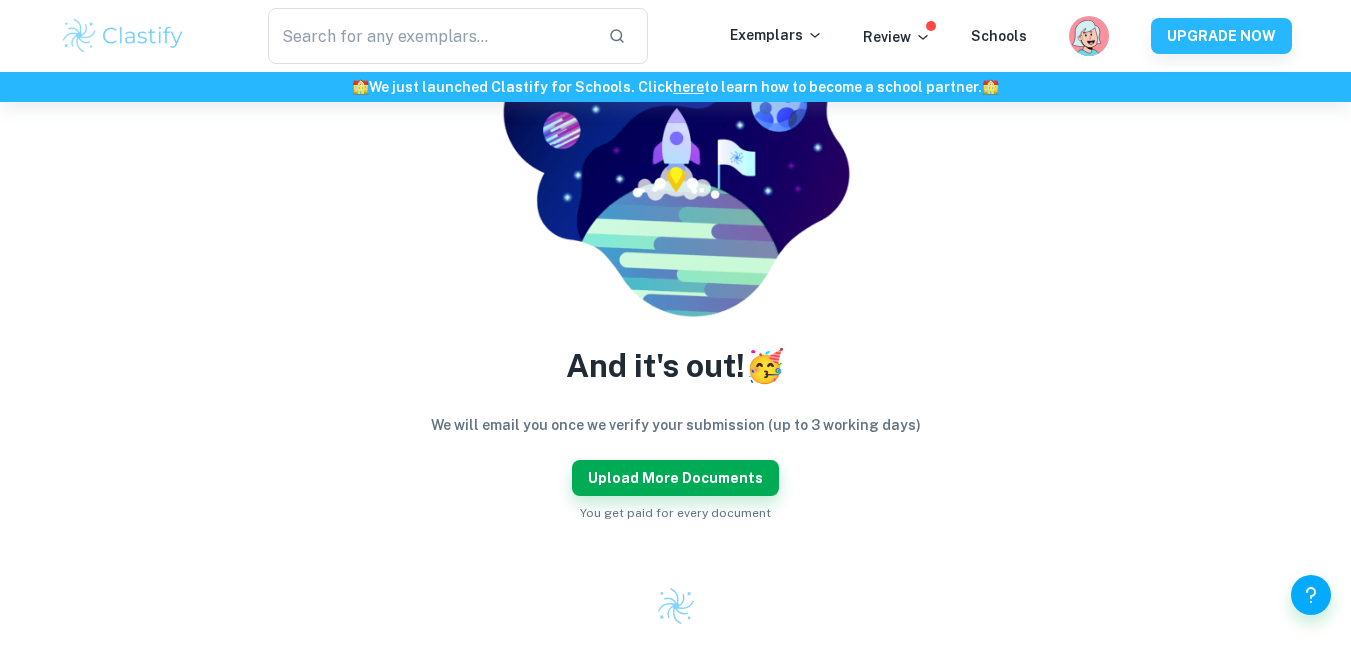 scroll, scrollTop: 262, scrollLeft: 0, axis: vertical 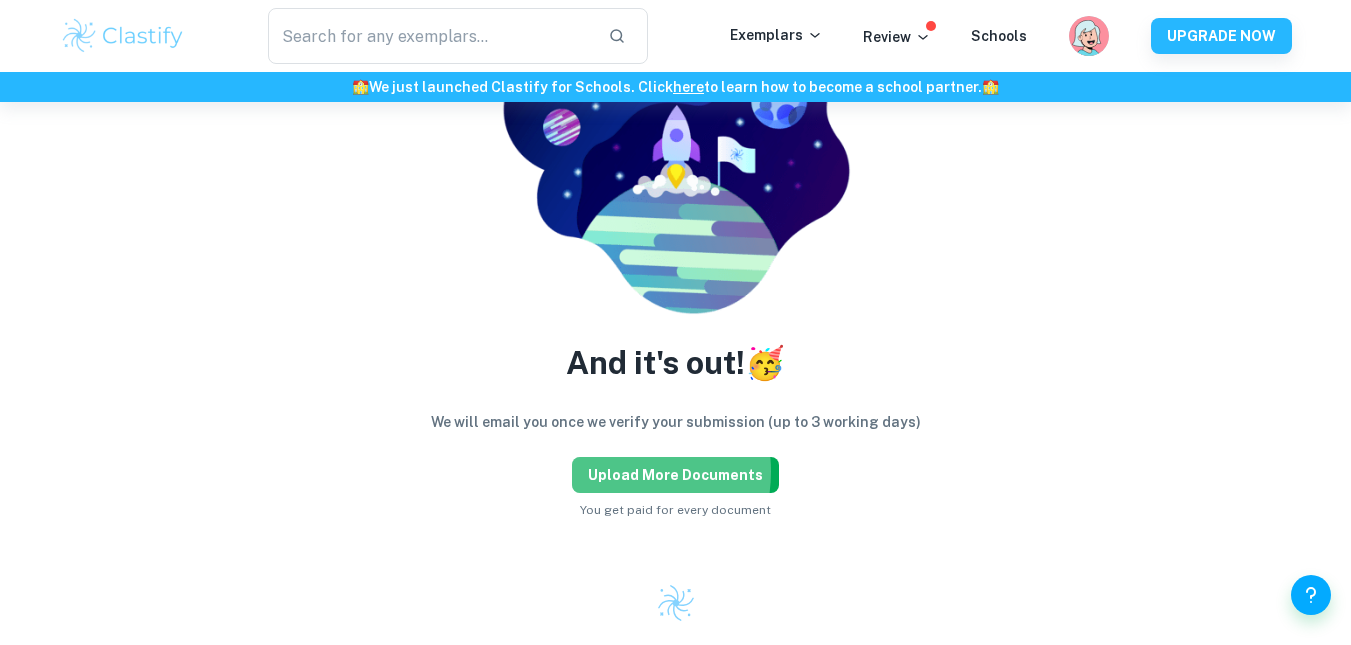 click on "Upload more documents" at bounding box center (675, 475) 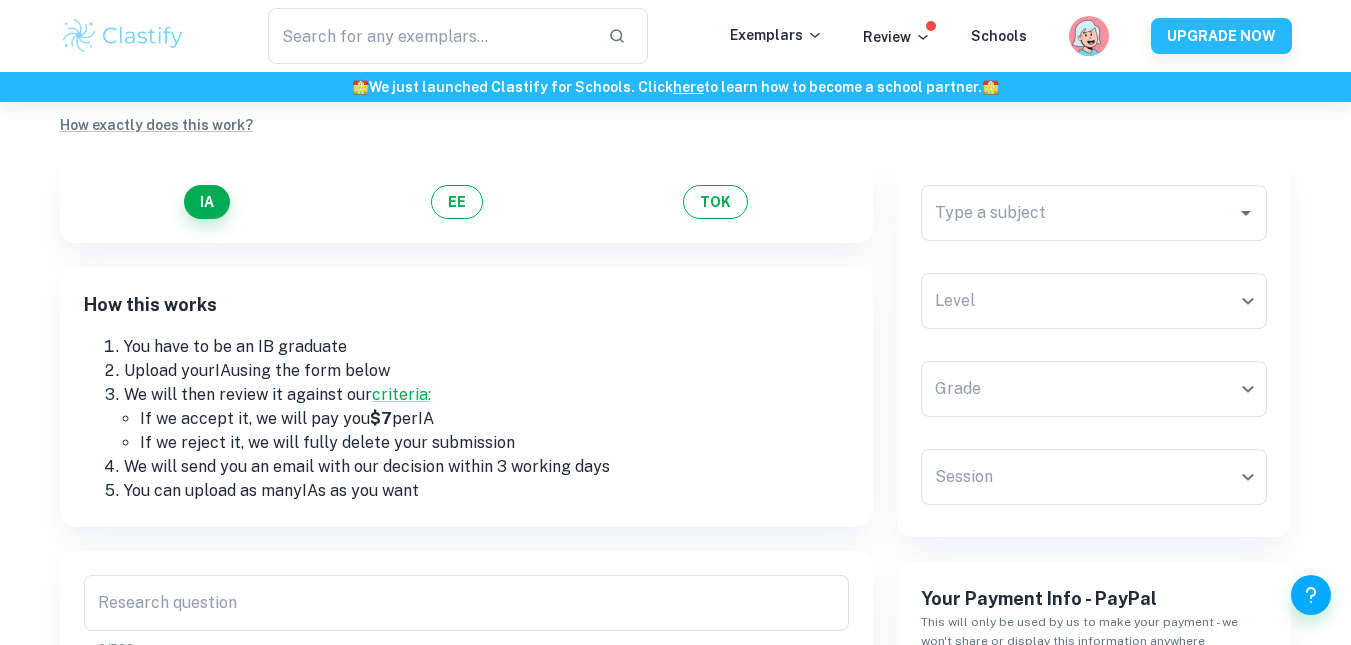 scroll, scrollTop: 84, scrollLeft: 0, axis: vertical 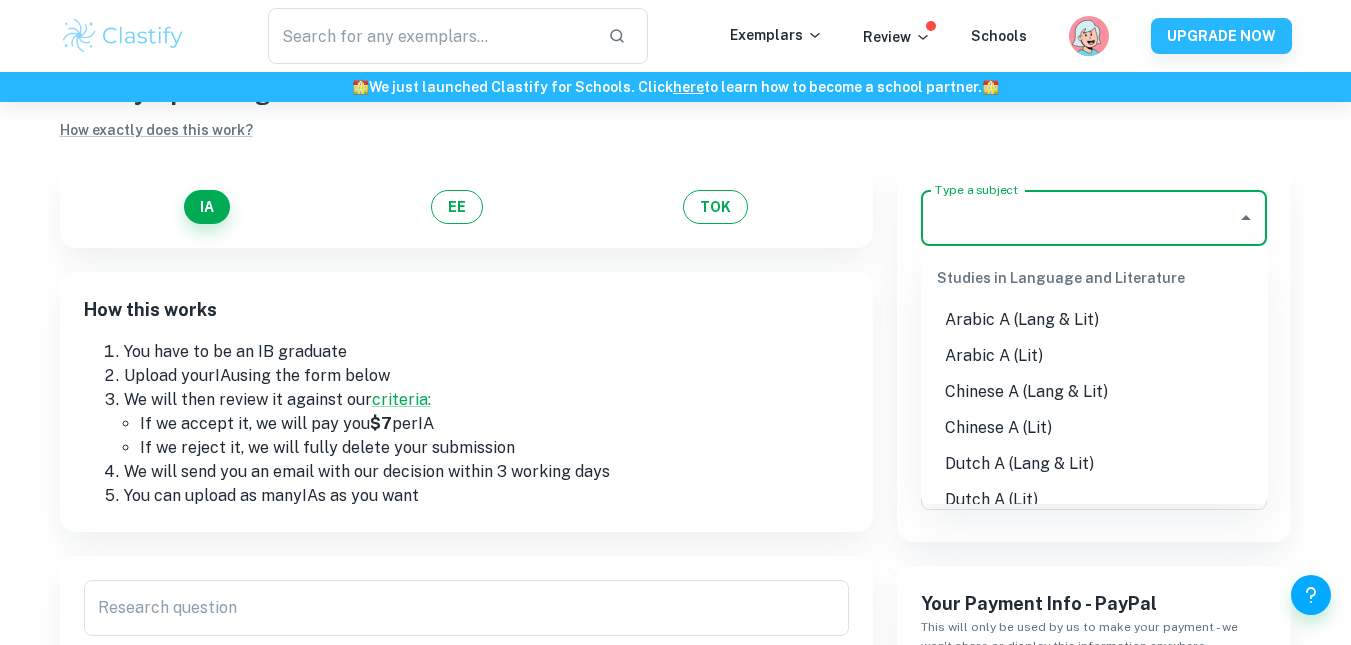 click on "Type a subject" at bounding box center (1079, 218) 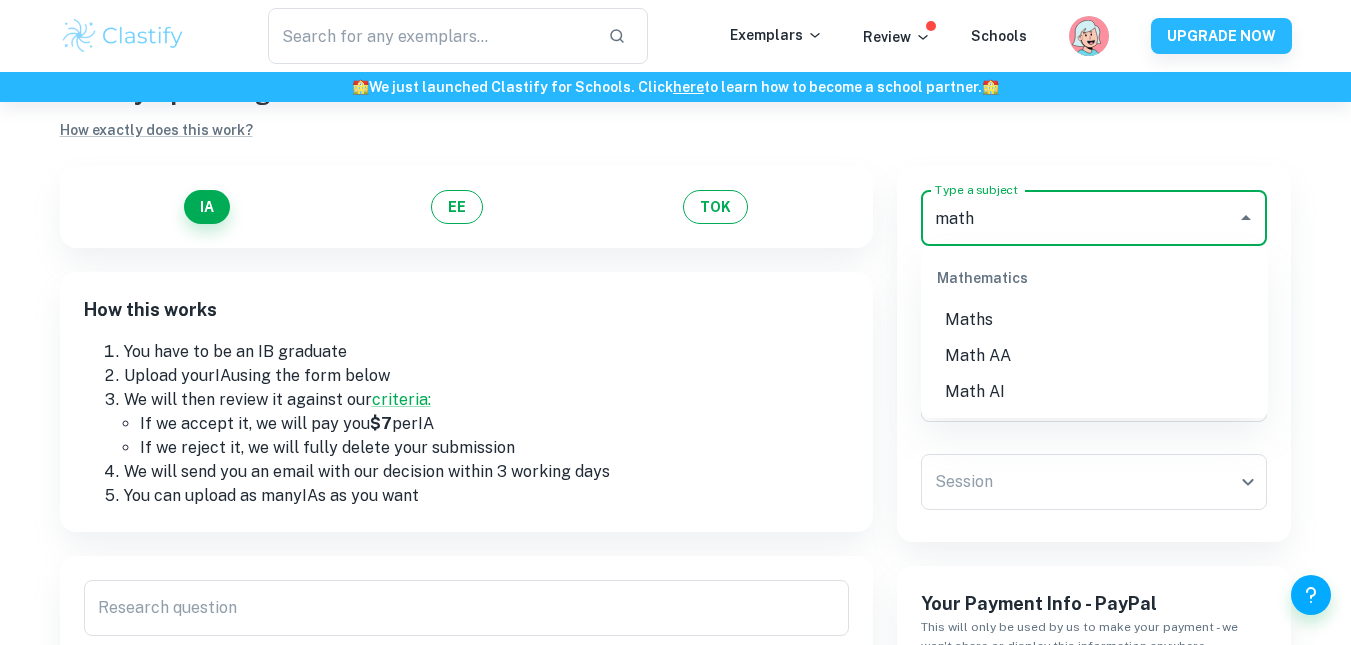 click on "Math AI" at bounding box center (1094, 392) 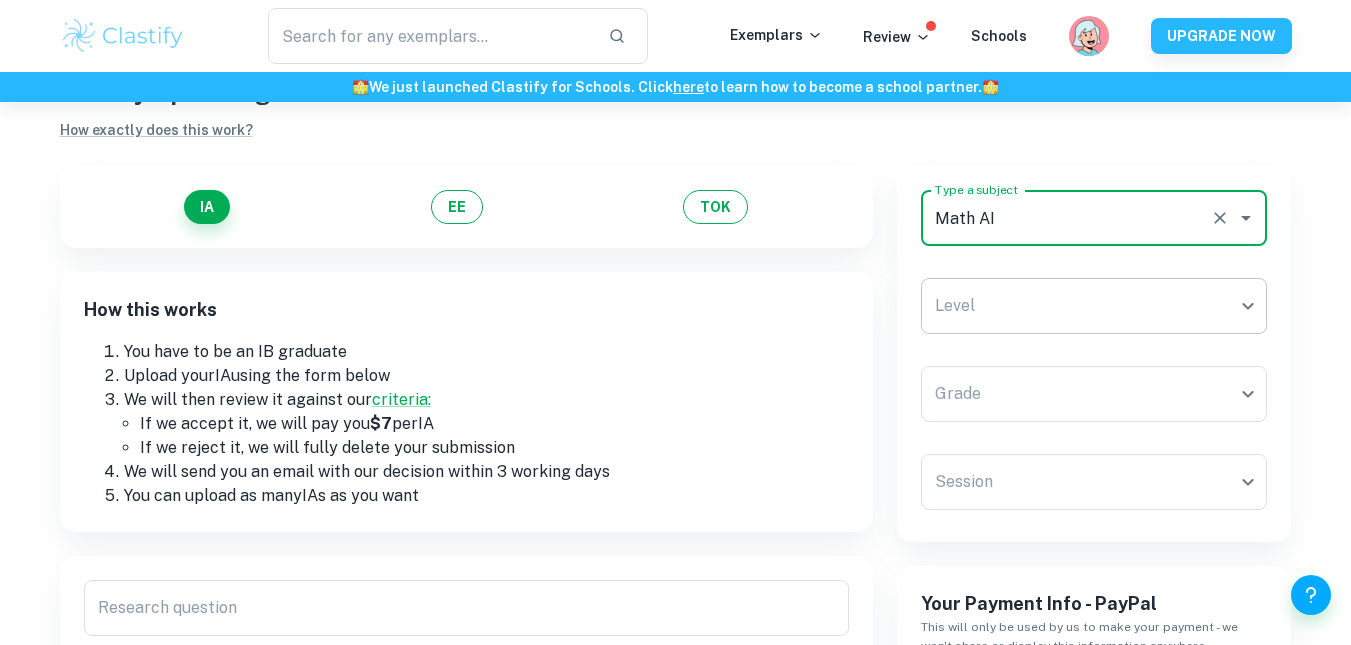 type on "Math AI" 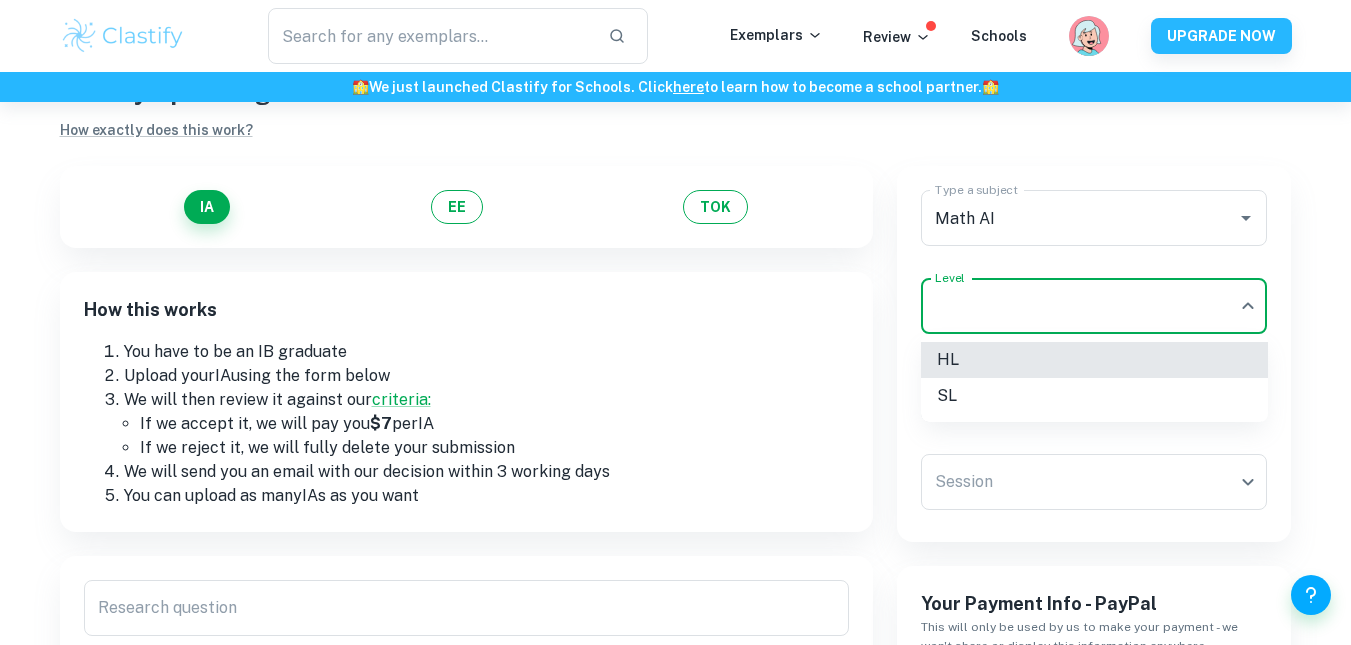 click on "We value your privacy We use cookies to enhance your browsing experience, serve personalised ads or content, and analyse our traffic. By clicking "Accept All", you consent to our use of cookies.   Cookie Policy Customise   Reject All   Accept All   Customise Consent Preferences   We use cookies to help you navigate efficiently and perform certain functions. You will find detailed information about all cookies under each consent category below. The cookies that are categorised as "Necessary" are stored on your browser as they are essential for enabling the basic functionalities of the site. ...  Show more For more information on how Google's third-party cookies operate and handle your data, see:   Google Privacy Policy Necessary Always Active Necessary cookies are required to enable the basic features of this site, such as providing secure log-in or adjusting your consent preferences. These cookies do not store any personally identifiable data. Functional Analytics Performance Advertisement Uncategorised" at bounding box center (675, 340) 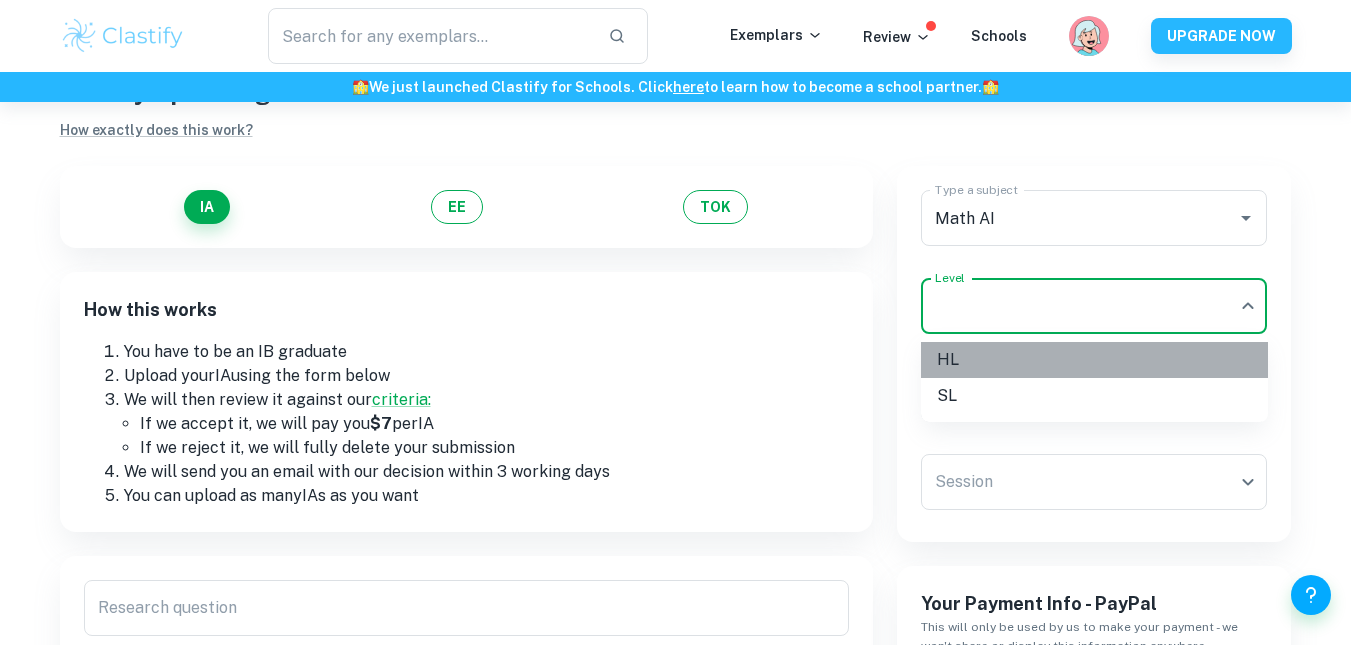 click on "HL" at bounding box center [1094, 360] 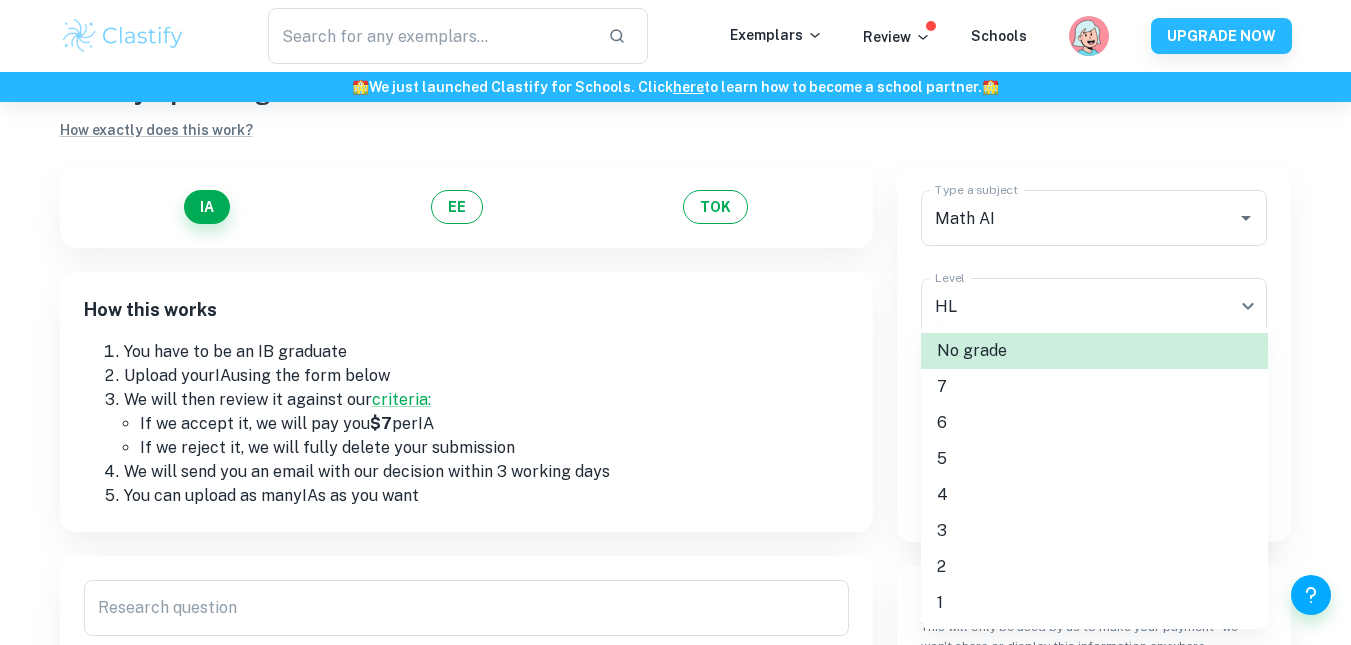 click on "We value your privacy We use cookies to enhance your browsing experience, serve personalised ads or content, and analyse our traffic. By clicking "Accept All", you consent to our use of cookies.   Cookie Policy Customise   Reject All   Accept All   Customise Consent Preferences   We use cookies to help you navigate efficiently and perform certain functions. You will find detailed information about all cookies under each consent category below. The cookies that are categorised as "Necessary" are stored on your browser as they are essential for enabling the basic functionalities of the site. ...  Show more For more information on how Google's third-party cookies operate and handle your data, see:   Google Privacy Policy Necessary Always Active Necessary cookies are required to enable the basic features of this site, such as providing secure log-in or adjusting your consent preferences. These cookies do not store any personally identifiable data. Functional Analytics Performance Advertisement Uncategorised" at bounding box center [675, 340] 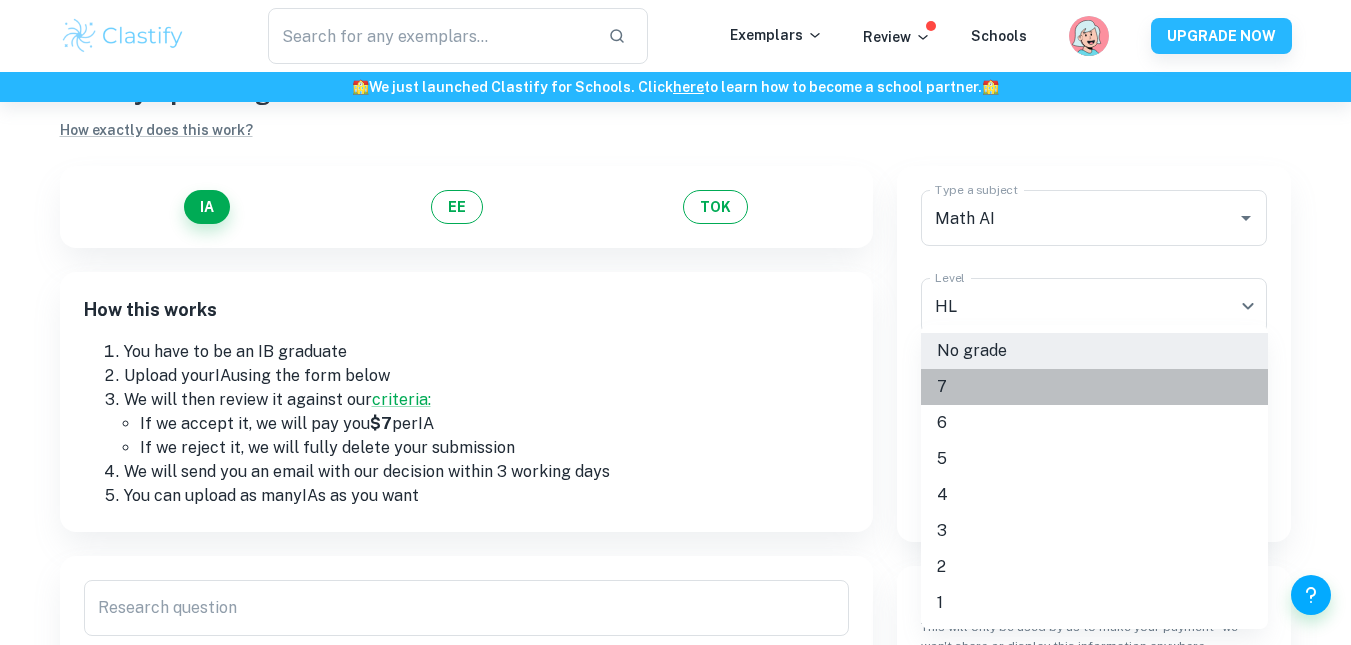click on "7" at bounding box center [1094, 387] 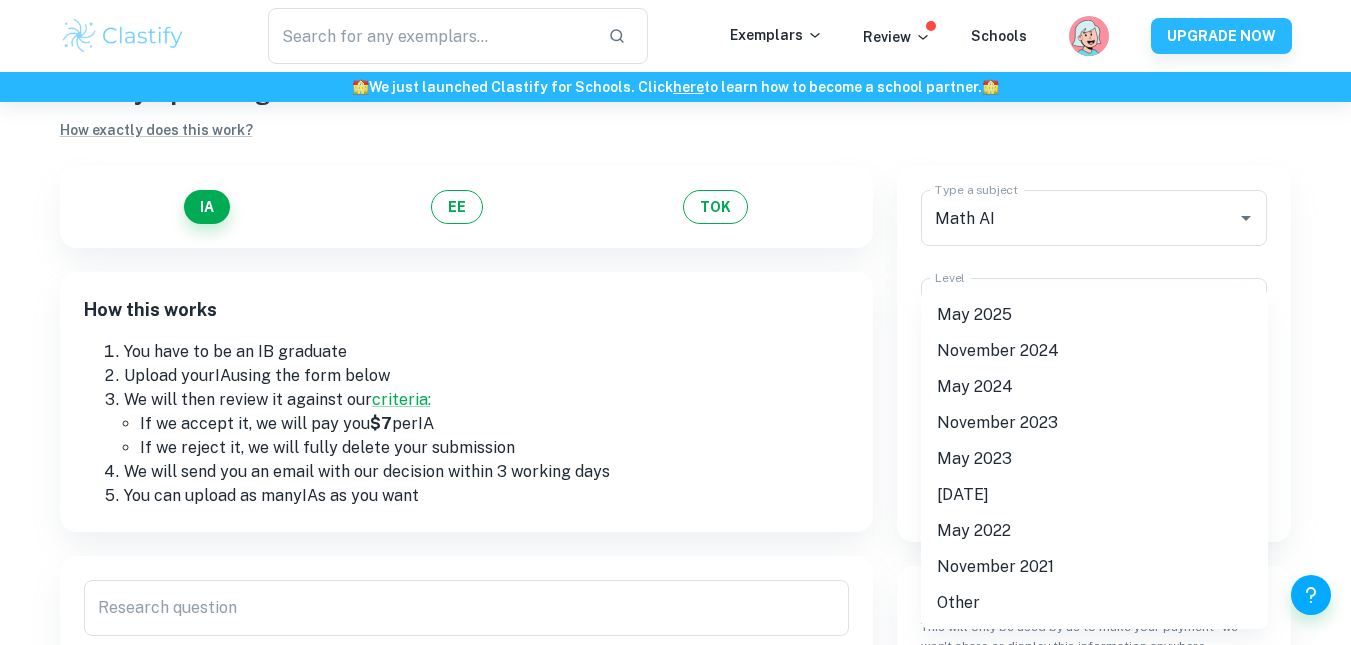 click on "We value your privacy We use cookies to enhance your browsing experience, serve personalised ads or content, and analyse our traffic. By clicking "Accept All", you consent to our use of cookies.   Cookie Policy Customise   Reject All   Accept All   Customise Consent Preferences   We use cookies to help you navigate efficiently and perform certain functions. You will find detailed information about all cookies under each consent category below. The cookies that are categorised as "Necessary" are stored on your browser as they are essential for enabling the basic functionalities of the site. ...  Show more For more information on how Google's third-party cookies operate and handle your data, see:   Google Privacy Policy Necessary Always Active Necessary cookies are required to enable the basic features of this site, such as providing secure log-in or adjusting your consent preferences. These cookies do not store any personally identifiable data. Functional Analytics Performance Advertisement Uncategorised" at bounding box center (675, 340) 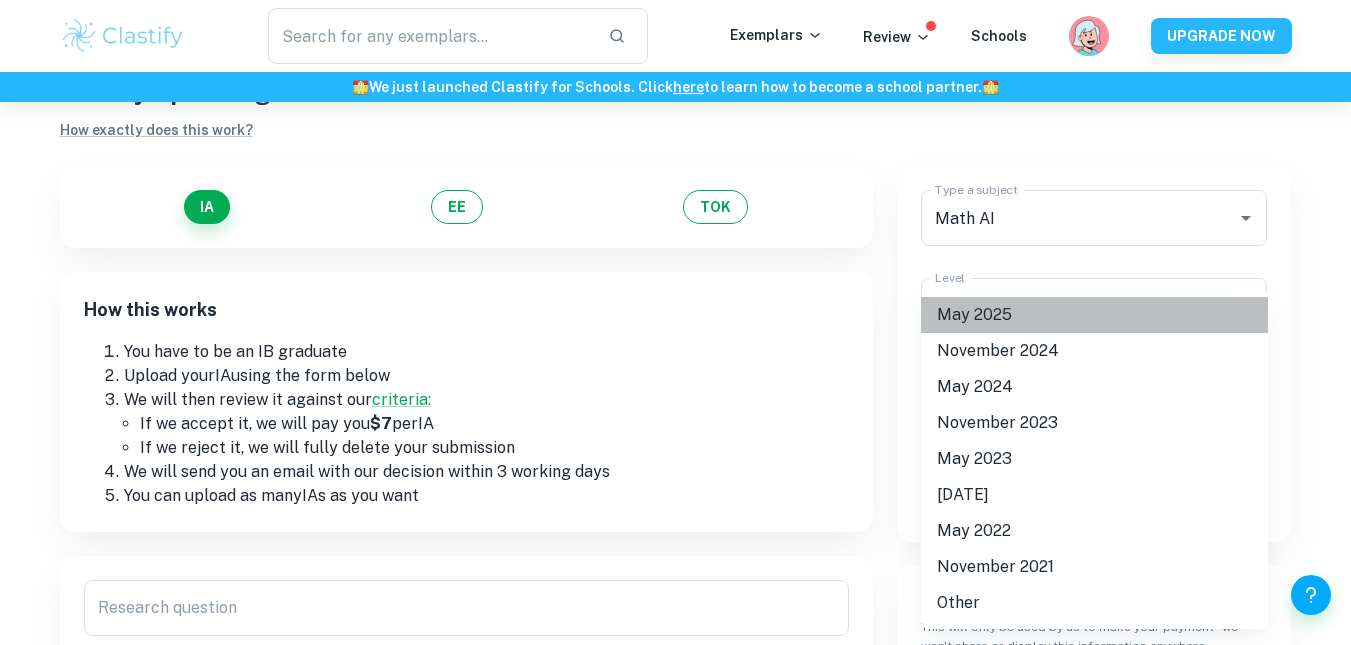 click on "May 2025" at bounding box center (1094, 315) 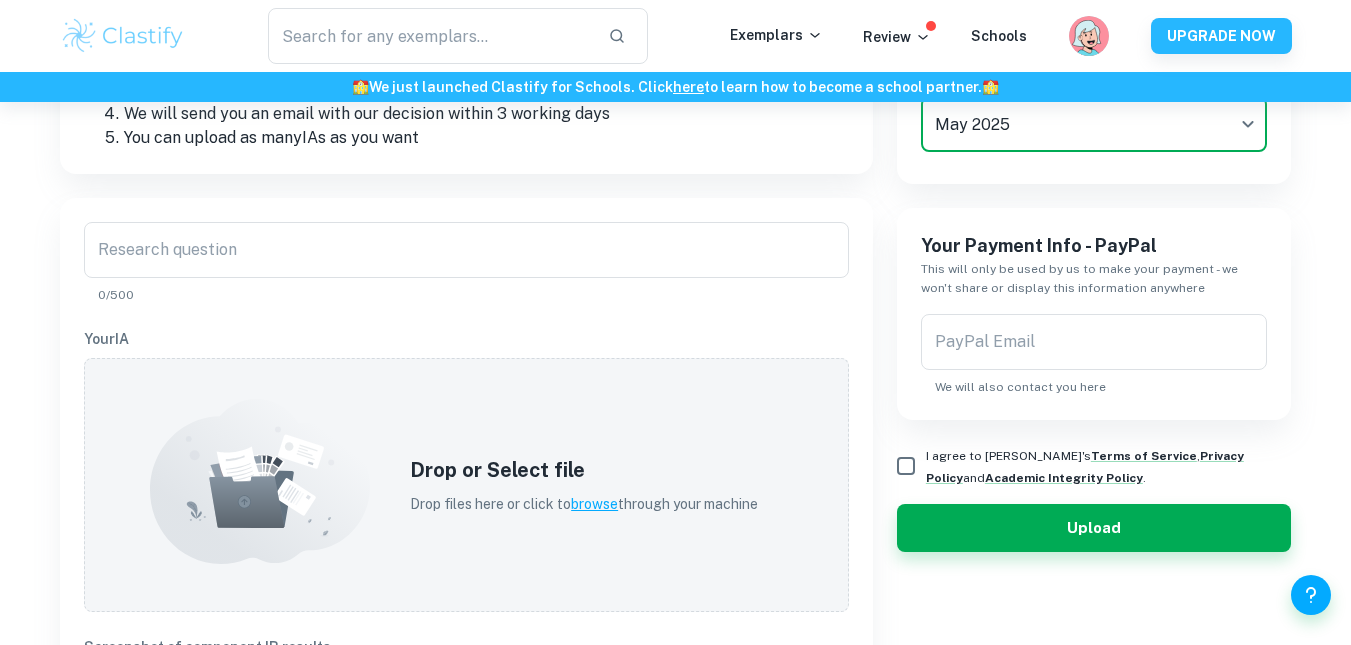 scroll, scrollTop: 444, scrollLeft: 0, axis: vertical 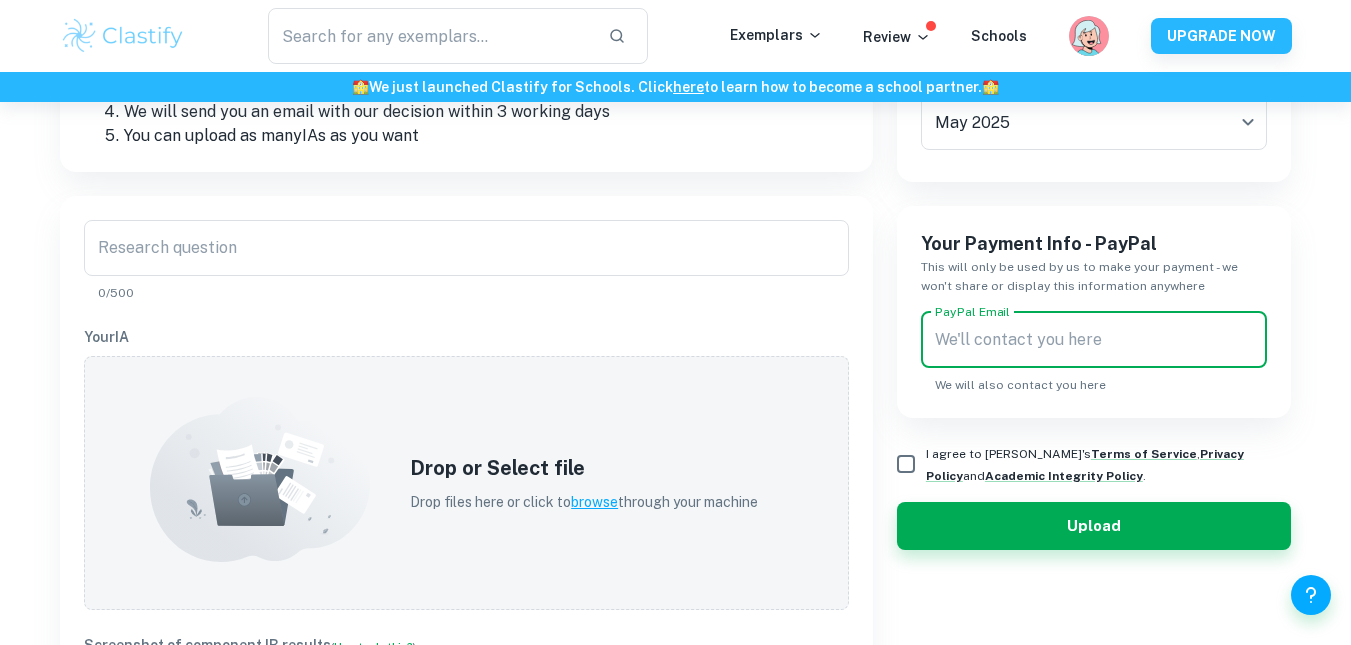 click on "PayPal Email" at bounding box center (1094, 340) 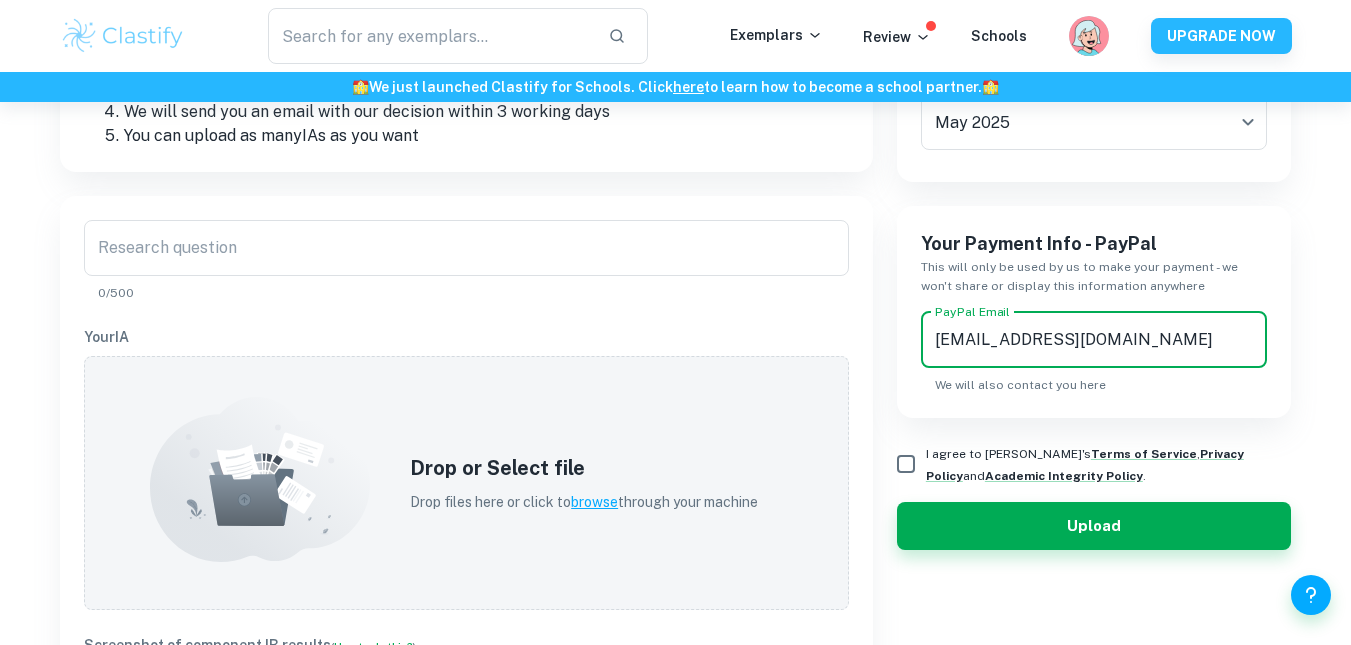 type on "[EMAIL_ADDRESS][DOMAIN_NAME]" 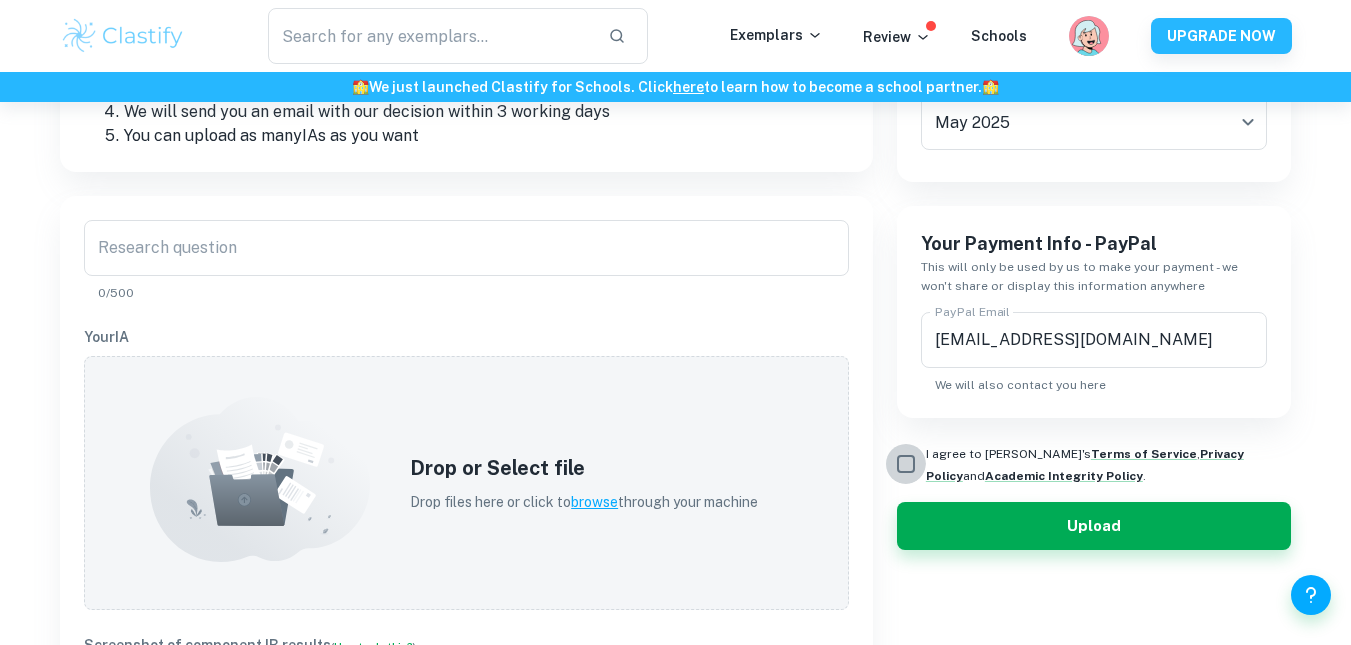 click on "I agree to [PERSON_NAME]'s  Terms of Service ,  Privacy Policy  and  Academic Integrity Policy ." at bounding box center (906, 464) 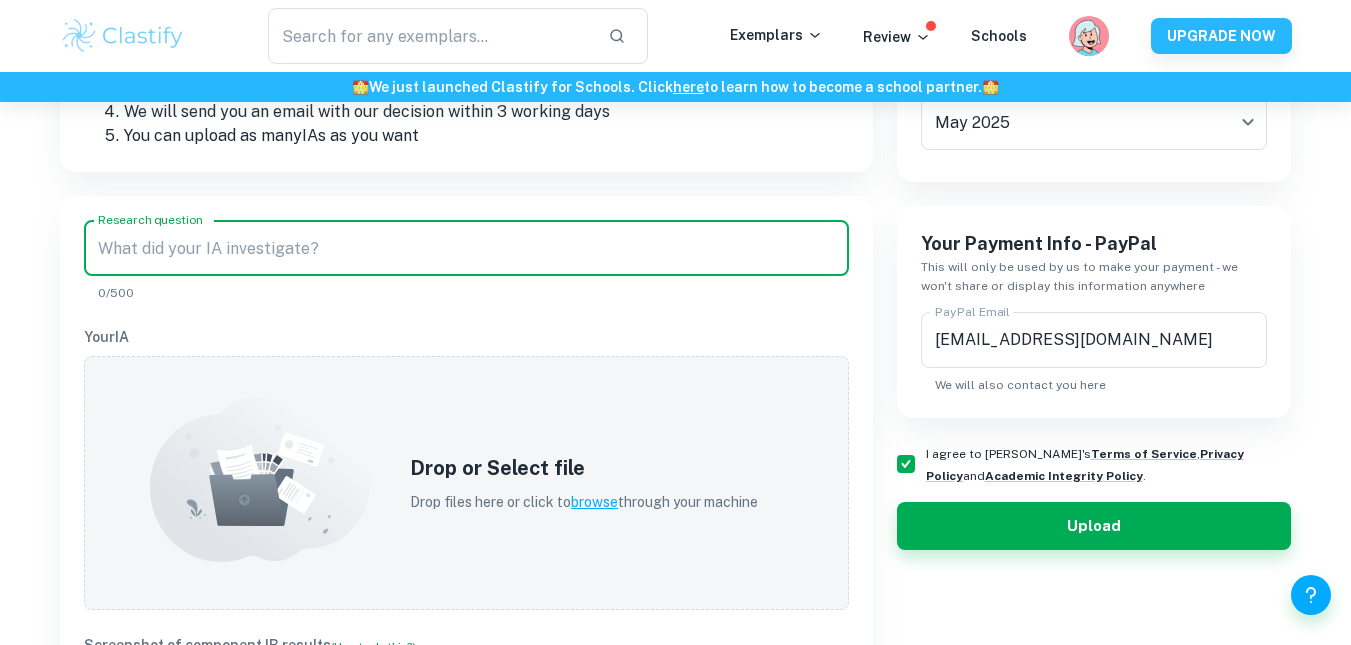 click on "Research question" at bounding box center (466, 248) 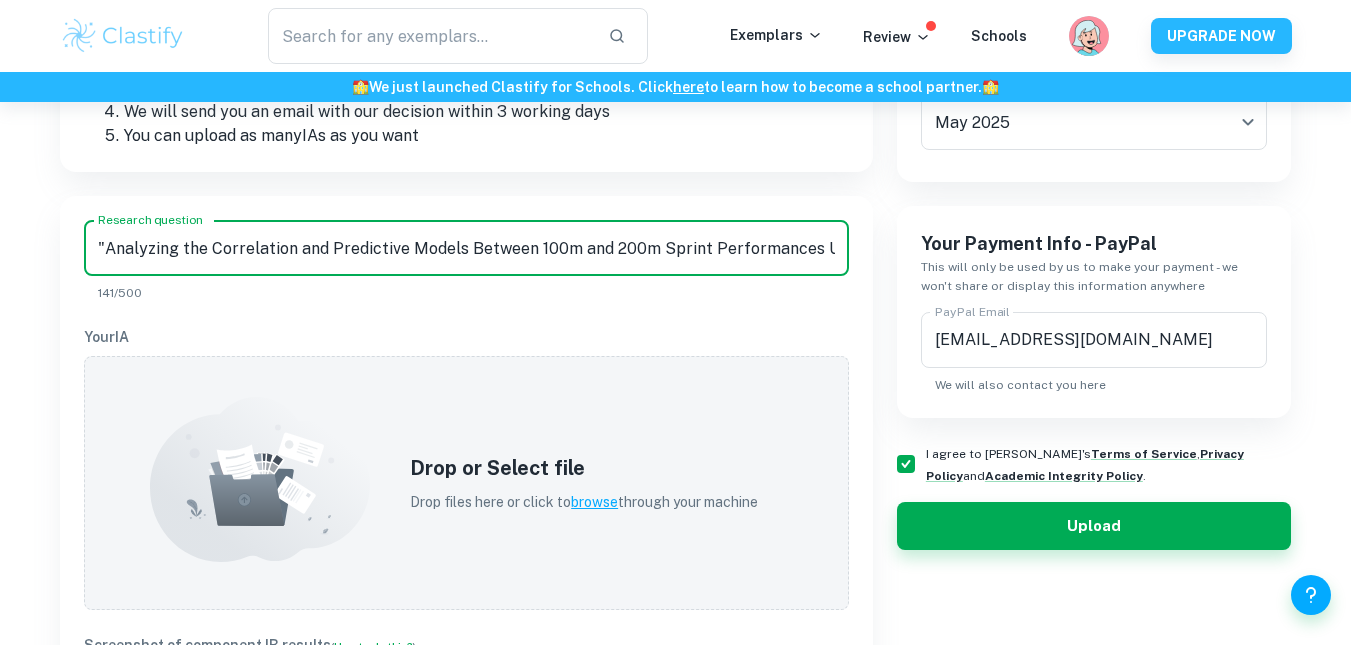 scroll, scrollTop: 0, scrollLeft: 362, axis: horizontal 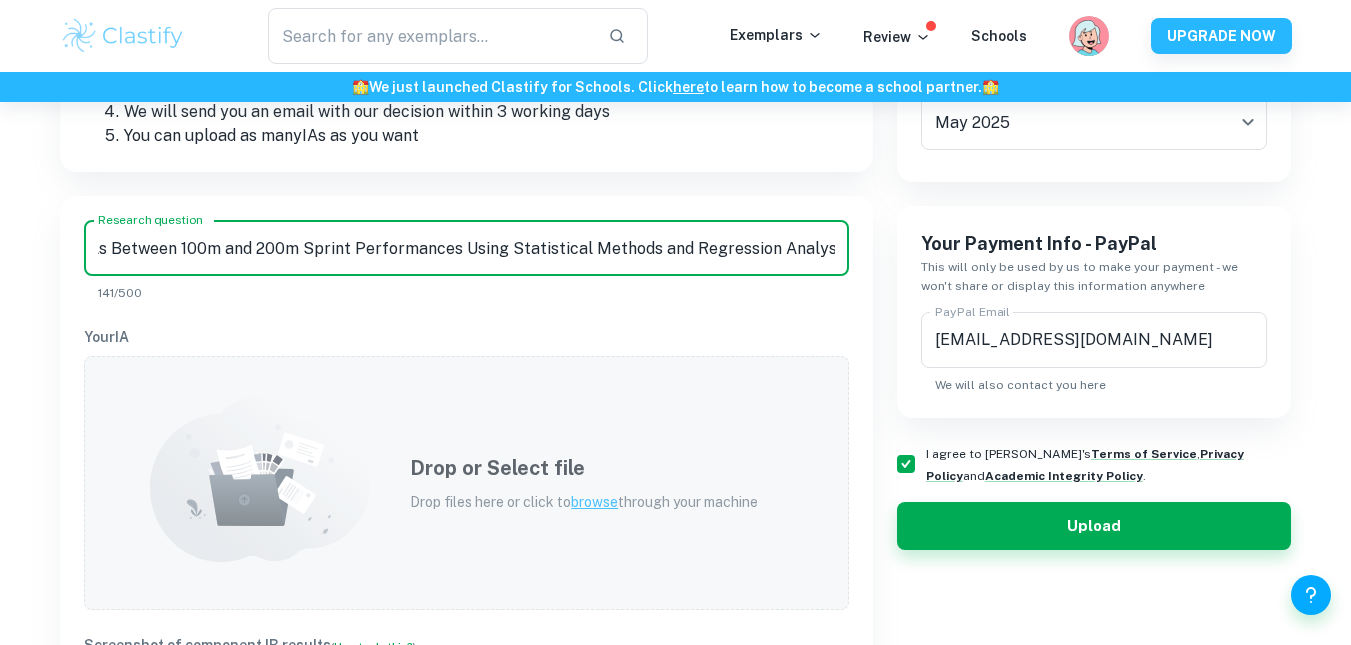 type on ""Analyzing the Correlation and Predictive Models Between 100m and 200m Sprint Performances Using Statistical Methods and Regression Analysis"" 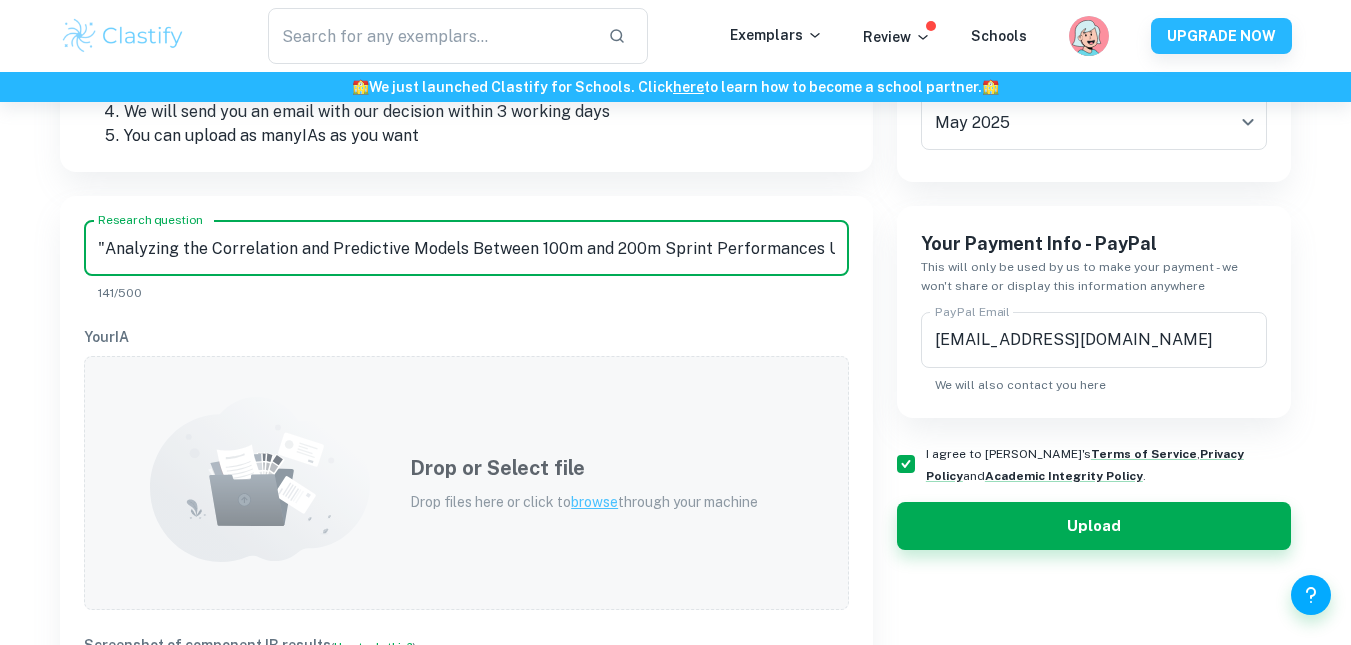 click on "Drop or Select file" at bounding box center (584, 468) 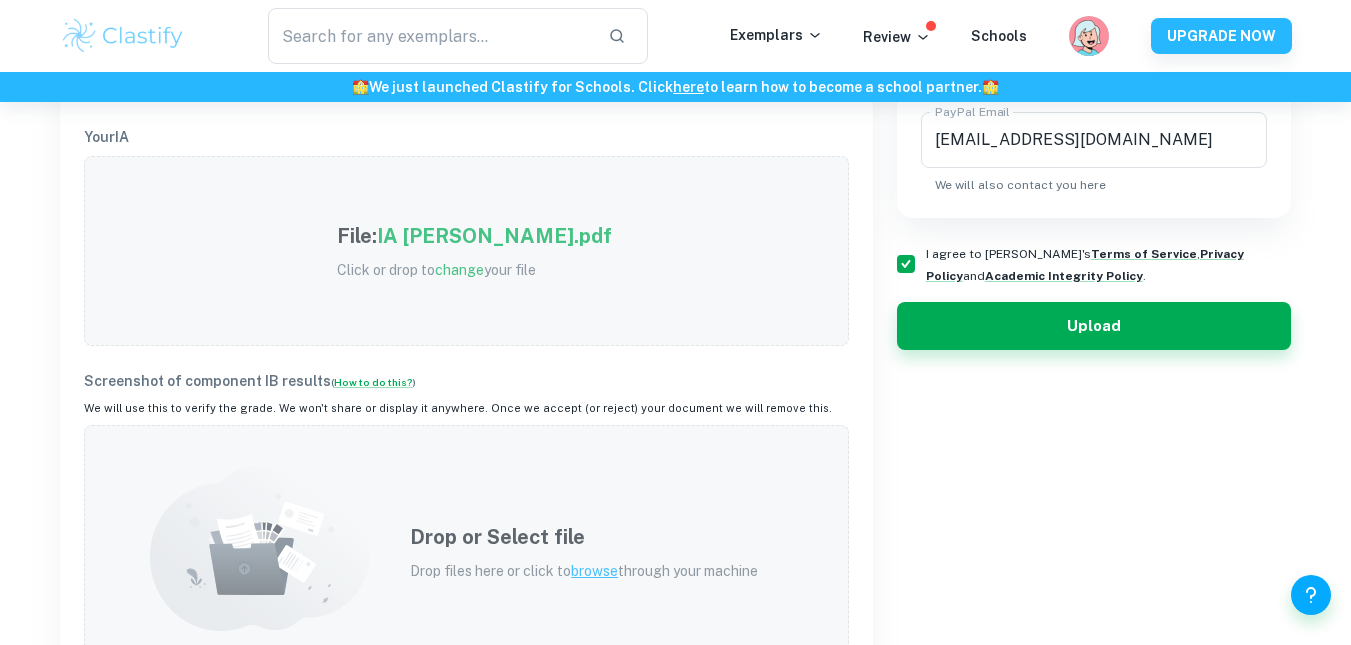 scroll, scrollTop: 645, scrollLeft: 0, axis: vertical 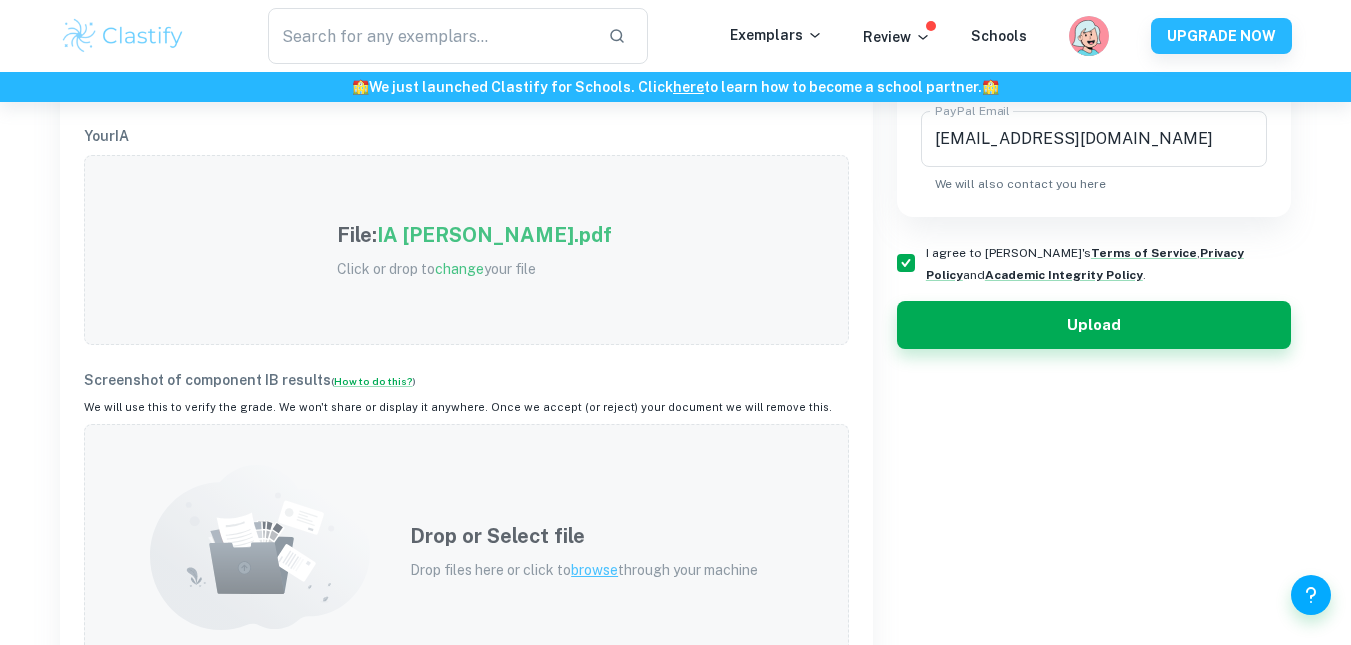 click on "Drop or Select file" at bounding box center (584, 536) 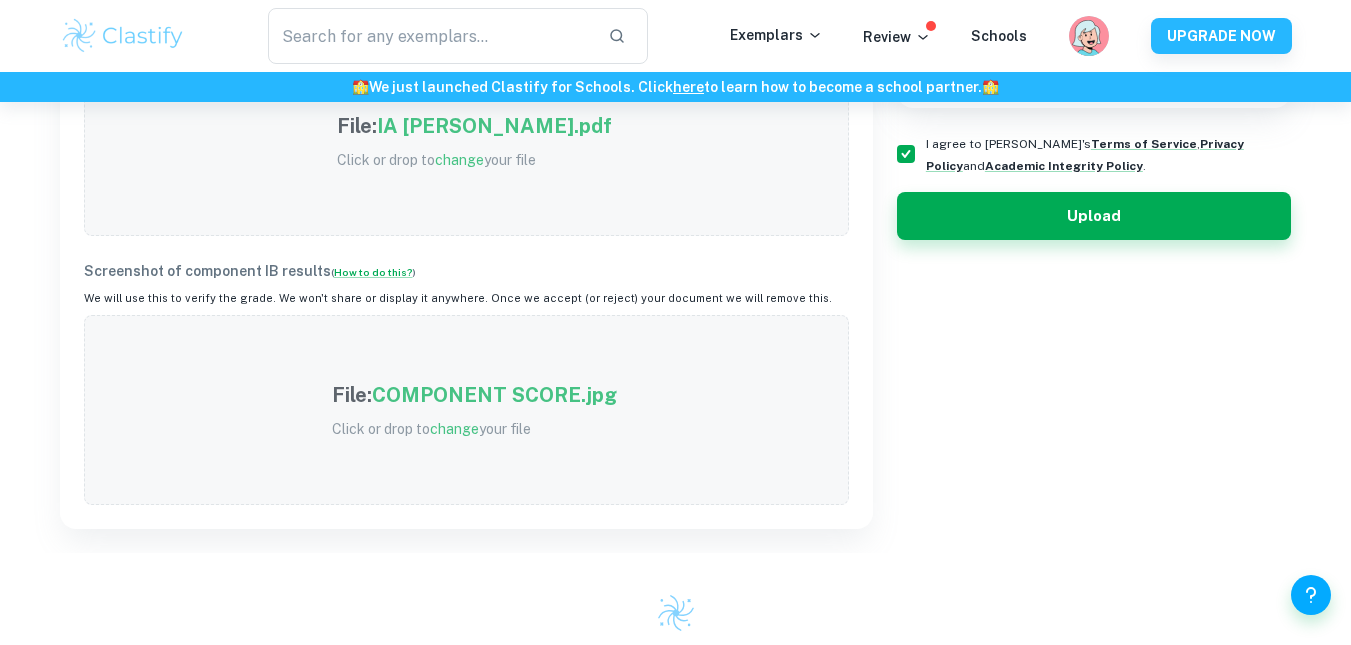 scroll, scrollTop: 752, scrollLeft: 0, axis: vertical 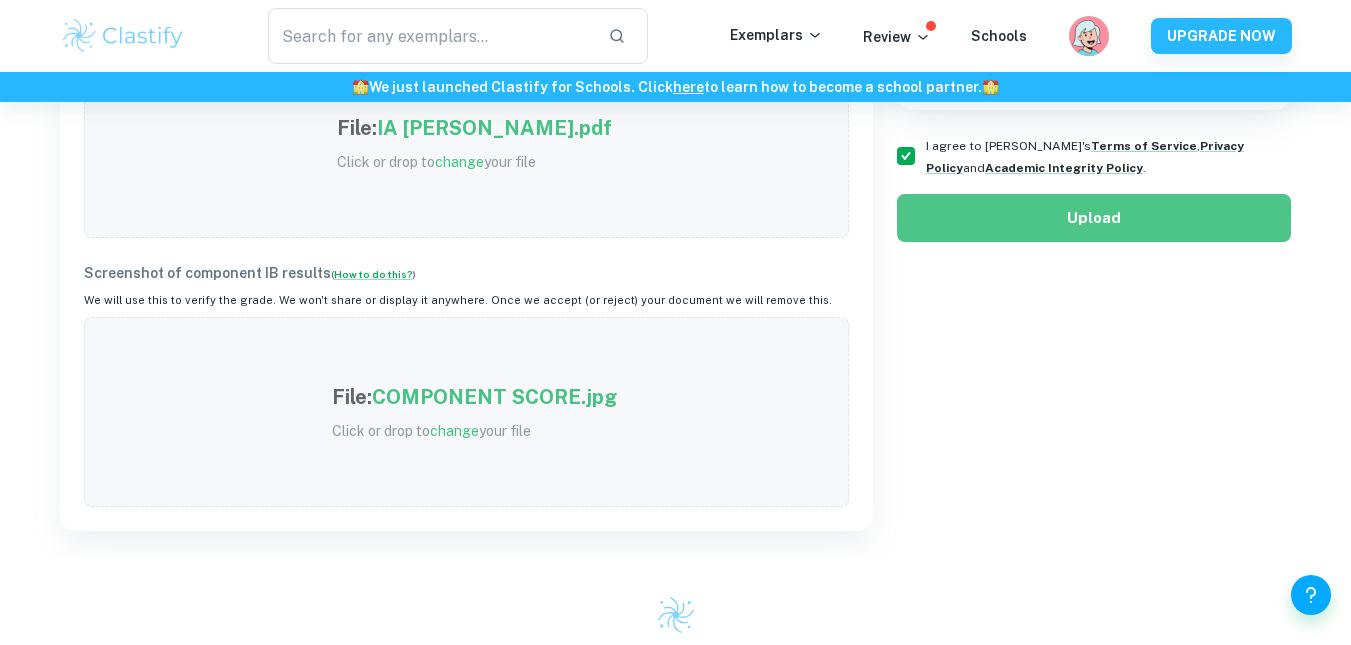 click on "Upload" at bounding box center (1094, 218) 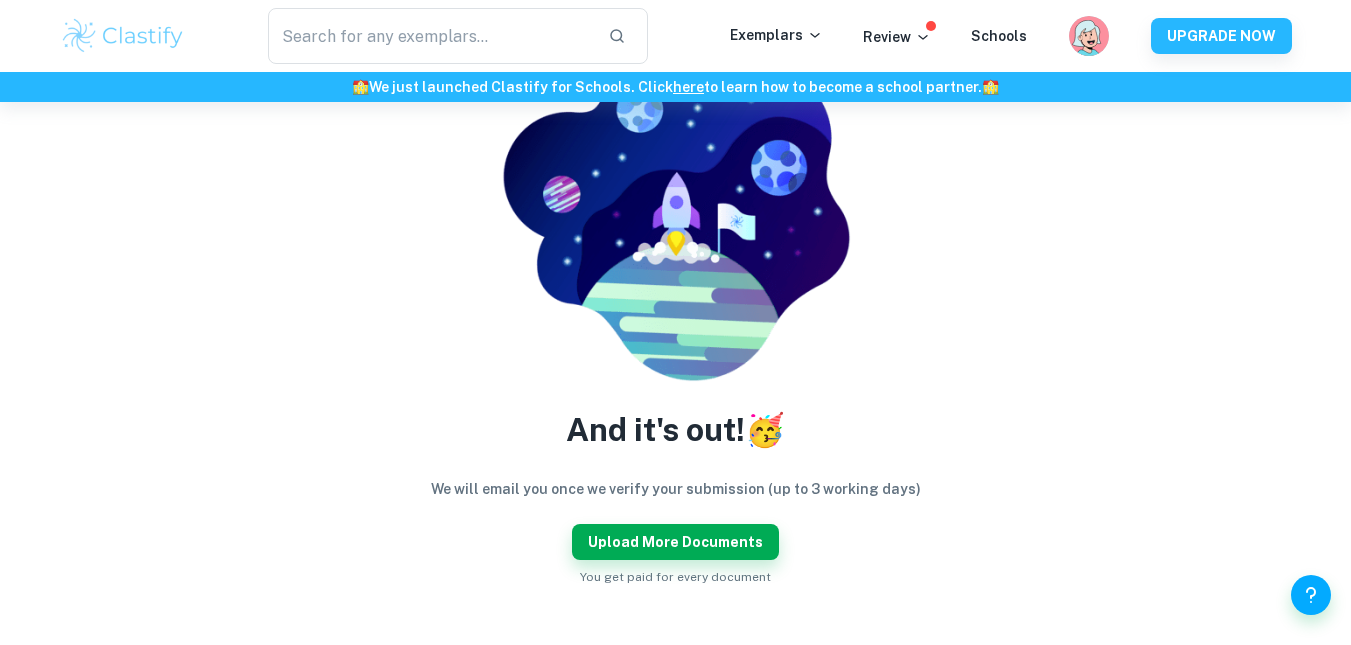 scroll, scrollTop: 192, scrollLeft: 0, axis: vertical 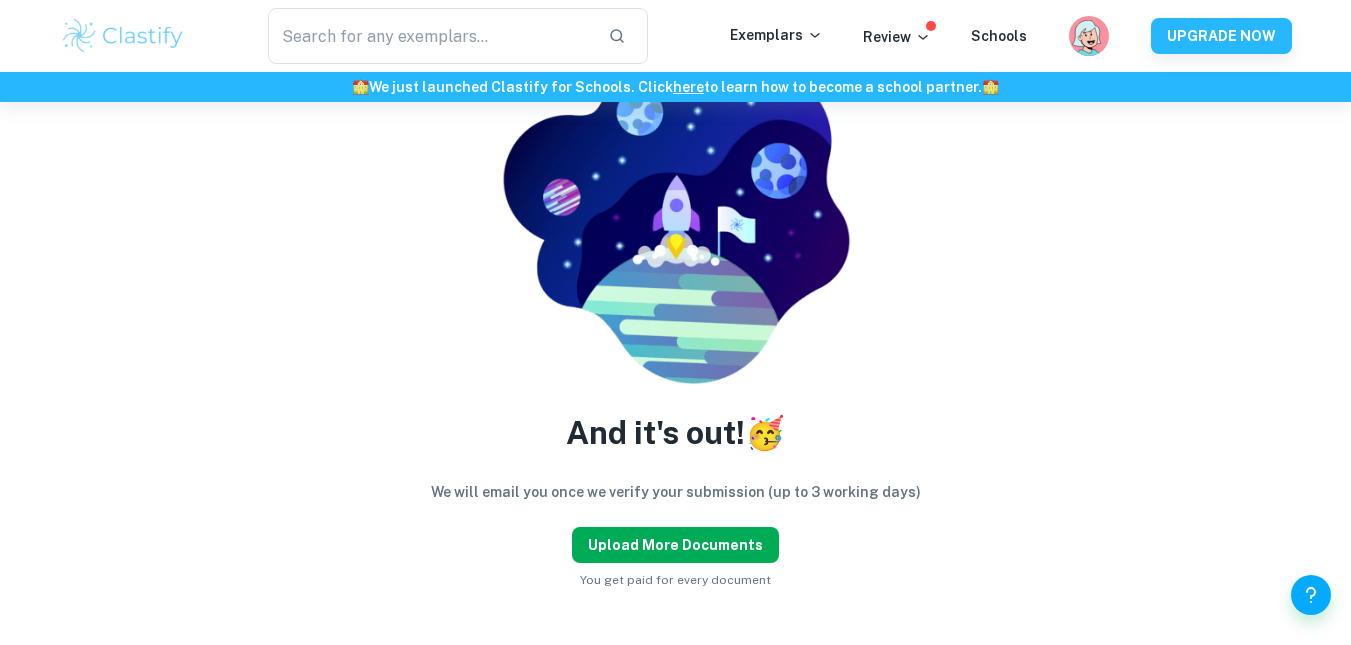 click on "Upload more documents" at bounding box center [675, 545] 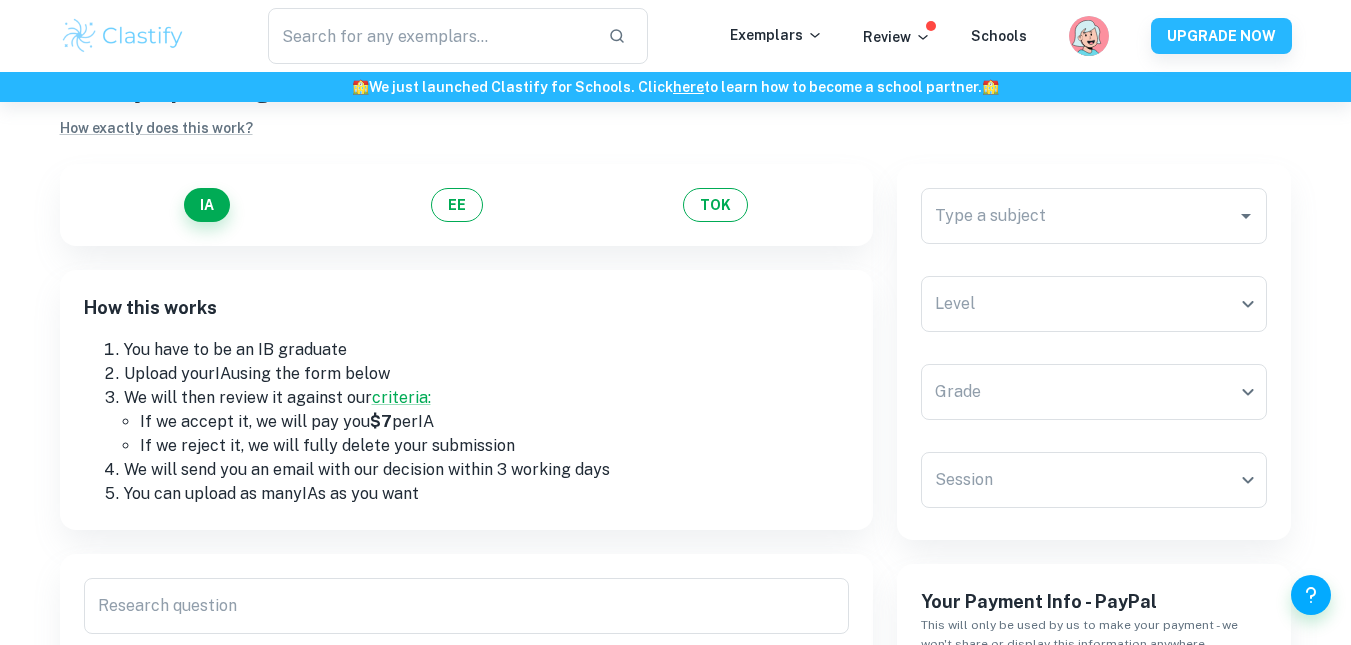 scroll, scrollTop: 84, scrollLeft: 0, axis: vertical 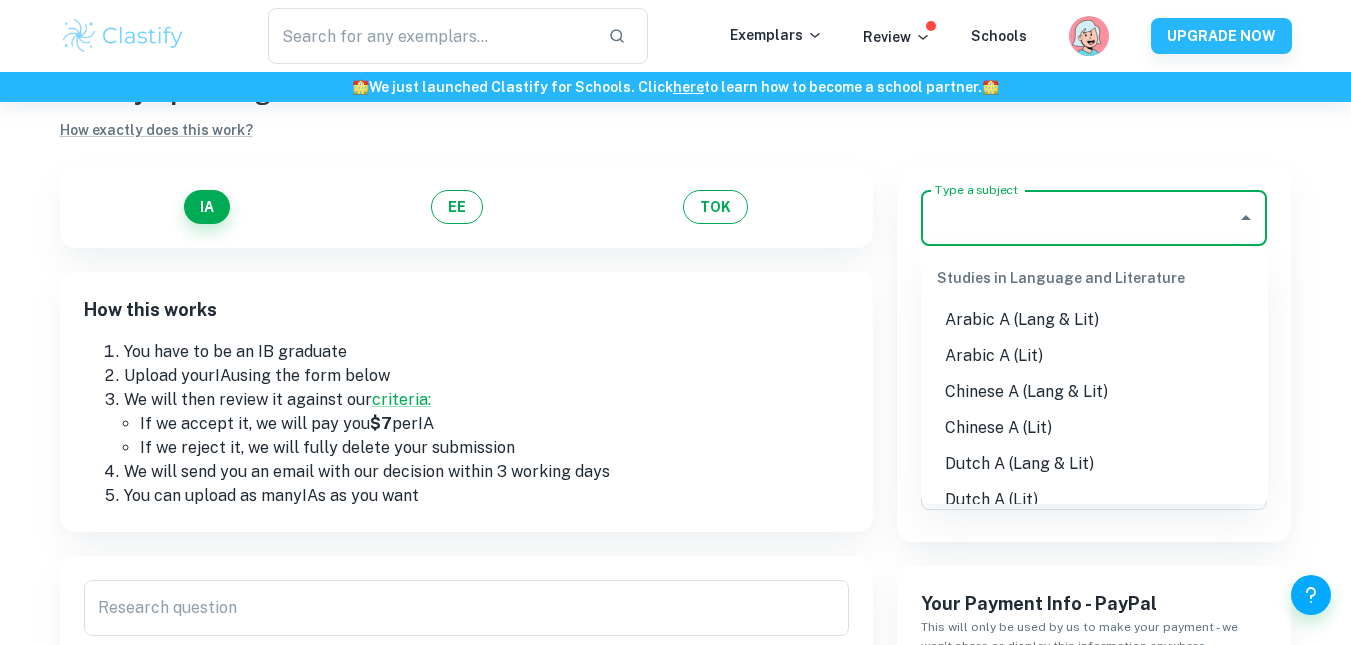 click on "Type a subject" at bounding box center [1079, 218] 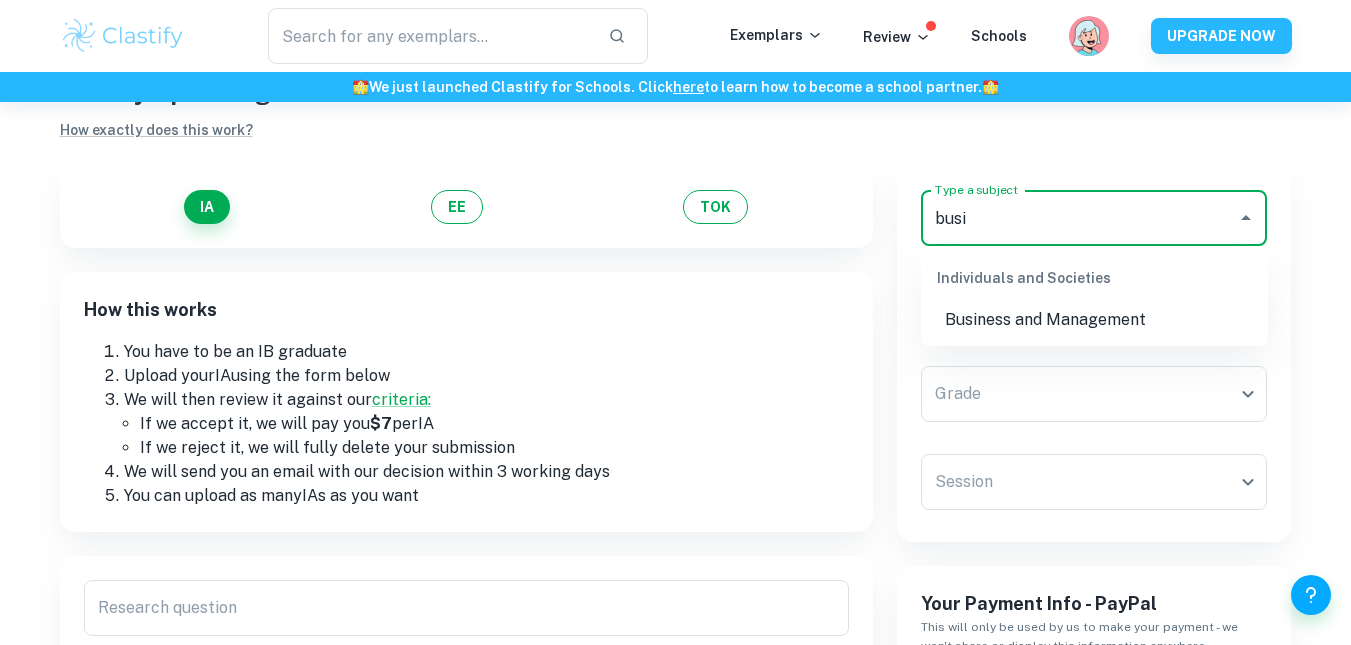click on "Business and Management" at bounding box center (1094, 320) 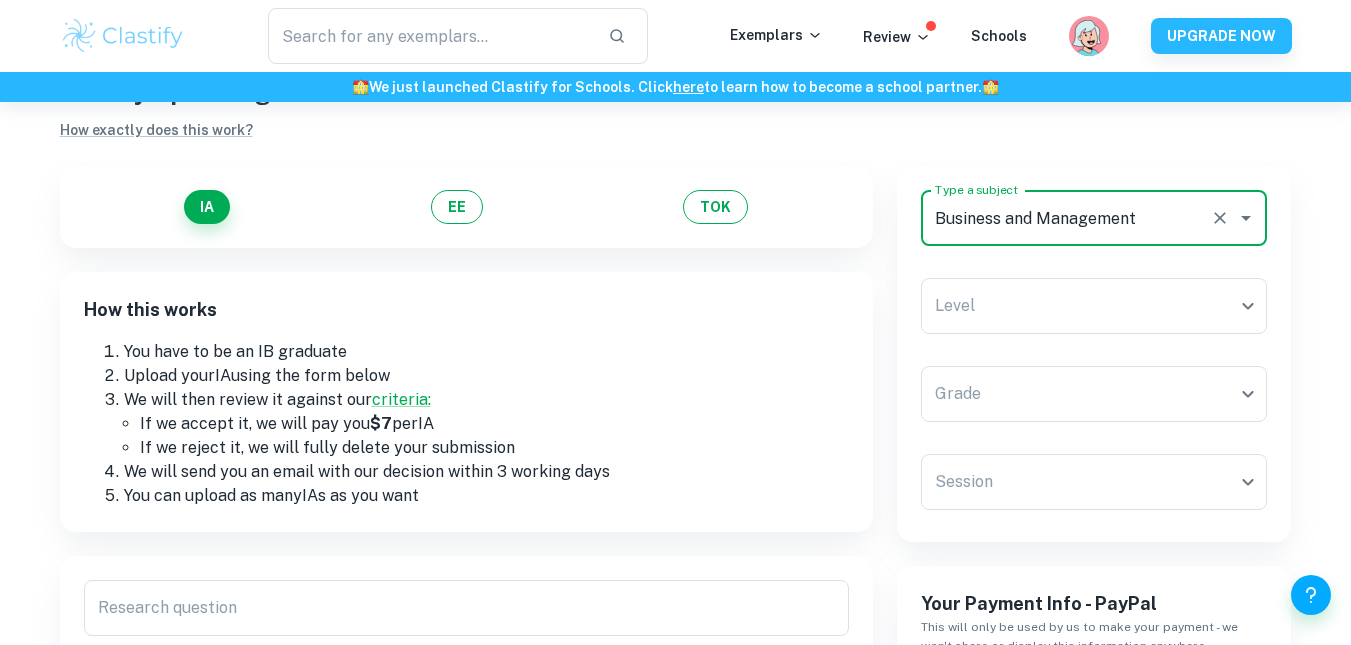 type on "Business and Management" 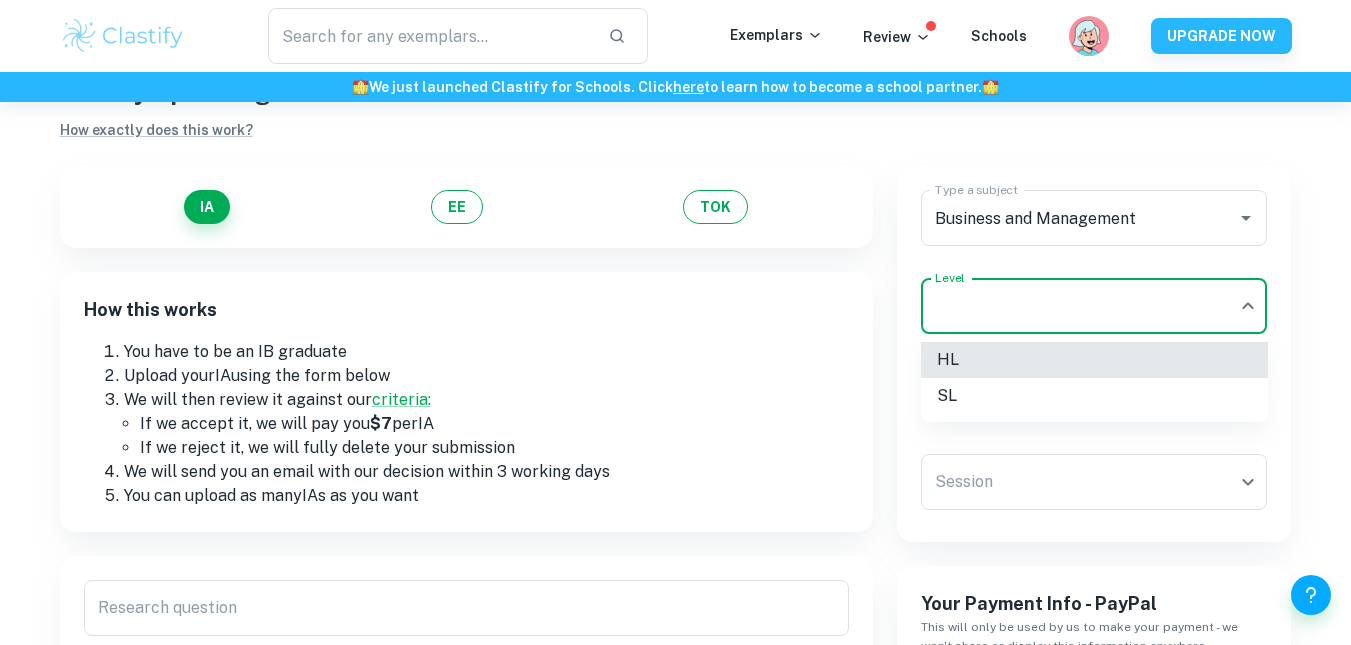 click on "We value your privacy We use cookies to enhance your browsing experience, serve personalised ads or content, and analyse our traffic. By clicking "Accept All", you consent to our use of cookies.   Cookie Policy Customise   Reject All   Accept All   Customise Consent Preferences   We use cookies to help you navigate efficiently and perform certain functions. You will find detailed information about all cookies under each consent category below. The cookies that are categorised as "Necessary" are stored on your browser as they are essential for enabling the basic functionalities of the site. ...  Show more For more information on how Google's third-party cookies operate and handle your data, see:   Google Privacy Policy Necessary Always Active Necessary cookies are required to enable the basic features of this site, such as providing secure log-in or adjusting your consent preferences. These cookies do not store any personally identifiable data. Functional Analytics Performance Advertisement Uncategorised" at bounding box center (675, 340) 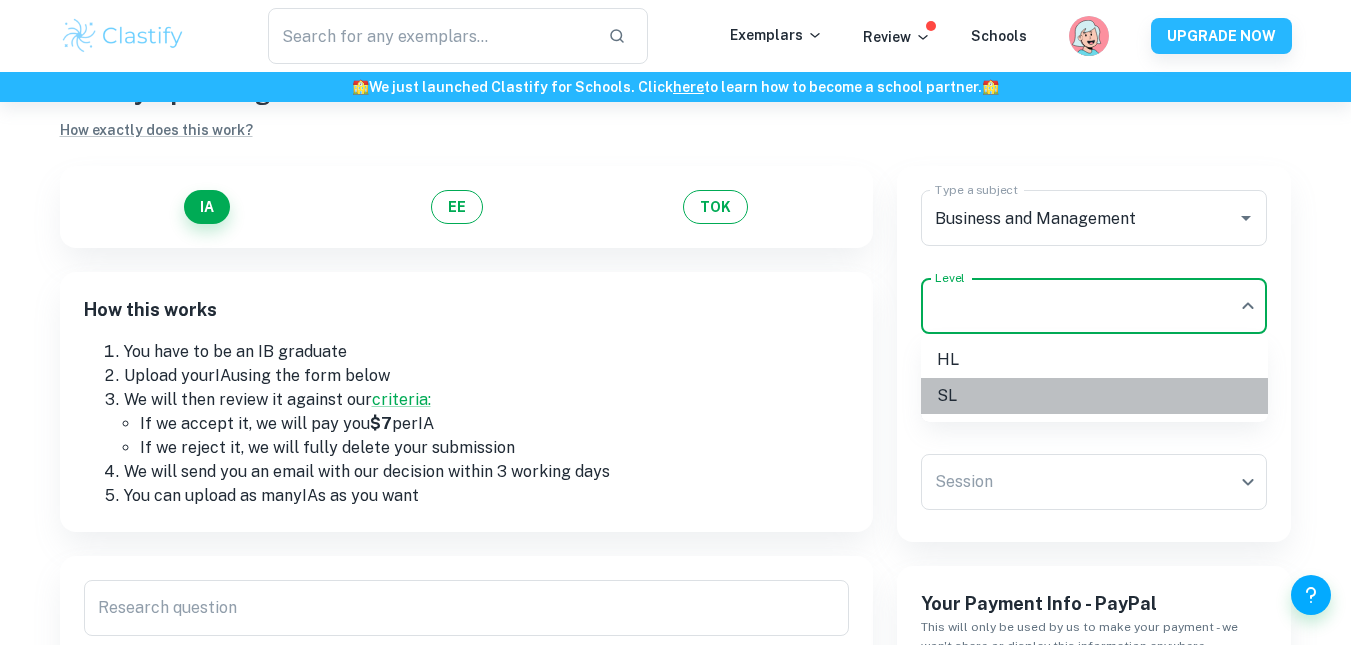click on "SL" at bounding box center (1094, 396) 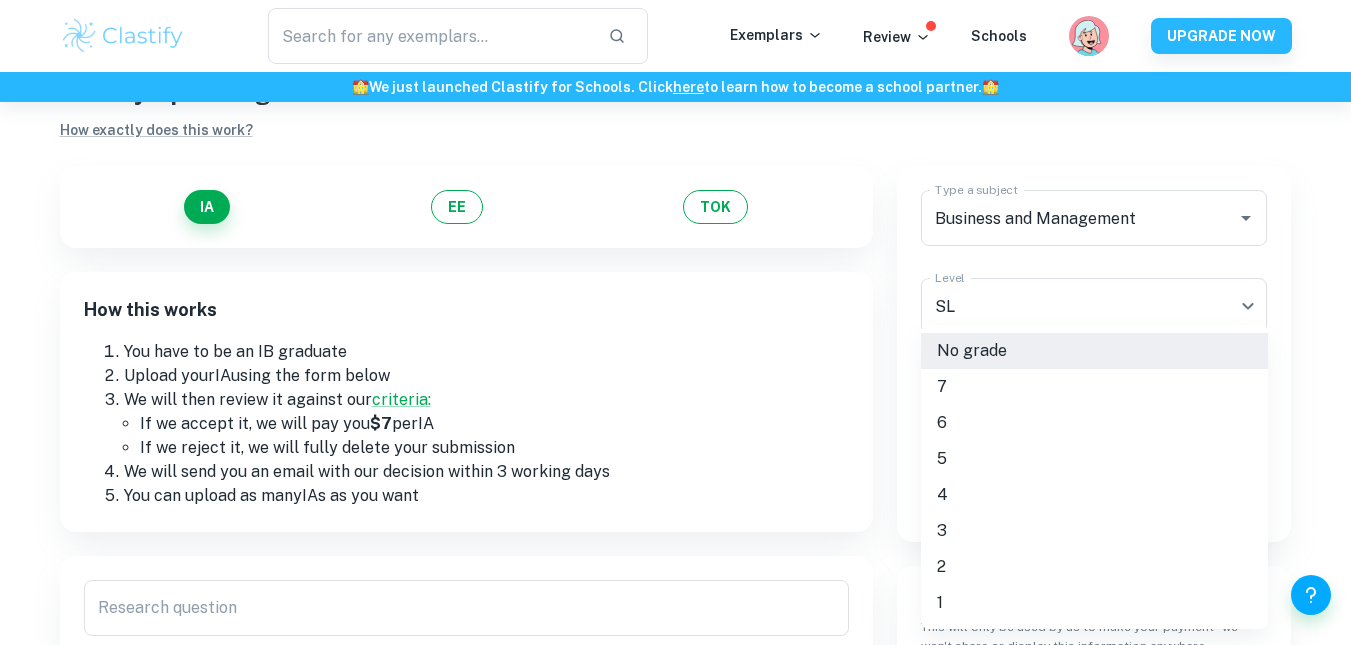 click on "We value your privacy We use cookies to enhance your browsing experience, serve personalised ads or content, and analyse our traffic. By clicking "Accept All", you consent to our use of cookies.   Cookie Policy Customise   Reject All   Accept All   Customise Consent Preferences   We use cookies to help you navigate efficiently and perform certain functions. You will find detailed information about all cookies under each consent category below. The cookies that are categorised as "Necessary" are stored on your browser as they are essential for enabling the basic functionalities of the site. ...  Show more For more information on how Google's third-party cookies operate and handle your data, see:   Google Privacy Policy Necessary Always Active Necessary cookies are required to enable the basic features of this site, such as providing secure log-in or adjusting your consent preferences. These cookies do not store any personally identifiable data. Functional Analytics Performance Advertisement Uncategorised" at bounding box center (675, 340) 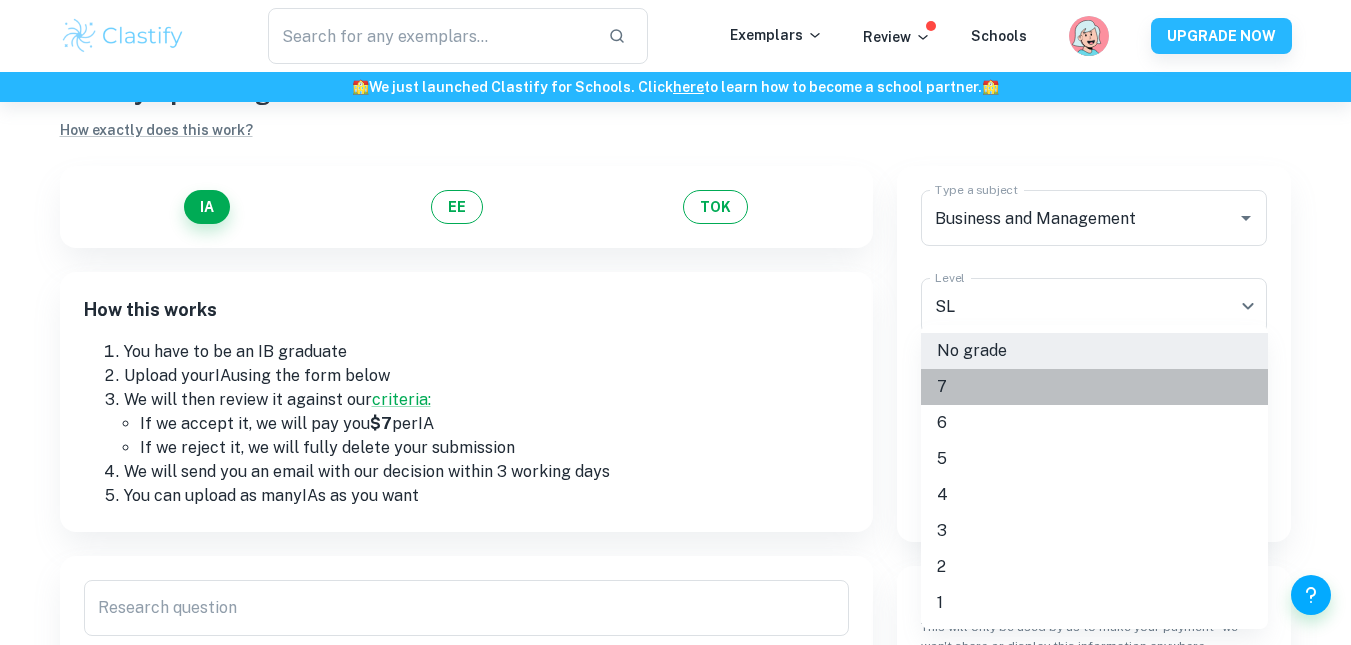 click on "7" at bounding box center [1094, 387] 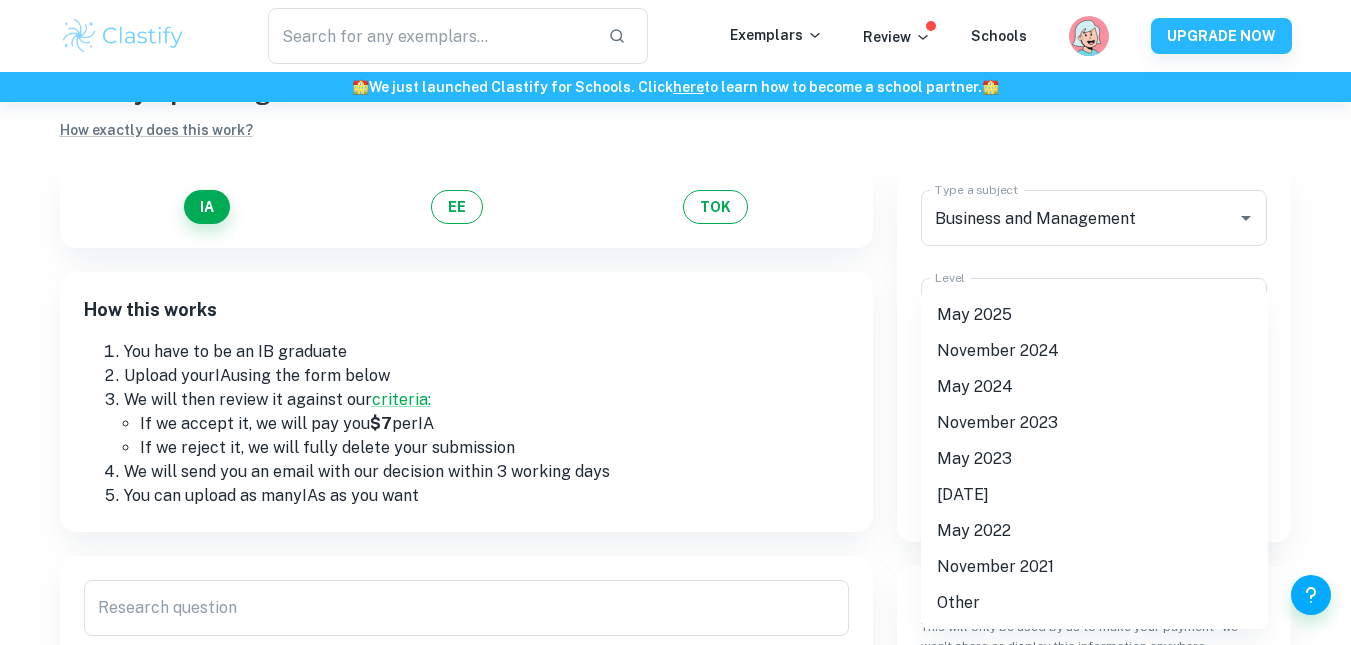 click on "We value your privacy We use cookies to enhance your browsing experience, serve personalised ads or content, and analyse our traffic. By clicking "Accept All", you consent to our use of cookies.   Cookie Policy Customise   Reject All   Accept All   Customise Consent Preferences   We use cookies to help you navigate efficiently and perform certain functions. You will find detailed information about all cookies under each consent category below. The cookies that are categorised as "Necessary" are stored on your browser as they are essential for enabling the basic functionalities of the site. ...  Show more For more information on how Google's third-party cookies operate and handle your data, see:   Google Privacy Policy Necessary Always Active Necessary cookies are required to enable the basic features of this site, such as providing secure log-in or adjusting your consent preferences. These cookies do not store any personally identifiable data. Functional Analytics Performance Advertisement Uncategorised" at bounding box center (675, 340) 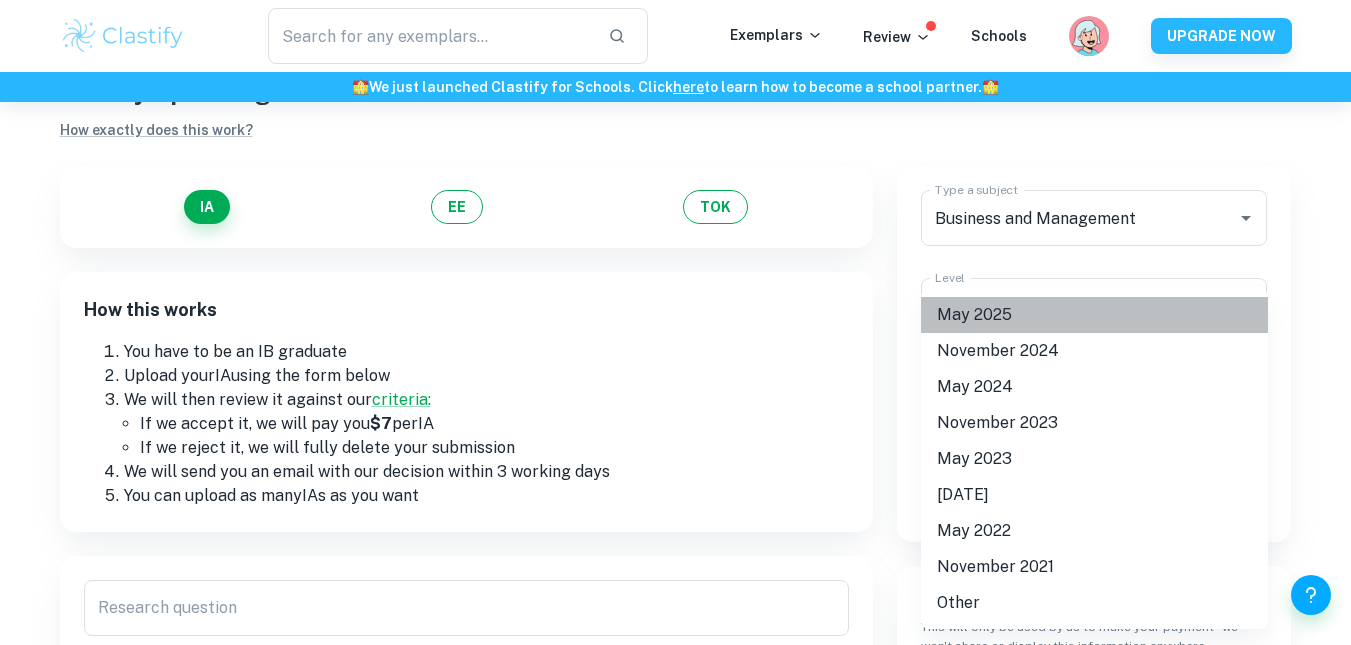click on "May 2025" at bounding box center (1094, 315) 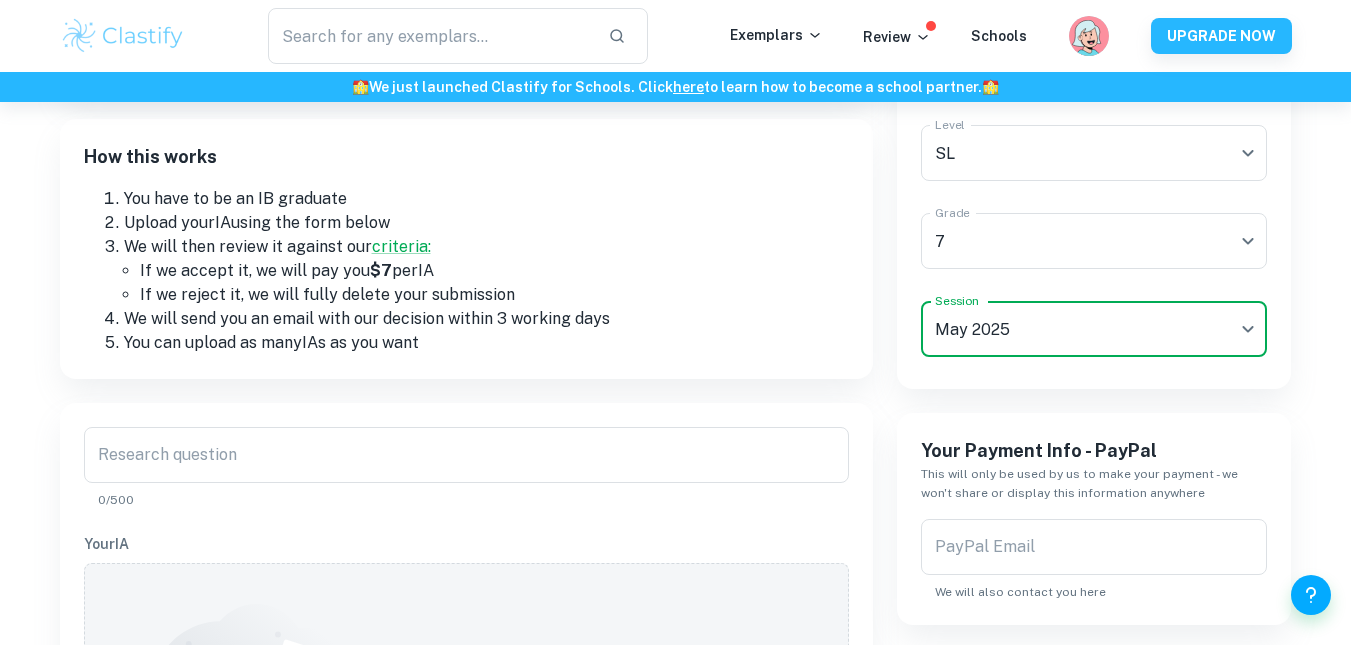 scroll, scrollTop: 242, scrollLeft: 0, axis: vertical 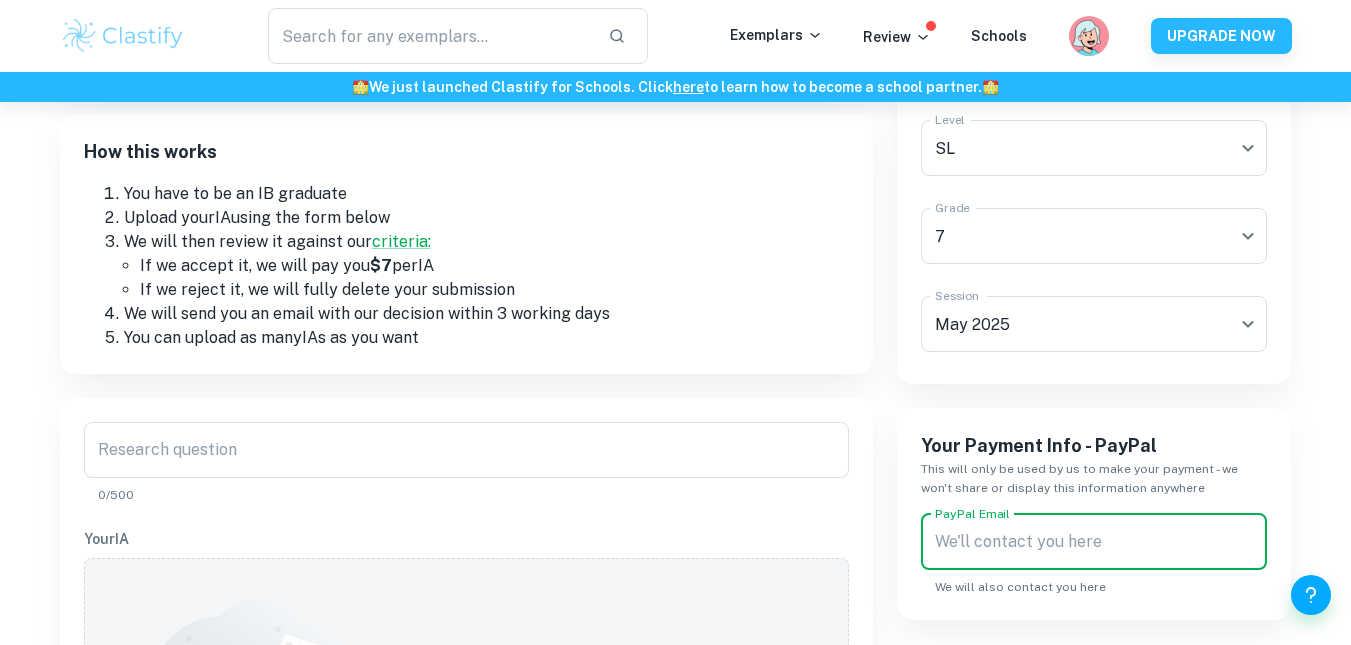 click on "PayPal Email" at bounding box center (1094, 542) 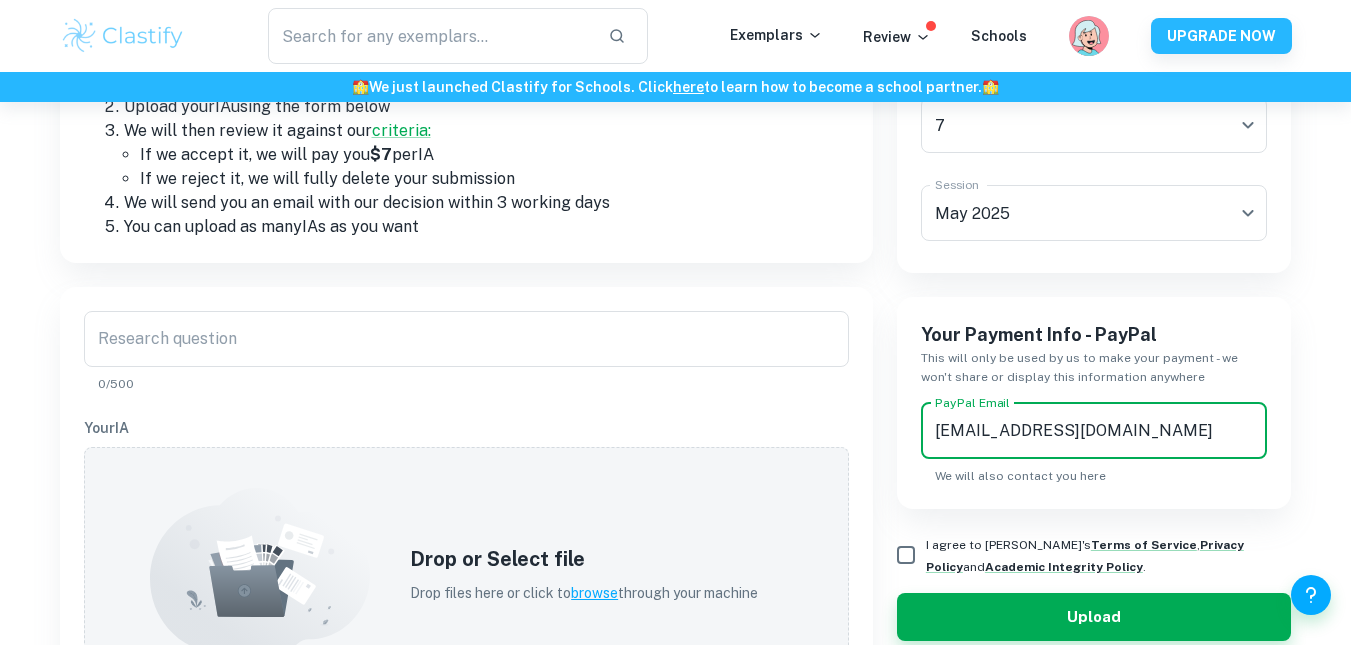 scroll, scrollTop: 354, scrollLeft: 0, axis: vertical 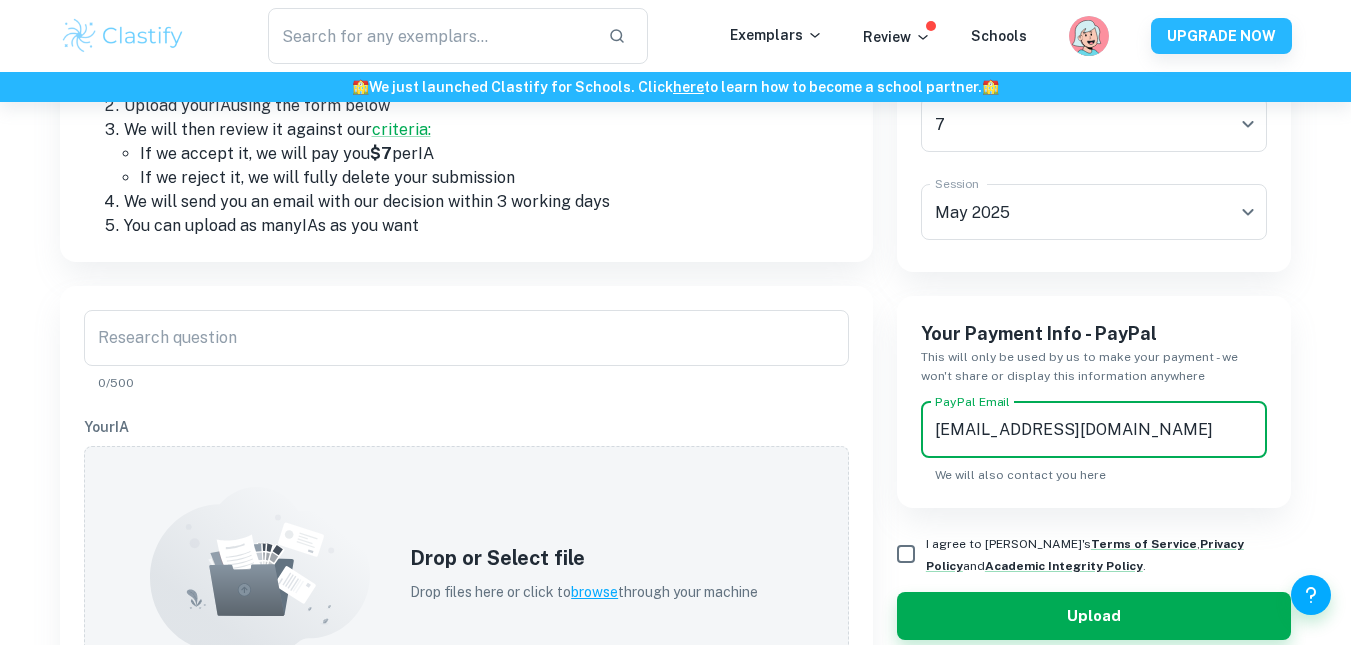 type on "[EMAIL_ADDRESS][DOMAIN_NAME]" 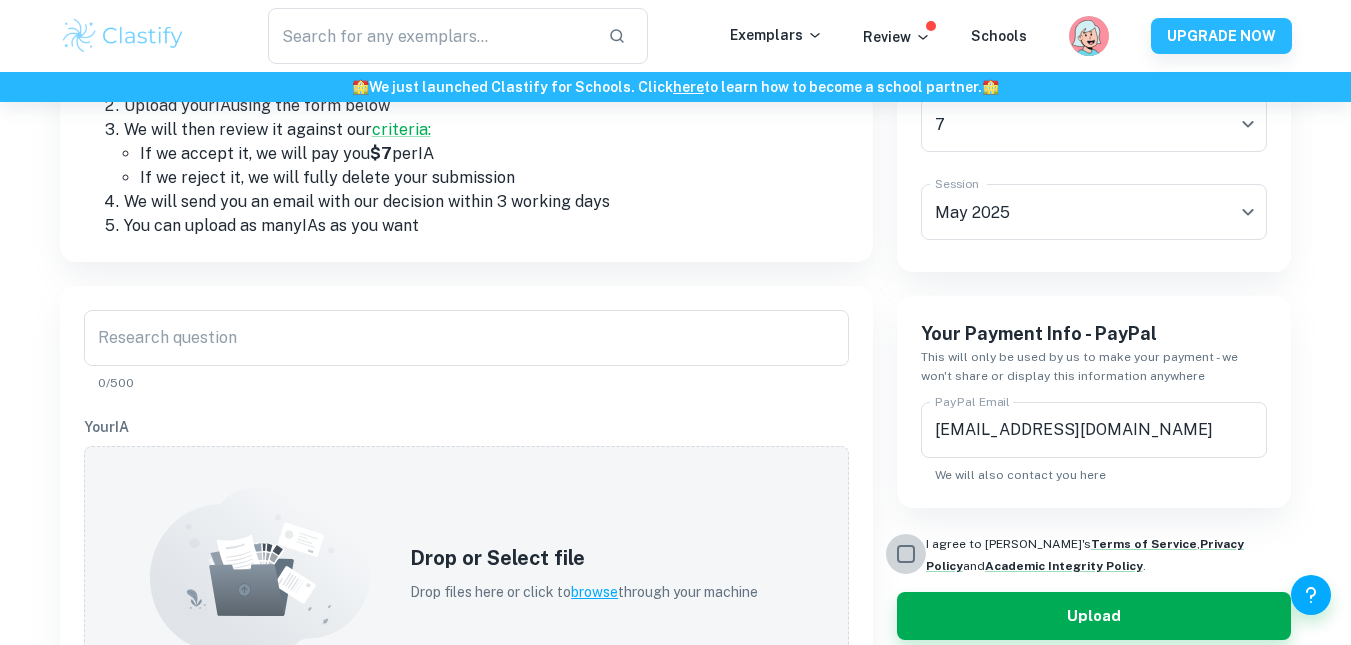 click on "I agree to [PERSON_NAME]'s  Terms of Service ,  Privacy Policy  and  Academic Integrity Policy ." at bounding box center (906, 554) 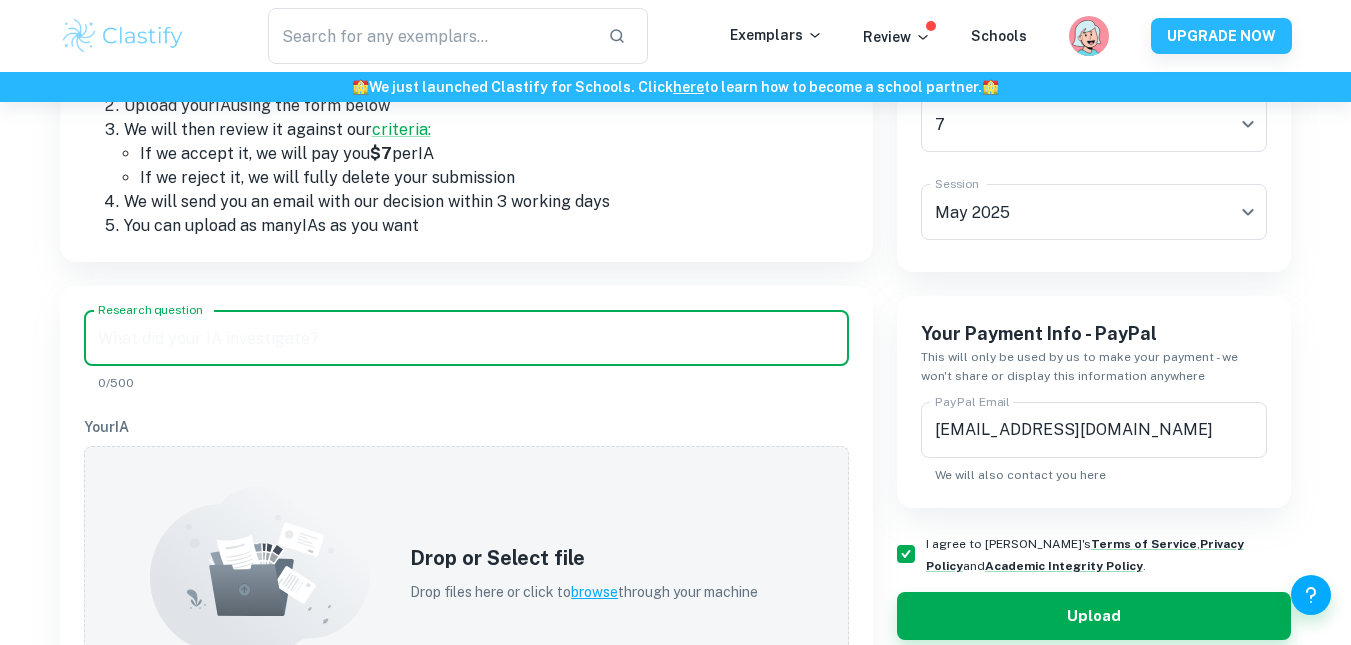 click on "Research question" at bounding box center [466, 338] 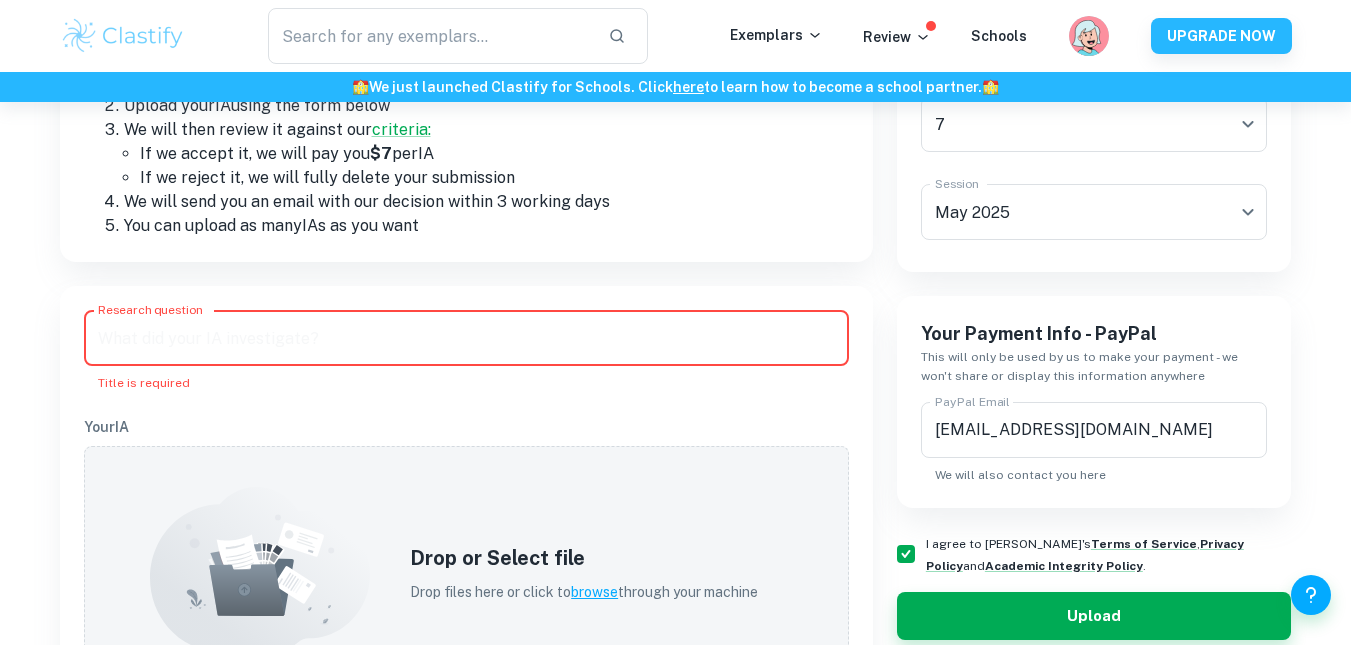 paste on "How has the launch of BMW i5 model improves BMW sustainability and profitability of the company?" 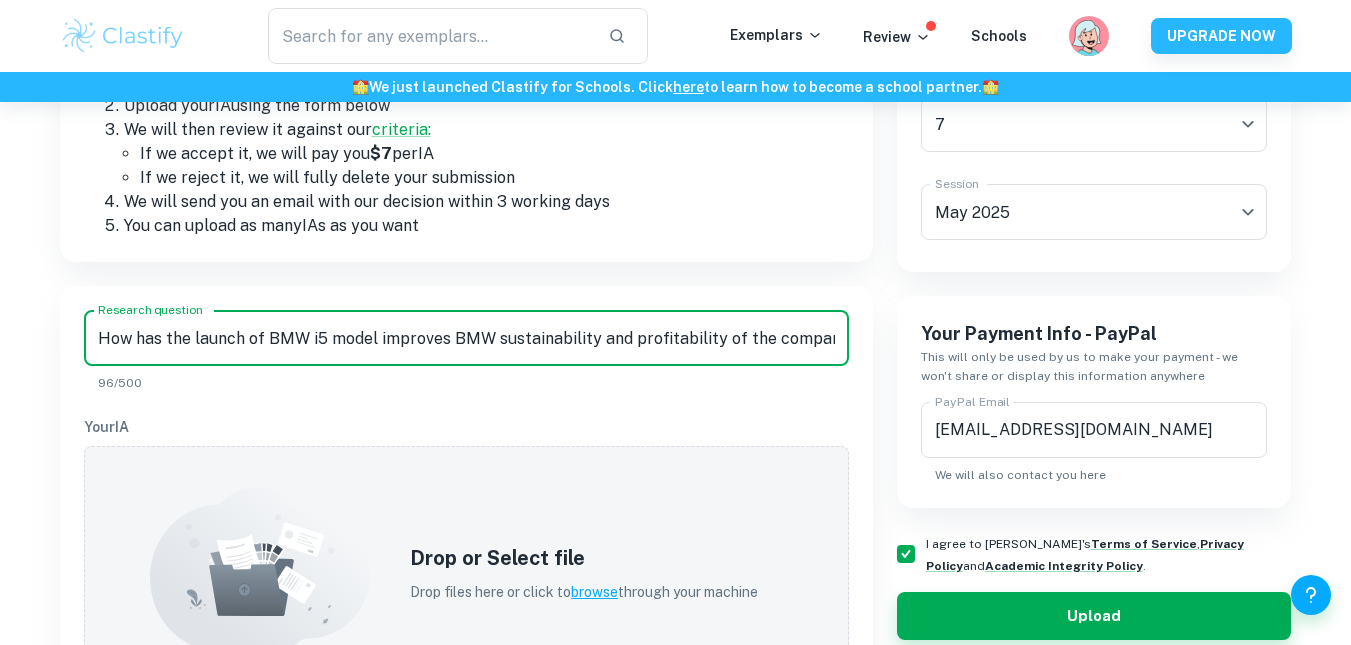 scroll, scrollTop: 0, scrollLeft: 6, axis: horizontal 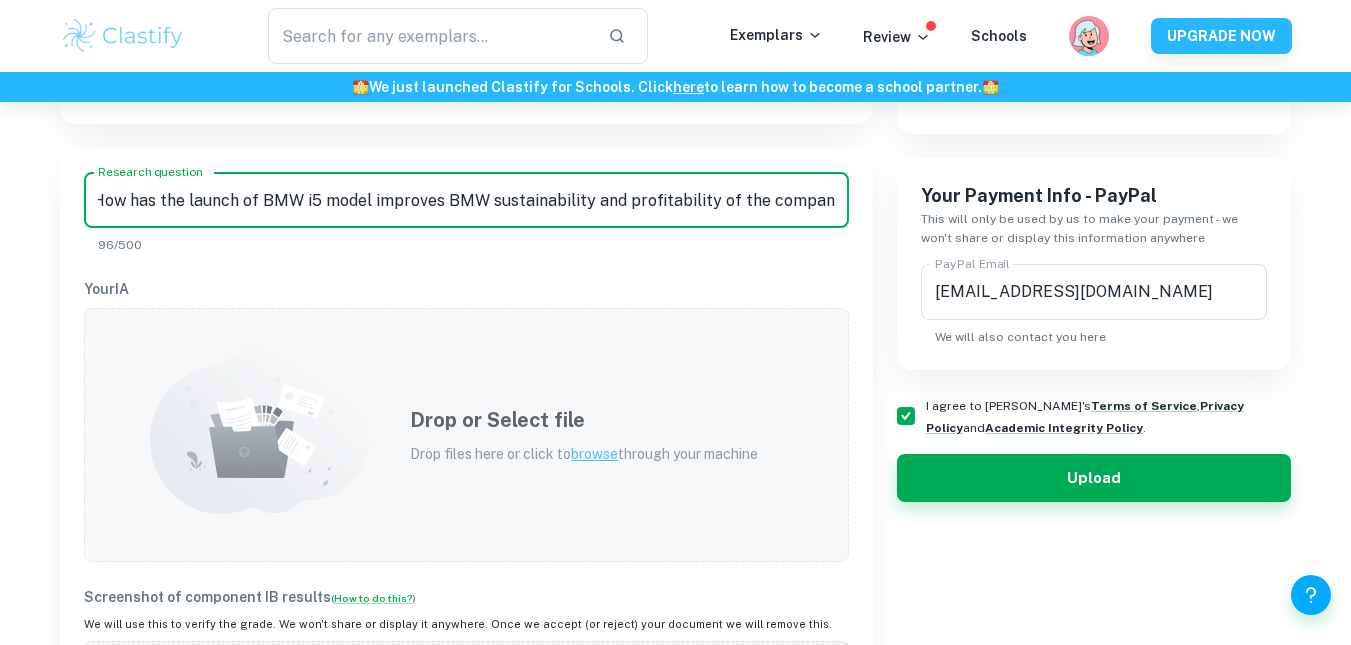 type on "How has the launch of BMW i5 model improves BMW sustainability and profitability of the company?" 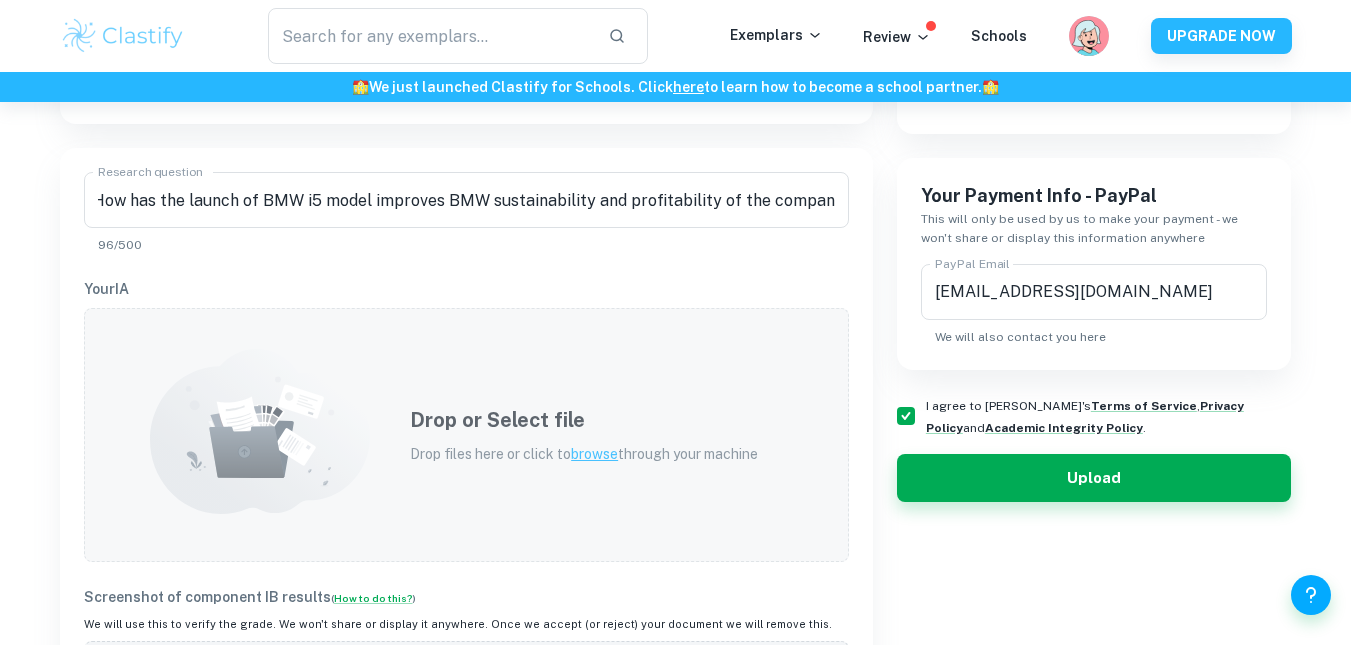 scroll, scrollTop: 0, scrollLeft: 0, axis: both 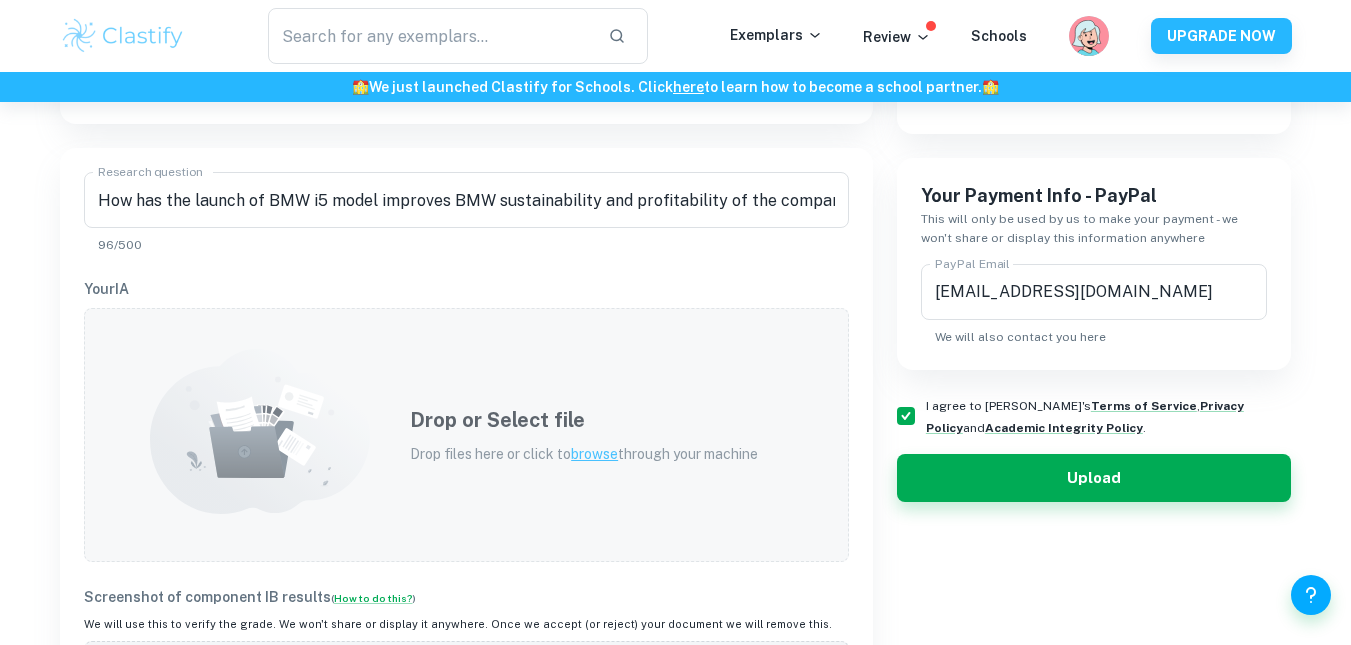 click on "Drop or Select file Drop files here or click to  browse  through your machine" at bounding box center (584, 435) 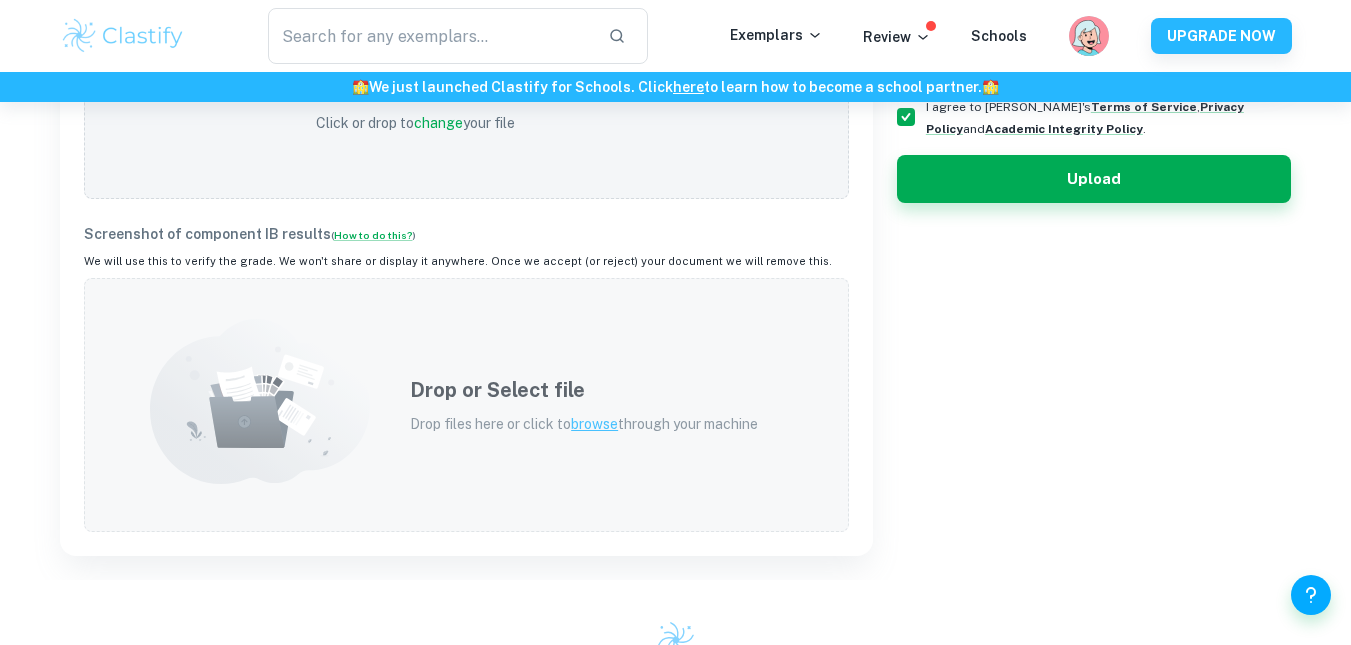 scroll, scrollTop: 792, scrollLeft: 0, axis: vertical 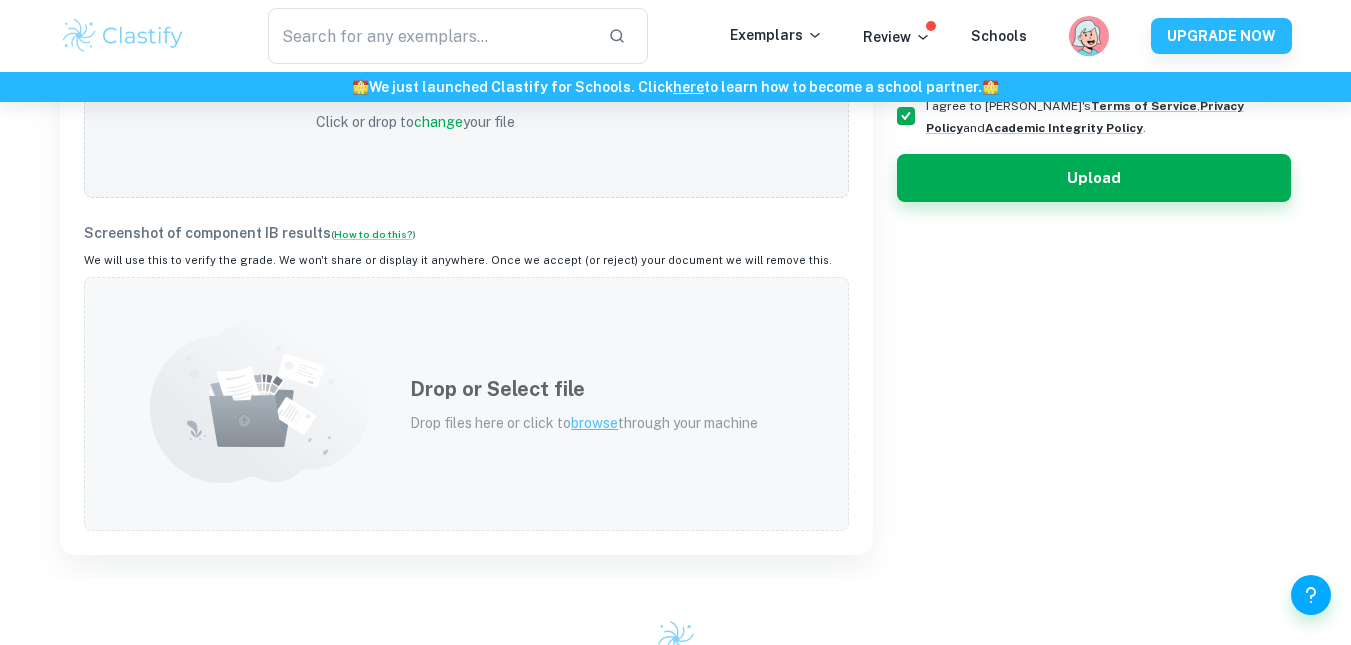 click on "Drop files here or click to  browse  through your machine" at bounding box center (584, 423) 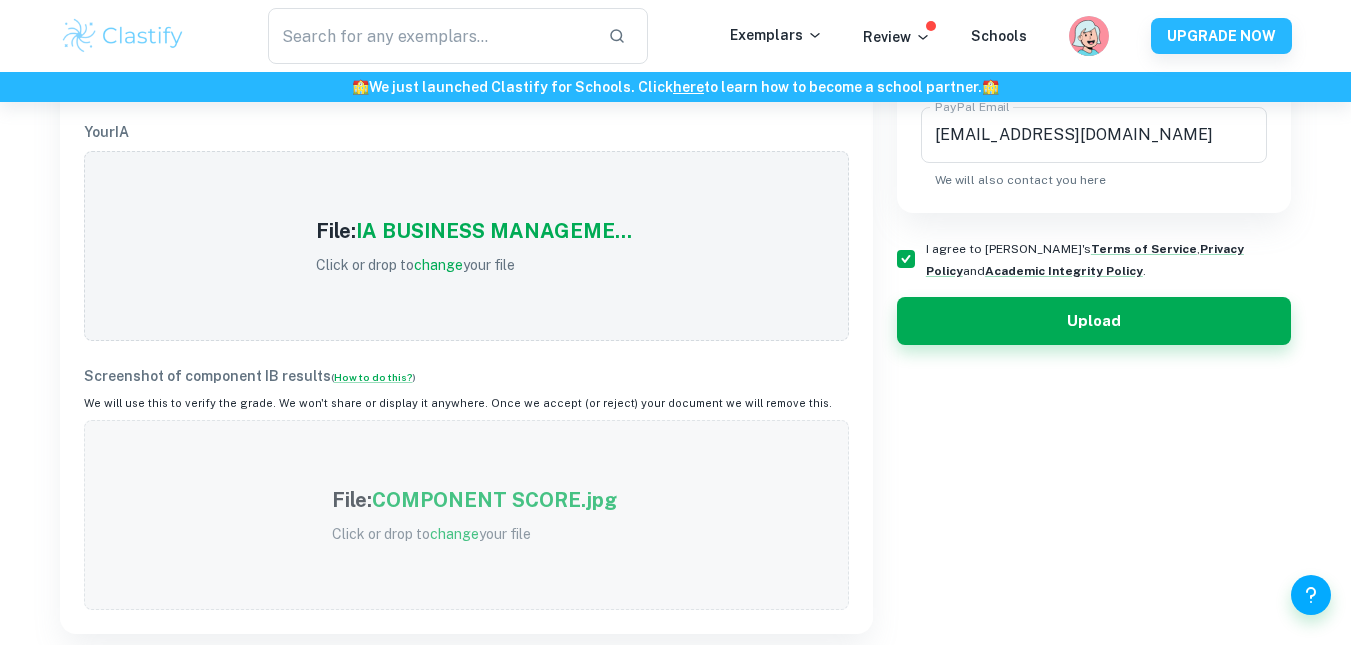 scroll, scrollTop: 648, scrollLeft: 0, axis: vertical 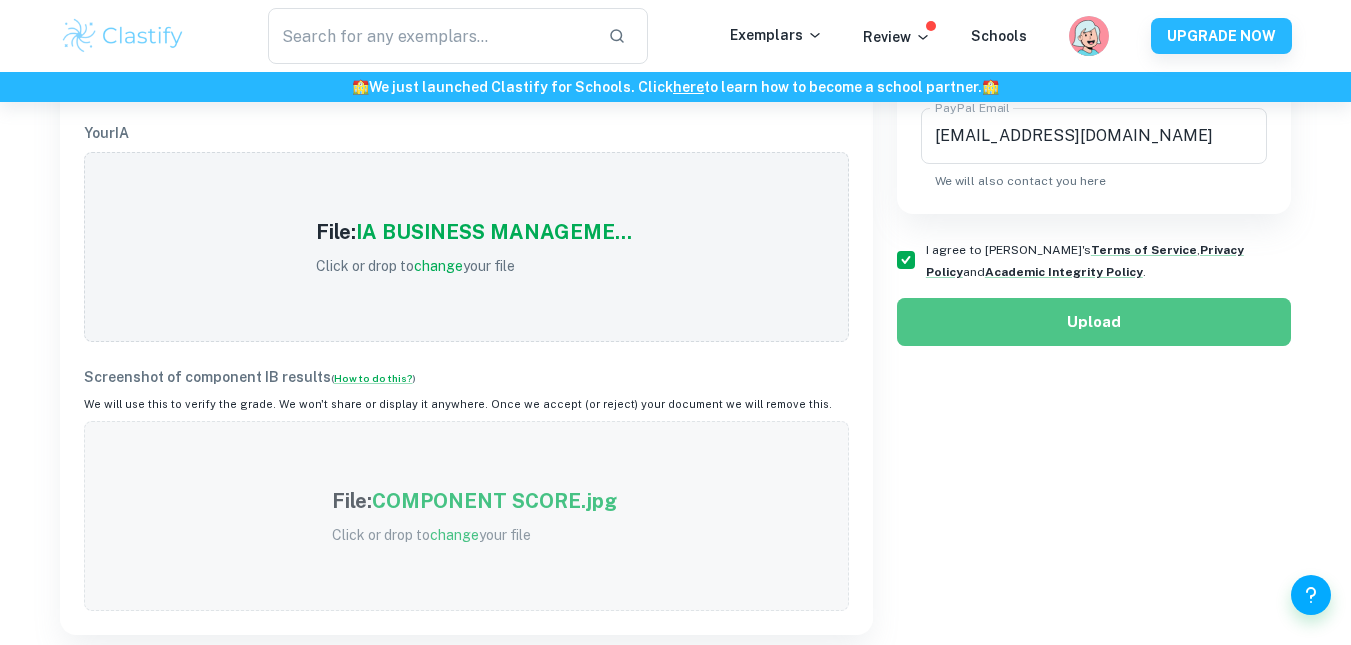 click on "Upload" at bounding box center [1094, 322] 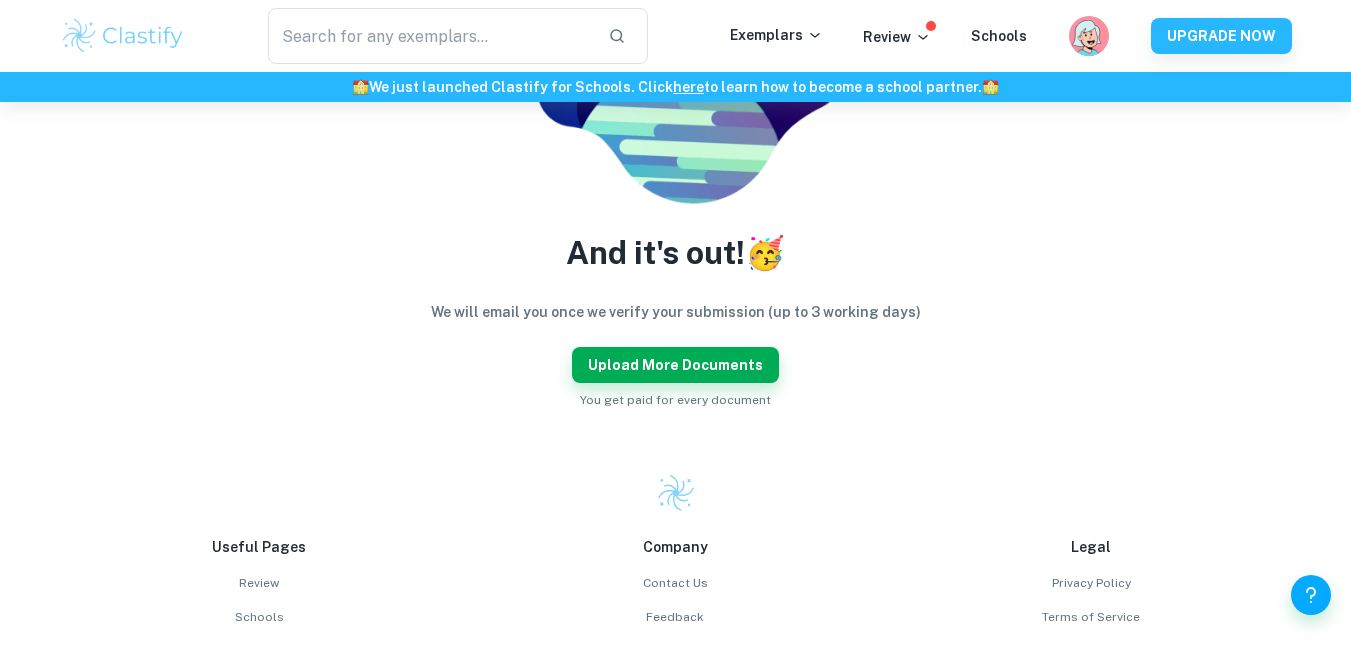 scroll, scrollTop: 371, scrollLeft: 0, axis: vertical 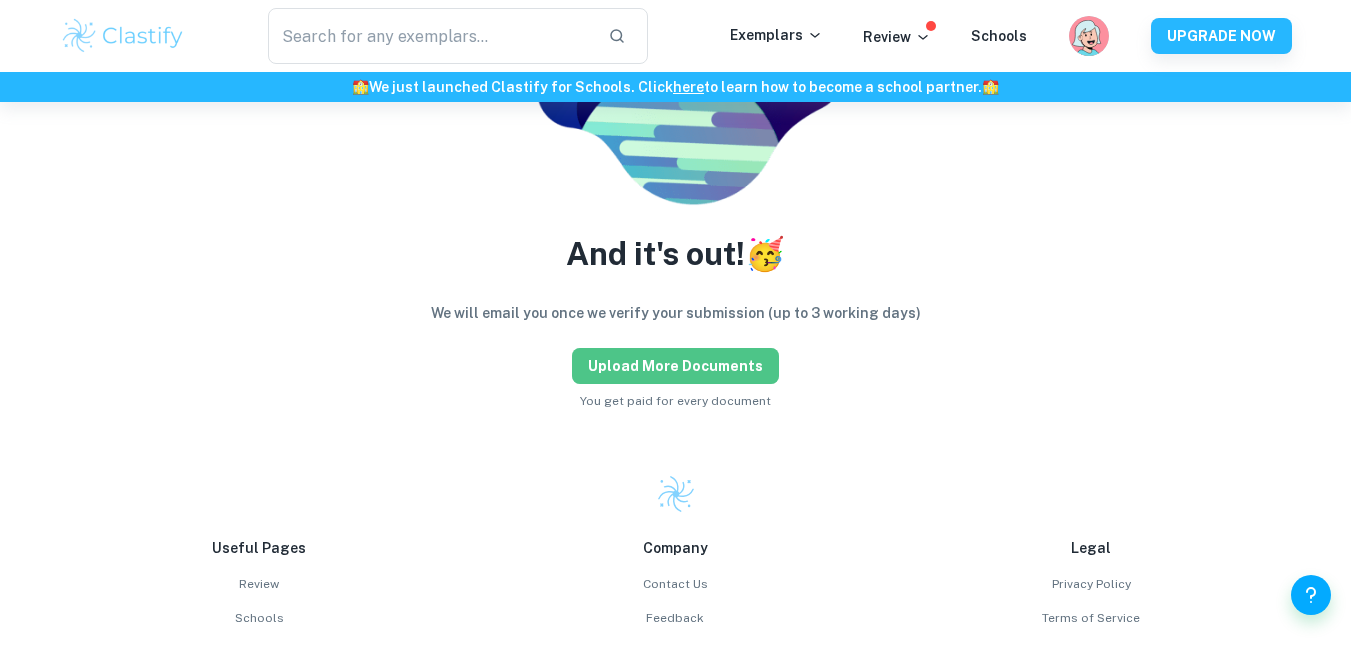 click on "Upload more documents" at bounding box center (675, 366) 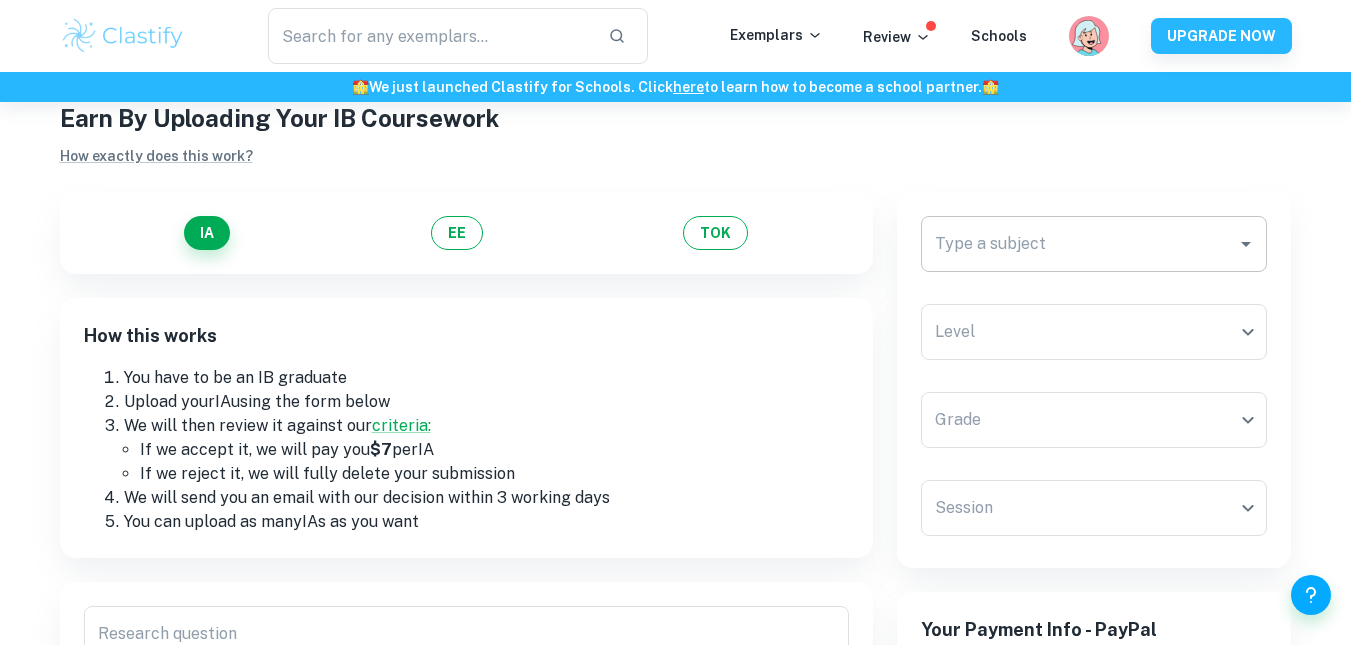 scroll, scrollTop: 57, scrollLeft: 0, axis: vertical 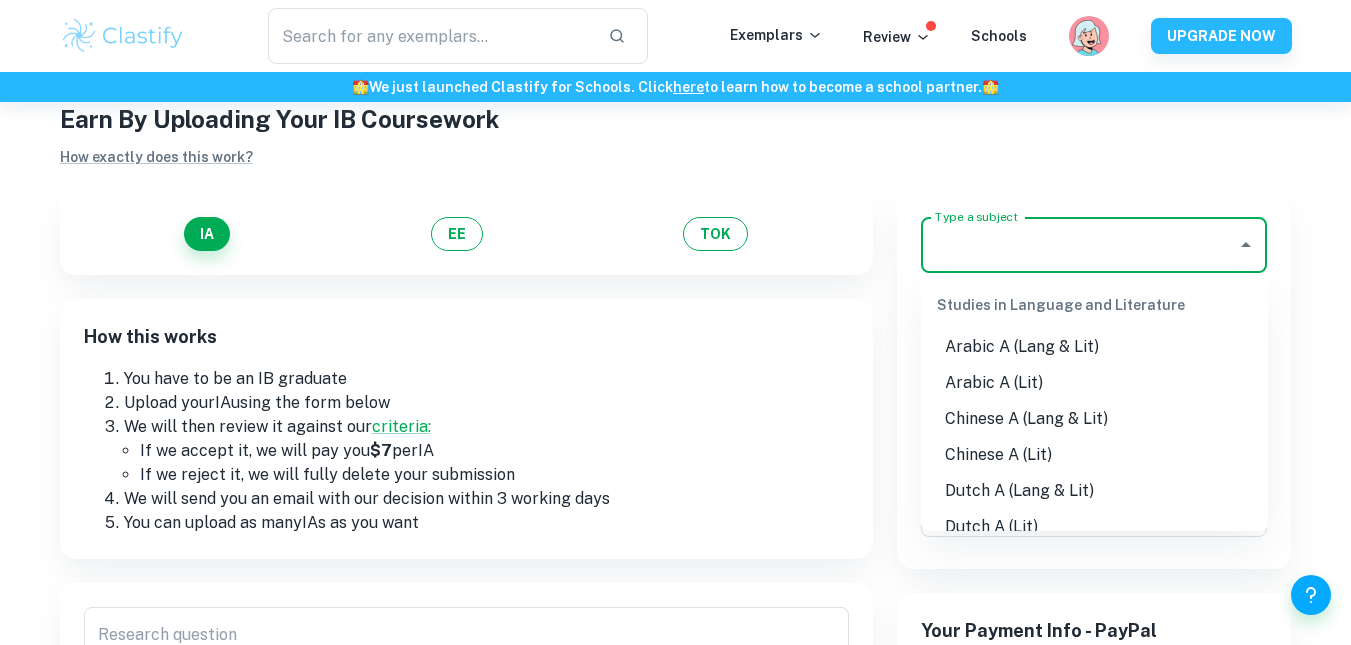 click on "Type a subject" at bounding box center (1079, 245) 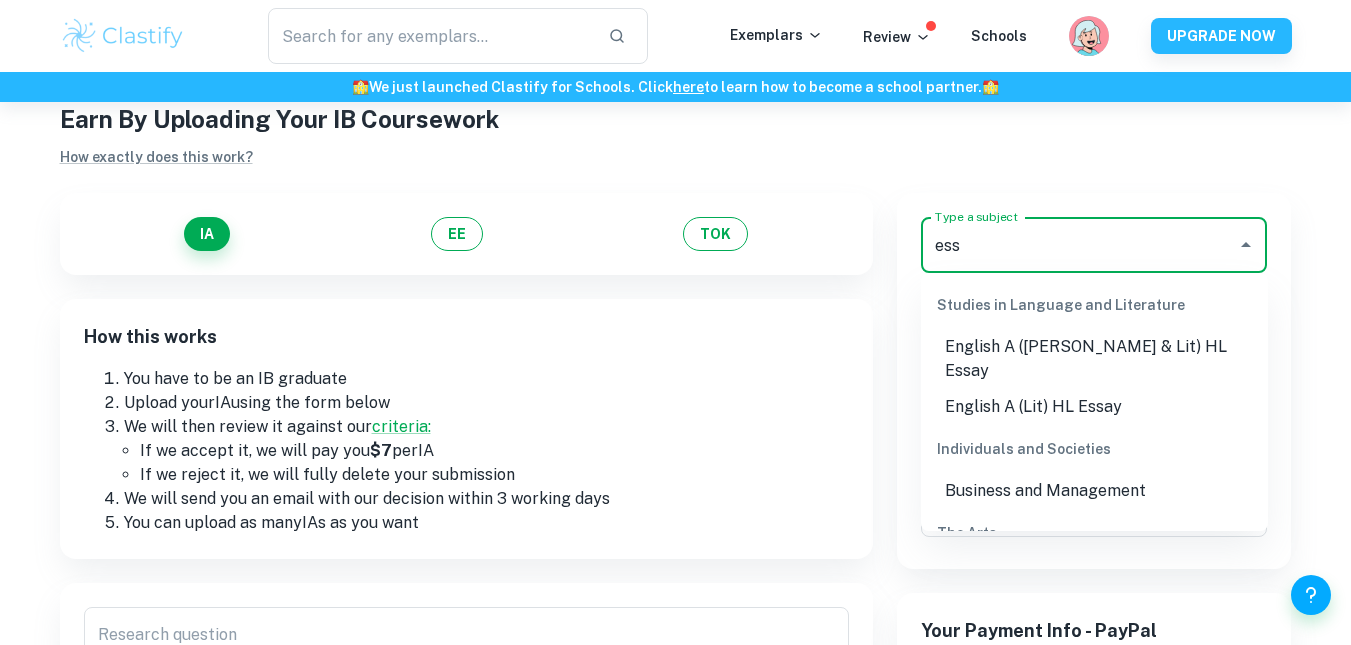 scroll, scrollTop: 130, scrollLeft: 0, axis: vertical 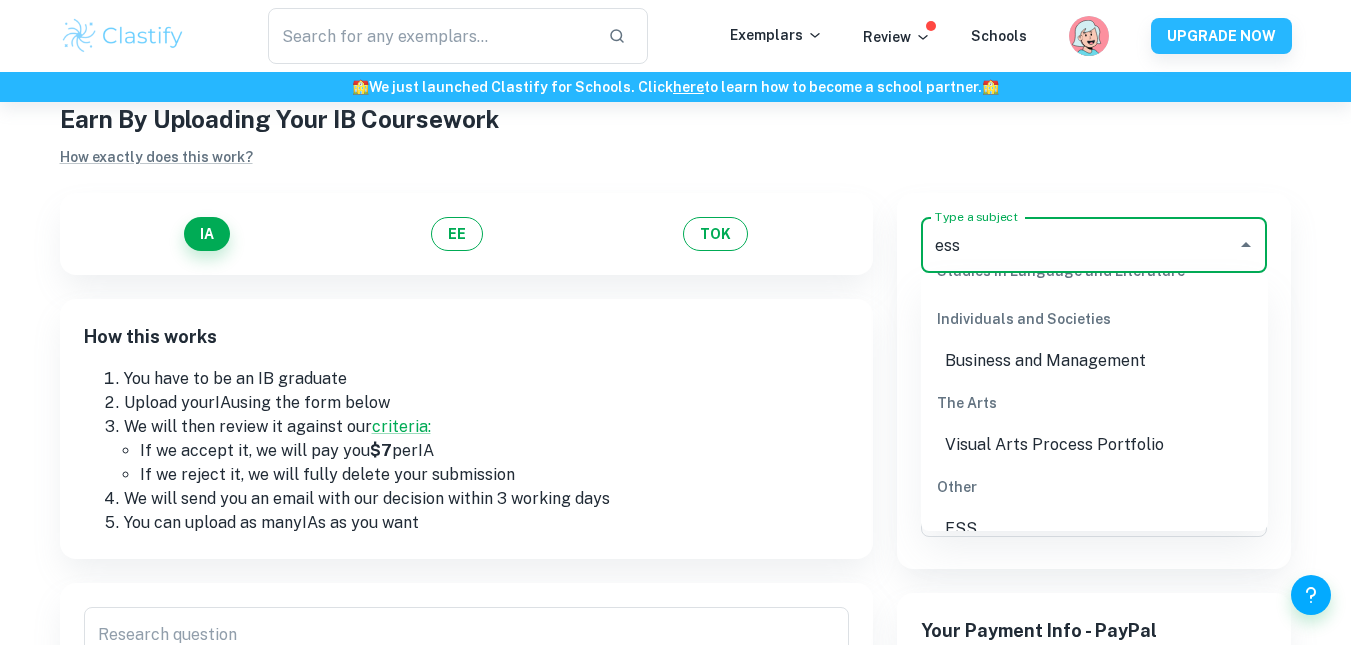 click on "ESS" at bounding box center (1094, 529) 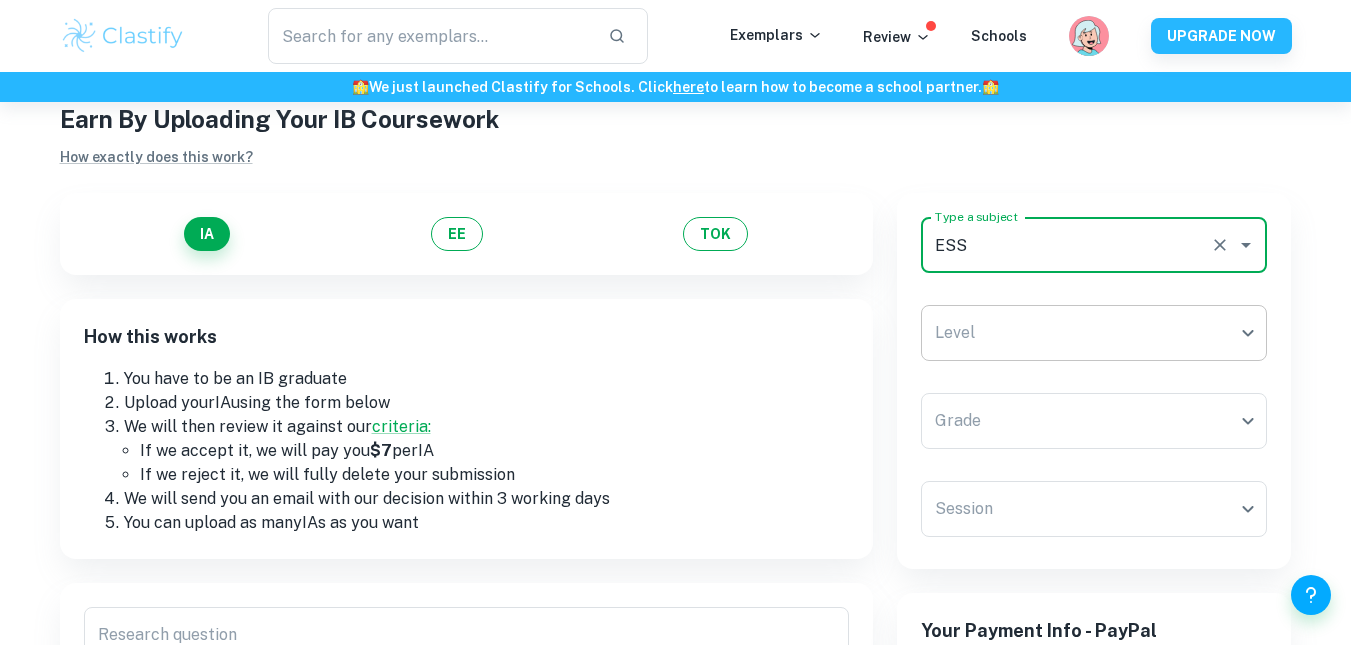 type on "ESS" 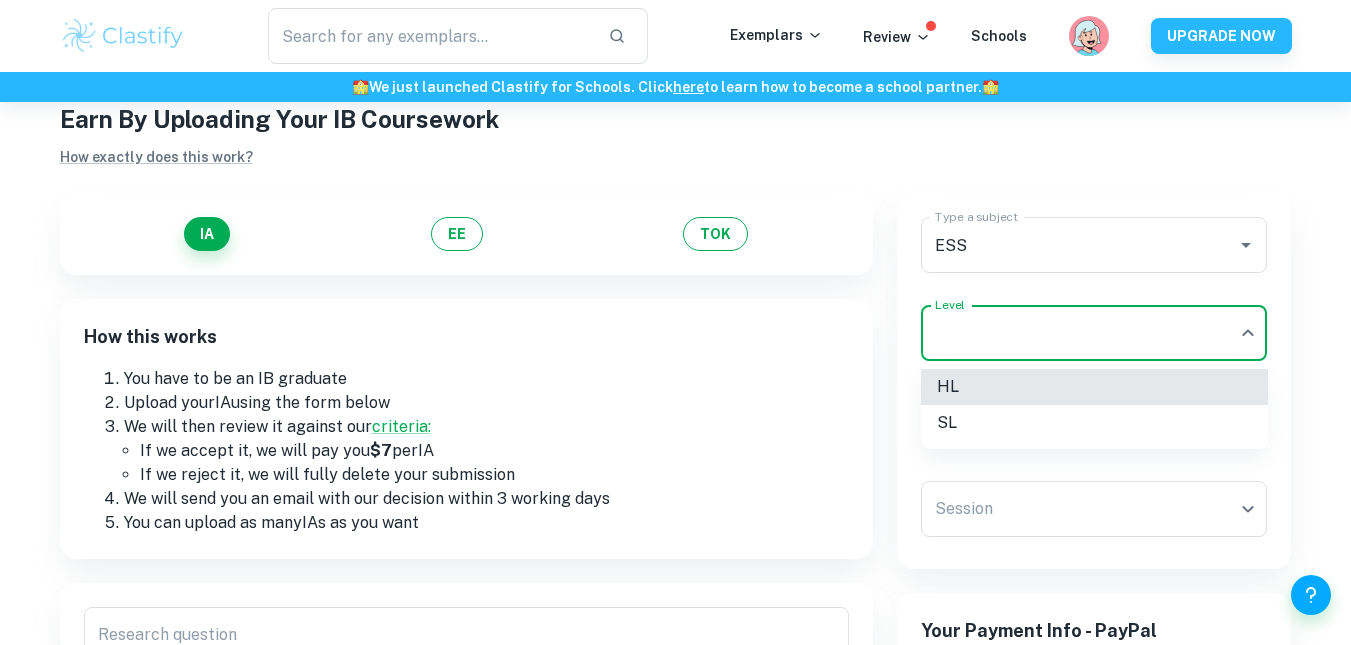 click on "We value your privacy We use cookies to enhance your browsing experience, serve personalised ads or content, and analyse our traffic. By clicking "Accept All", you consent to our use of cookies.   Cookie Policy Customise   Reject All   Accept All   Customise Consent Preferences   We use cookies to help you navigate efficiently and perform certain functions. You will find detailed information about all cookies under each consent category below. The cookies that are categorised as "Necessary" are stored on your browser as they are essential for enabling the basic functionalities of the site. ...  Show more For more information on how Google's third-party cookies operate and handle your data, see:   Google Privacy Policy Necessary Always Active Necessary cookies are required to enable the basic features of this site, such as providing secure log-in or adjusting your consent preferences. These cookies do not store any personally identifiable data. Functional Analytics Performance Advertisement Uncategorised" at bounding box center [675, 367] 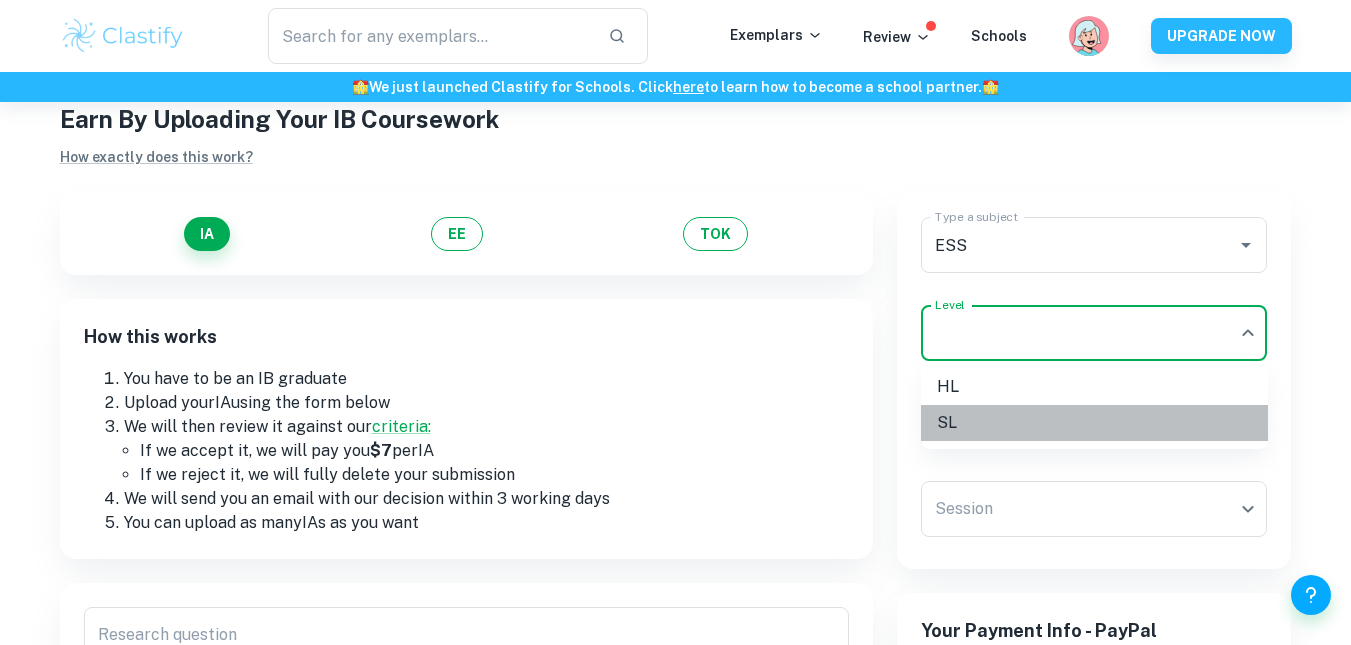 click on "SL" at bounding box center (1094, 423) 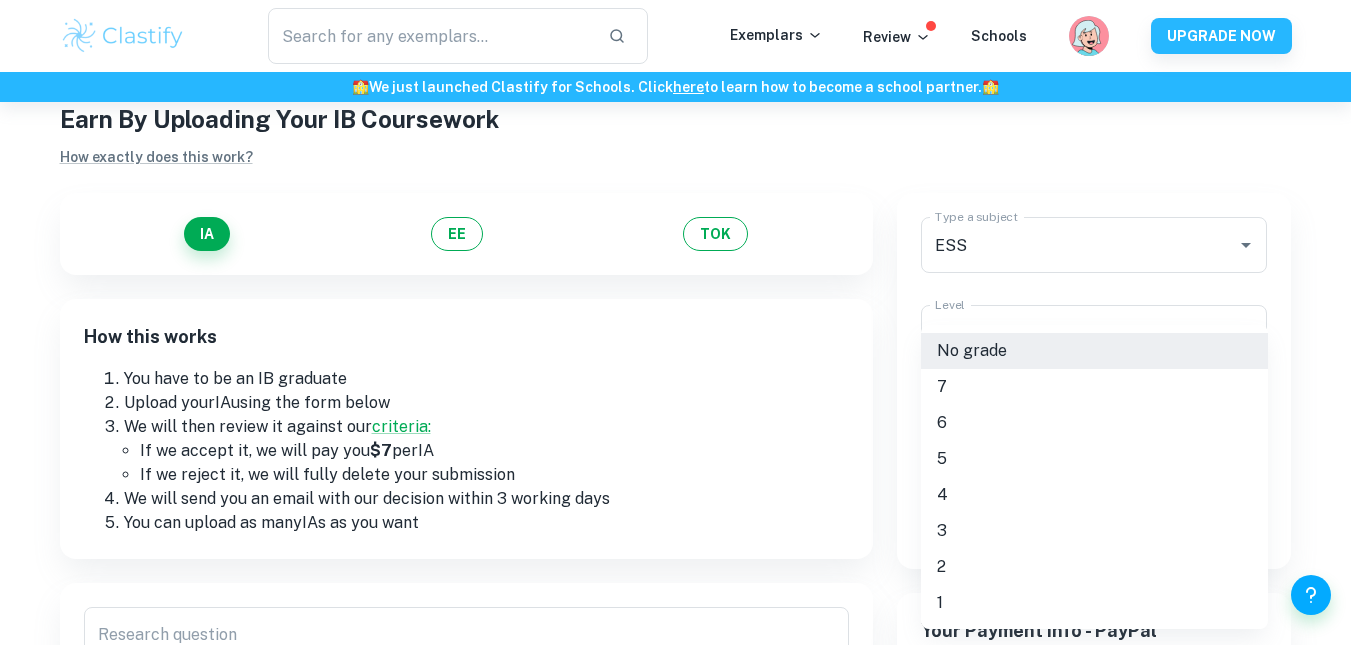 click on "We value your privacy We use cookies to enhance your browsing experience, serve personalised ads or content, and analyse our traffic. By clicking "Accept All", you consent to our use of cookies.   Cookie Policy Customise   Reject All   Accept All   Customise Consent Preferences   We use cookies to help you navigate efficiently and perform certain functions. You will find detailed information about all cookies under each consent category below. The cookies that are categorised as "Necessary" are stored on your browser as they are essential for enabling the basic functionalities of the site. ...  Show more For more information on how Google's third-party cookies operate and handle your data, see:   Google Privacy Policy Necessary Always Active Necessary cookies are required to enable the basic features of this site, such as providing secure log-in or adjusting your consent preferences. These cookies do not store any personally identifiable data. Functional Analytics Performance Advertisement Uncategorised" at bounding box center [675, 367] 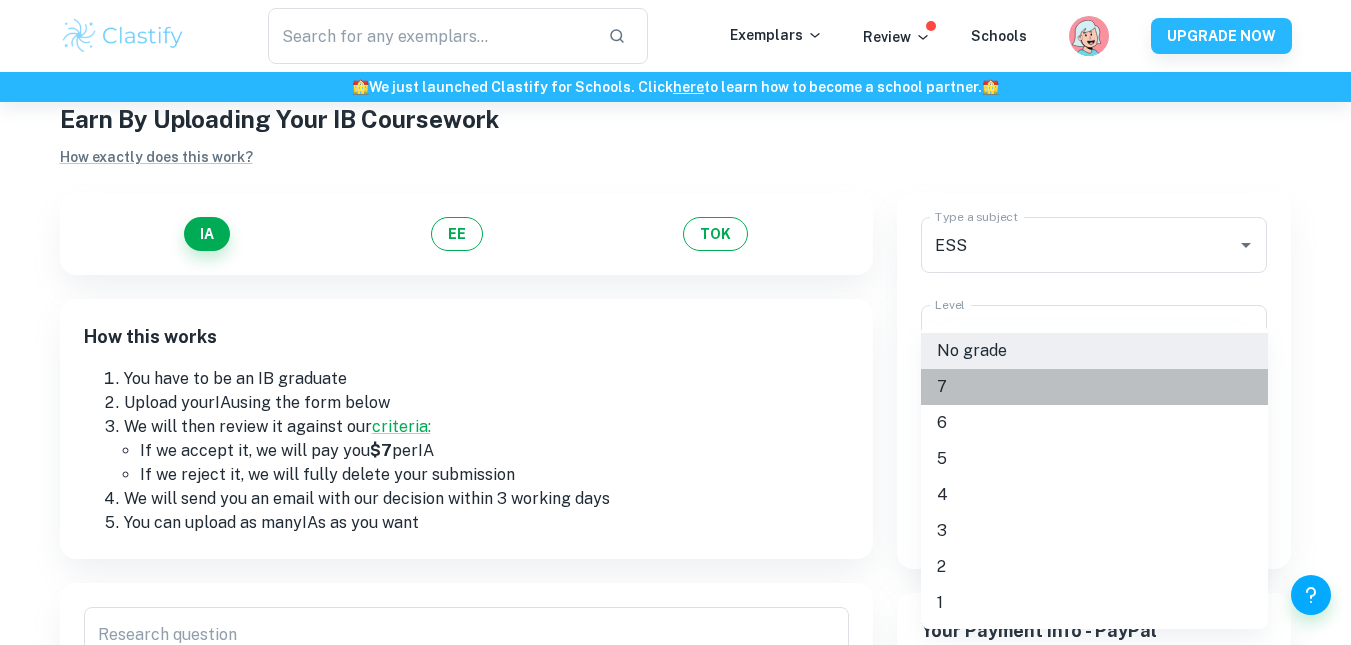 click on "7" at bounding box center [1094, 387] 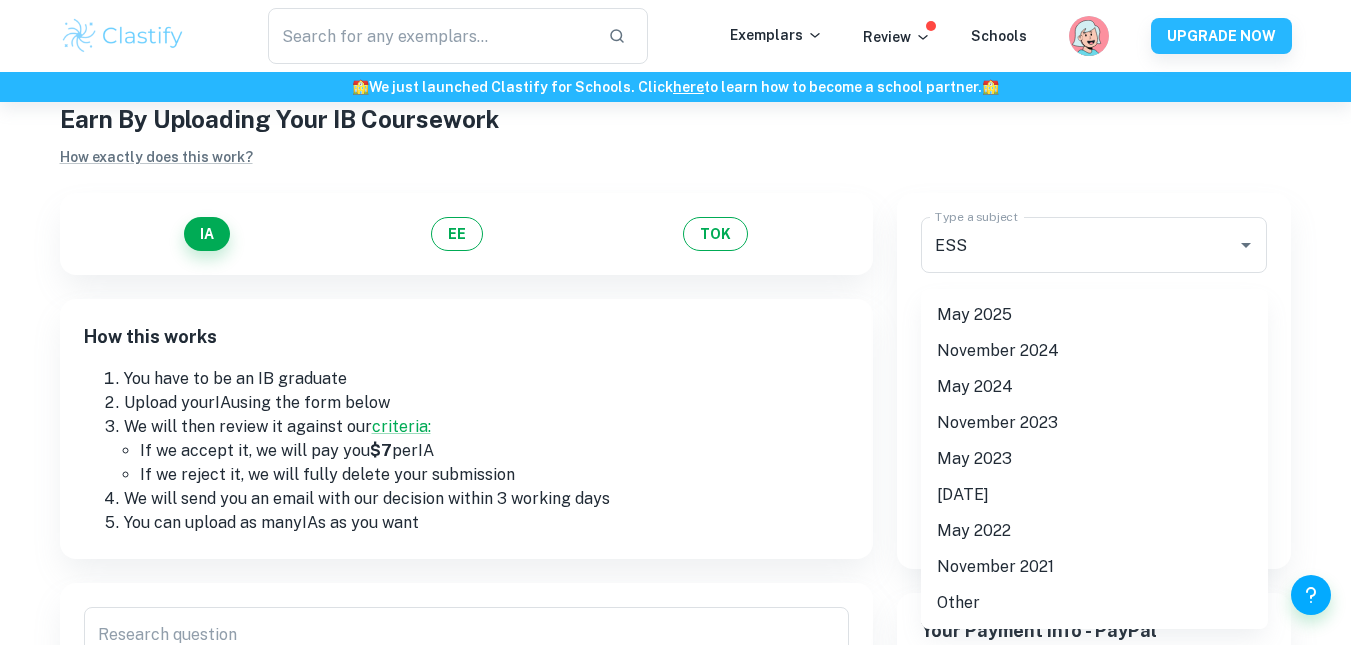 click on "We value your privacy We use cookies to enhance your browsing experience, serve personalised ads or content, and analyse our traffic. By clicking "Accept All", you consent to our use of cookies.   Cookie Policy Customise   Reject All   Accept All   Customise Consent Preferences   We use cookies to help you navigate efficiently and perform certain functions. You will find detailed information about all cookies under each consent category below. The cookies that are categorised as "Necessary" are stored on your browser as they are essential for enabling the basic functionalities of the site. ...  Show more For more information on how Google's third-party cookies operate and handle your data, see:   Google Privacy Policy Necessary Always Active Necessary cookies are required to enable the basic features of this site, such as providing secure log-in or adjusting your consent preferences. These cookies do not store any personally identifiable data. Functional Analytics Performance Advertisement Uncategorised" at bounding box center [675, 367] 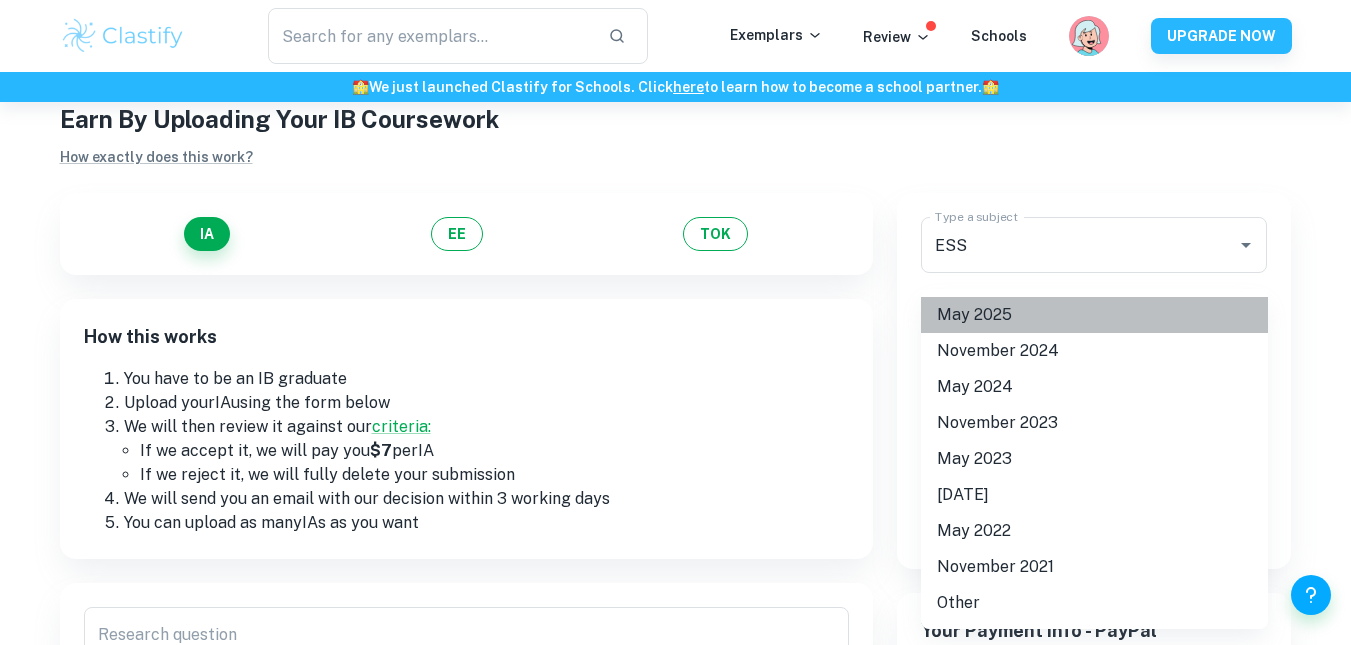 click on "May 2025" at bounding box center [1094, 315] 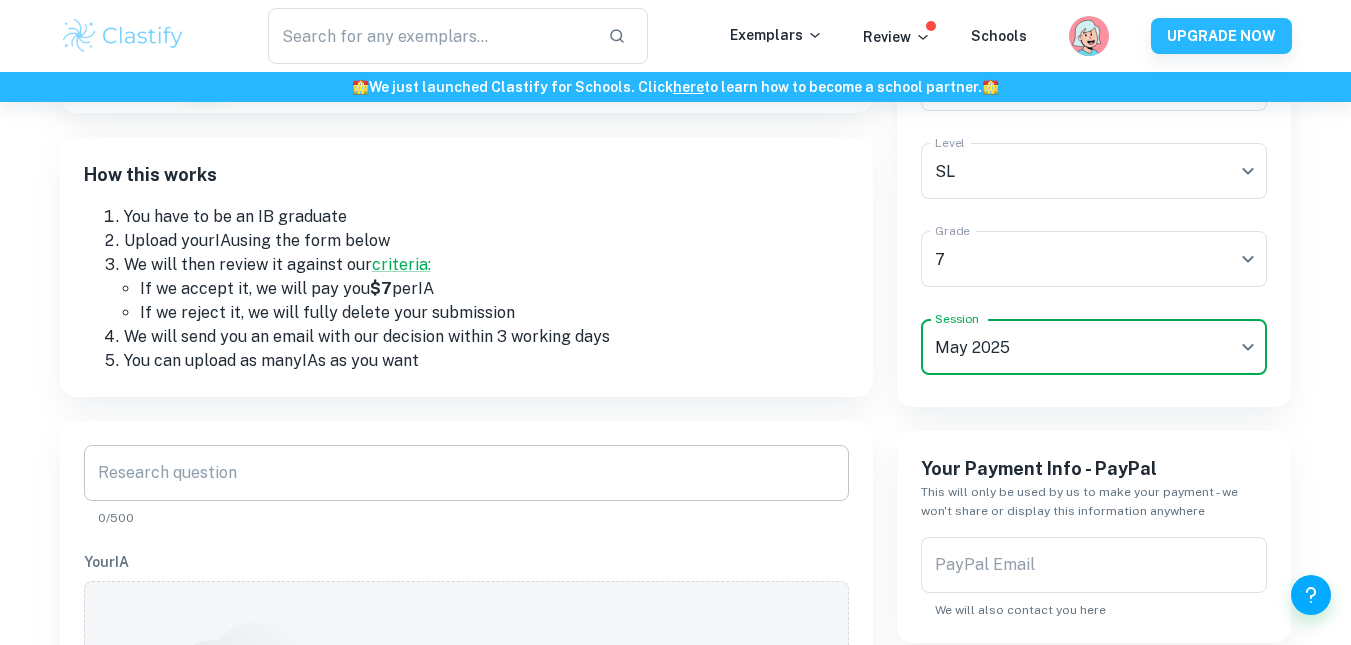 scroll, scrollTop: 220, scrollLeft: 0, axis: vertical 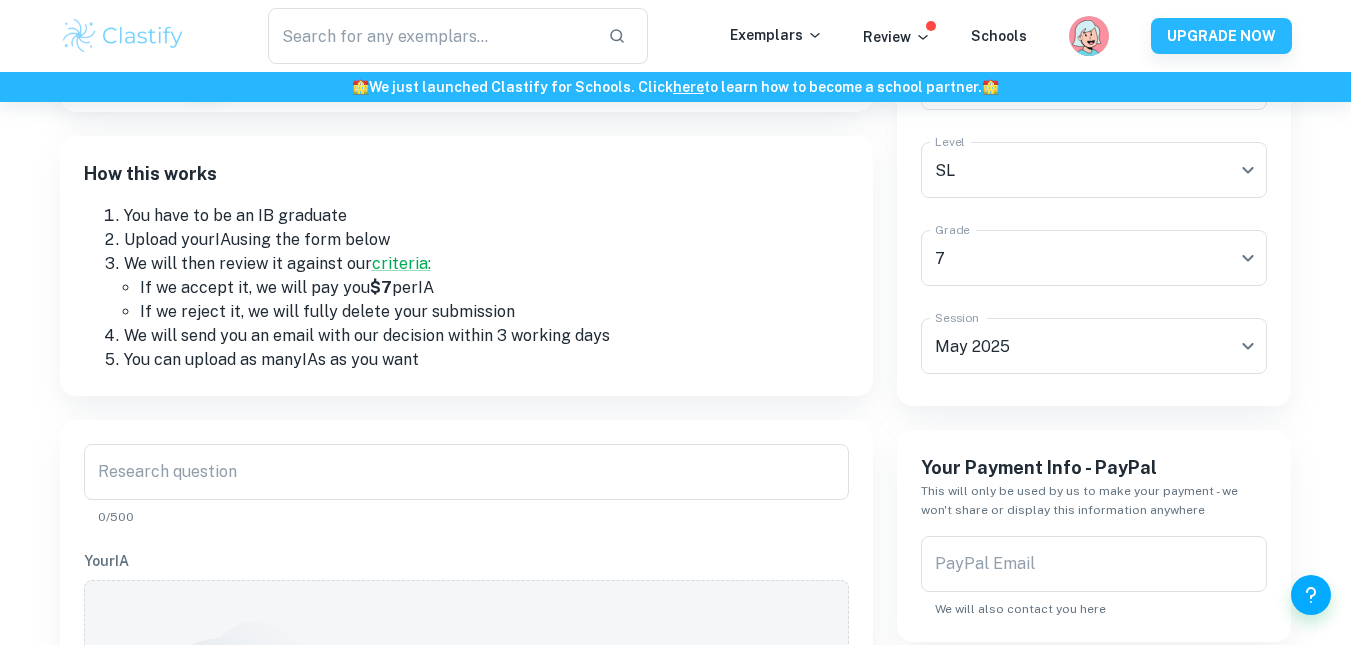 click on "Research question Research question 0/500" at bounding box center [466, 485] 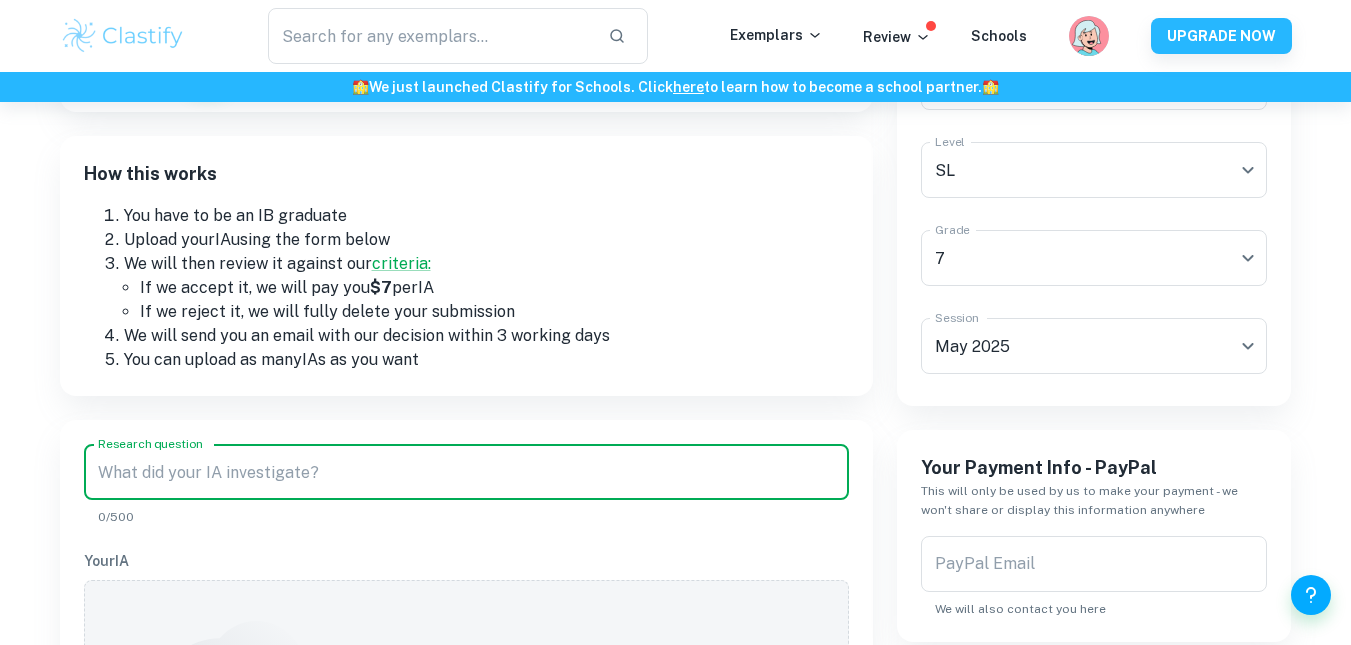 click on "Research question" at bounding box center (466, 472) 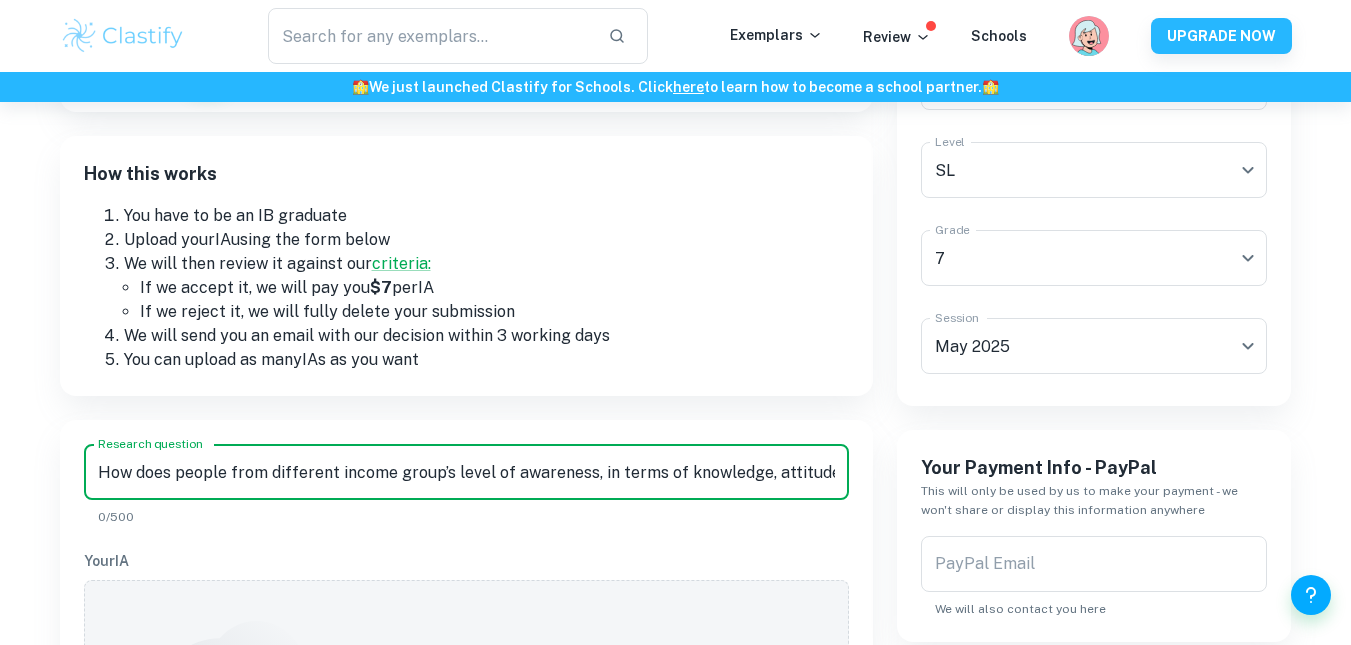 scroll, scrollTop: 0, scrollLeft: 1009, axis: horizontal 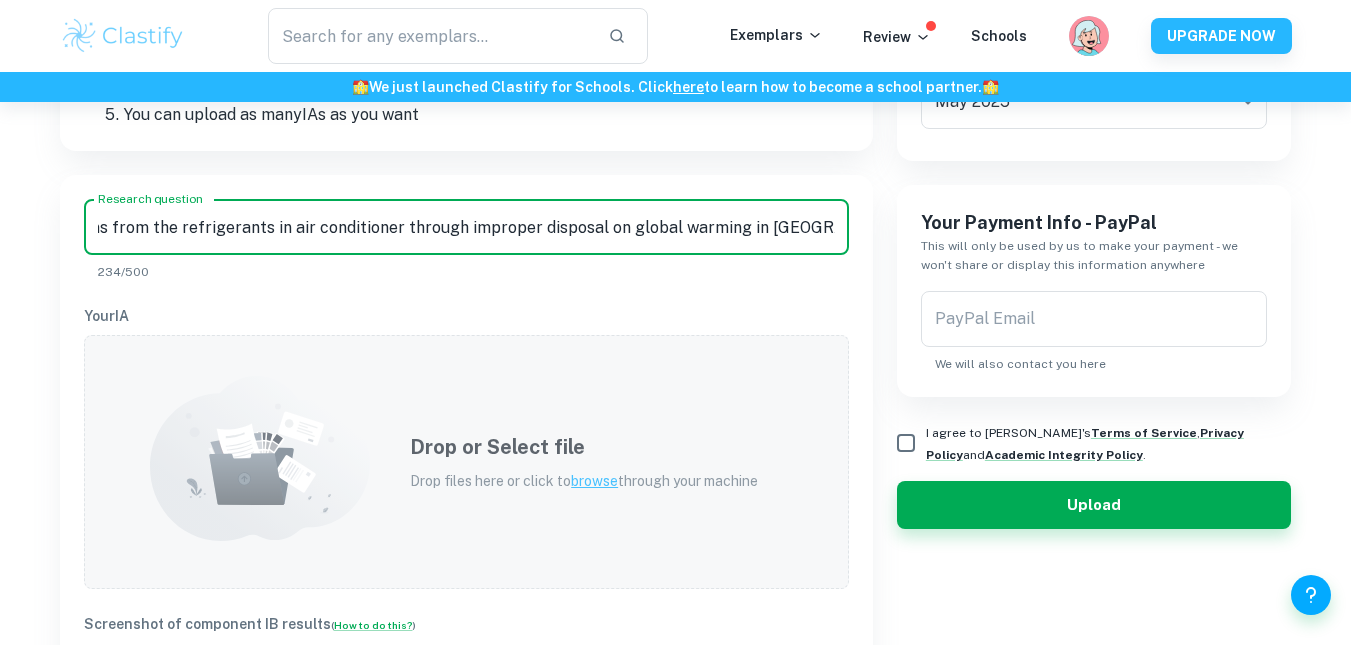 type on "How does people from different income group’s level of awareness, in terms of knowledge, attitude and practices, on the HFC emissions from the refrigerants in air conditioner through improper disposal on global warming in [GEOGRAPHIC_DATA]?" 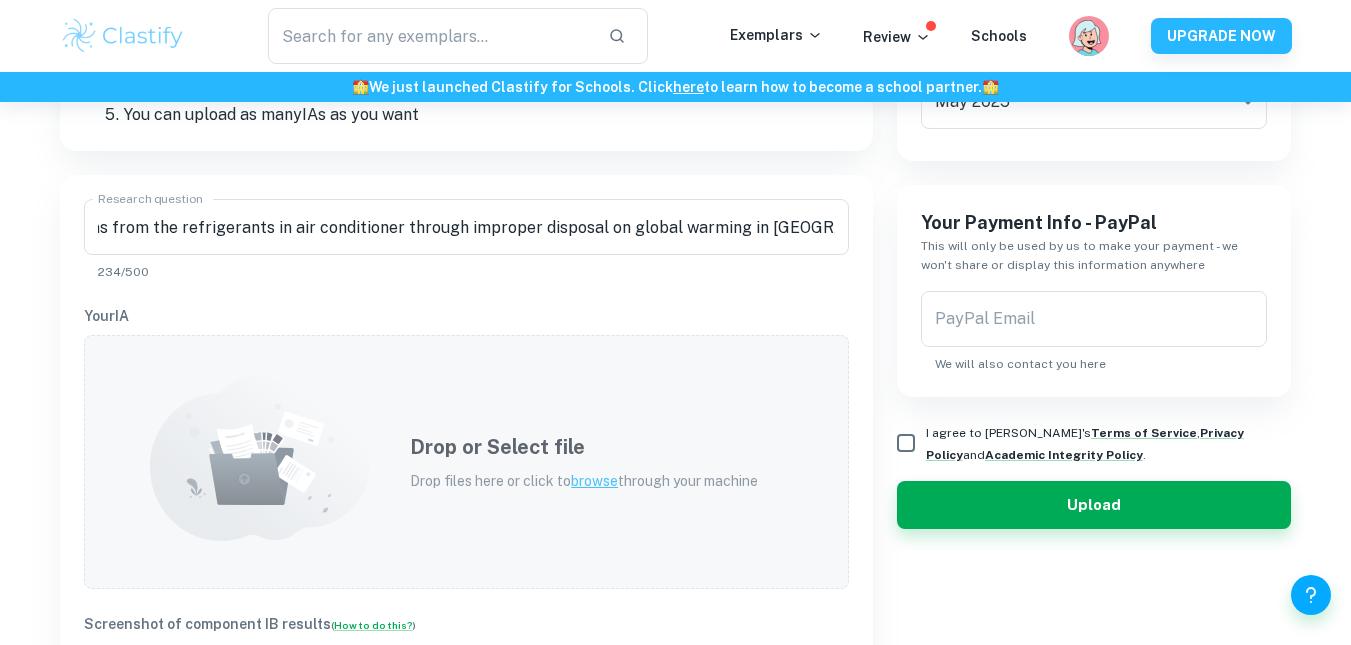 scroll, scrollTop: 0, scrollLeft: 0, axis: both 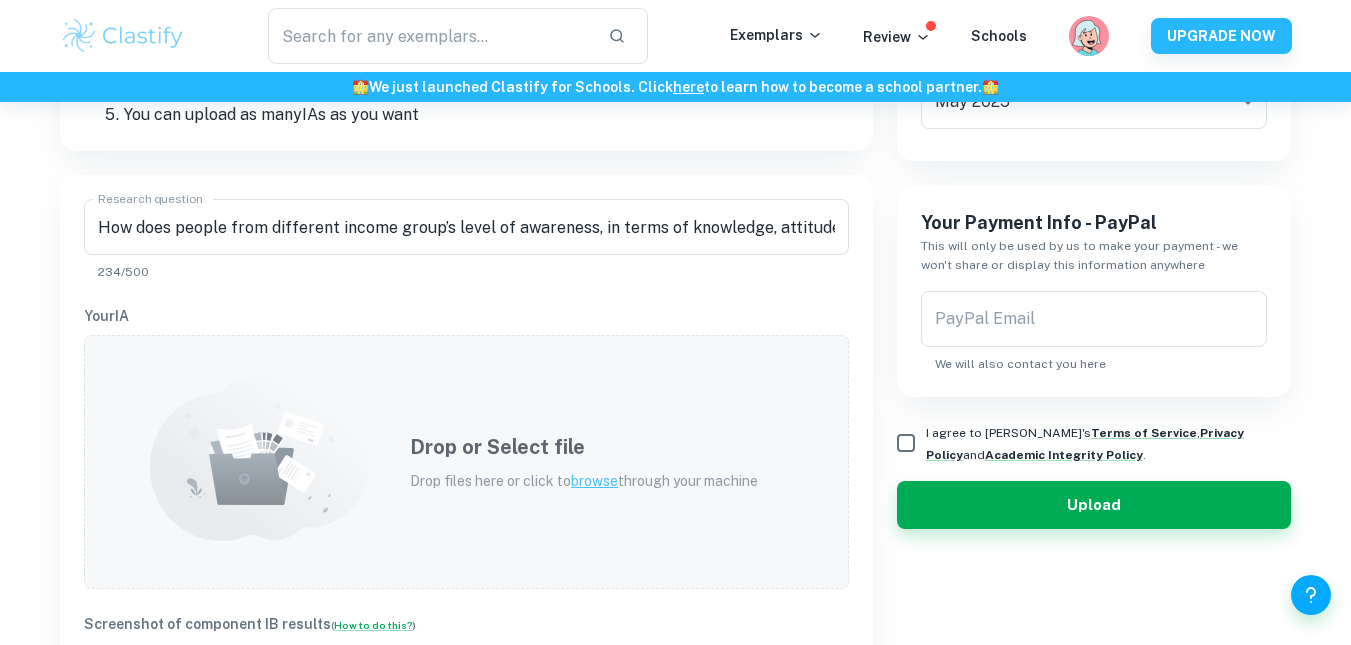 click on "Drop or Select file Drop files here or click to  browse  through your machine" at bounding box center [584, 462] 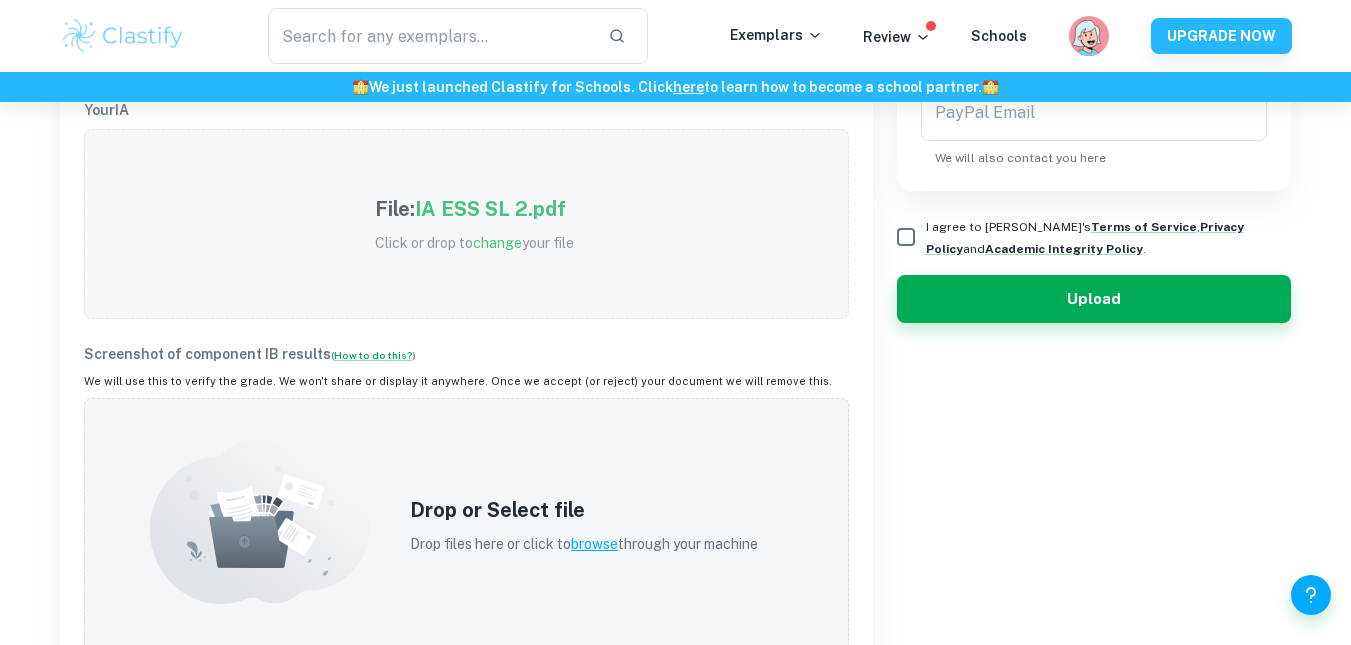 scroll, scrollTop: 693, scrollLeft: 0, axis: vertical 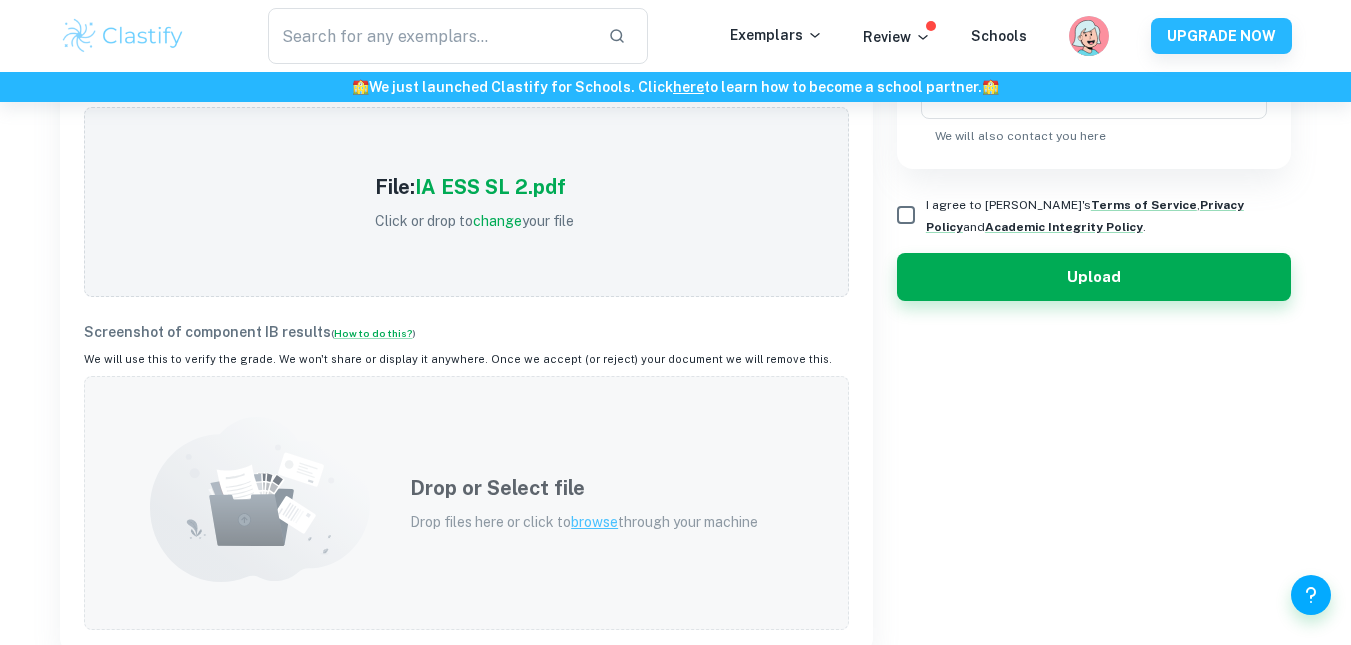 click on "Drop or Select file Drop files here or click to  browse  through your machine" at bounding box center [584, 503] 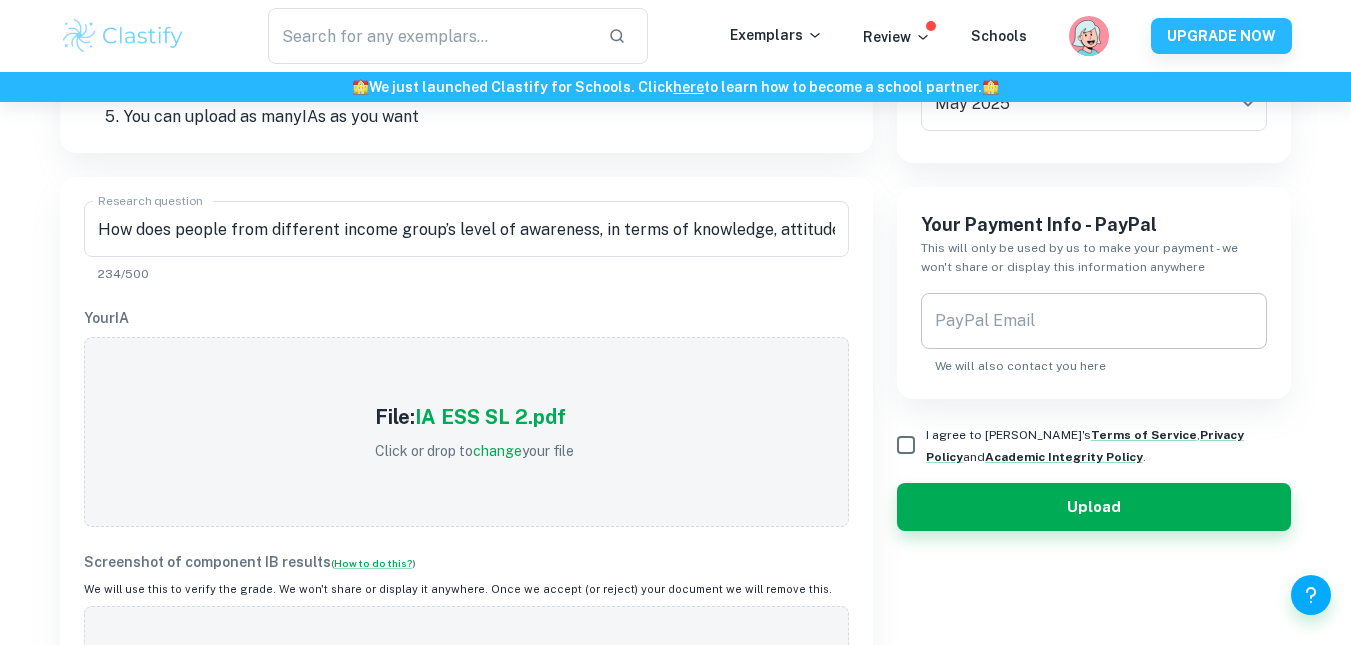 scroll, scrollTop: 461, scrollLeft: 0, axis: vertical 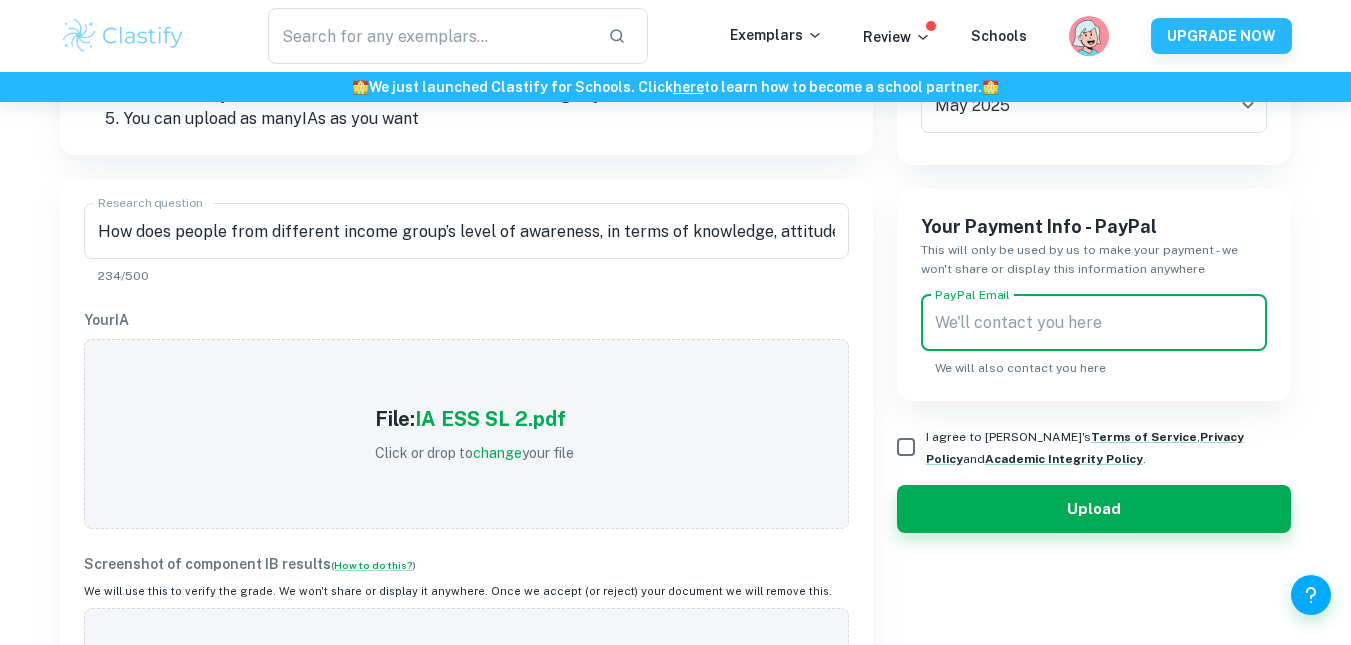 click on "PayPal Email" at bounding box center (1094, 323) 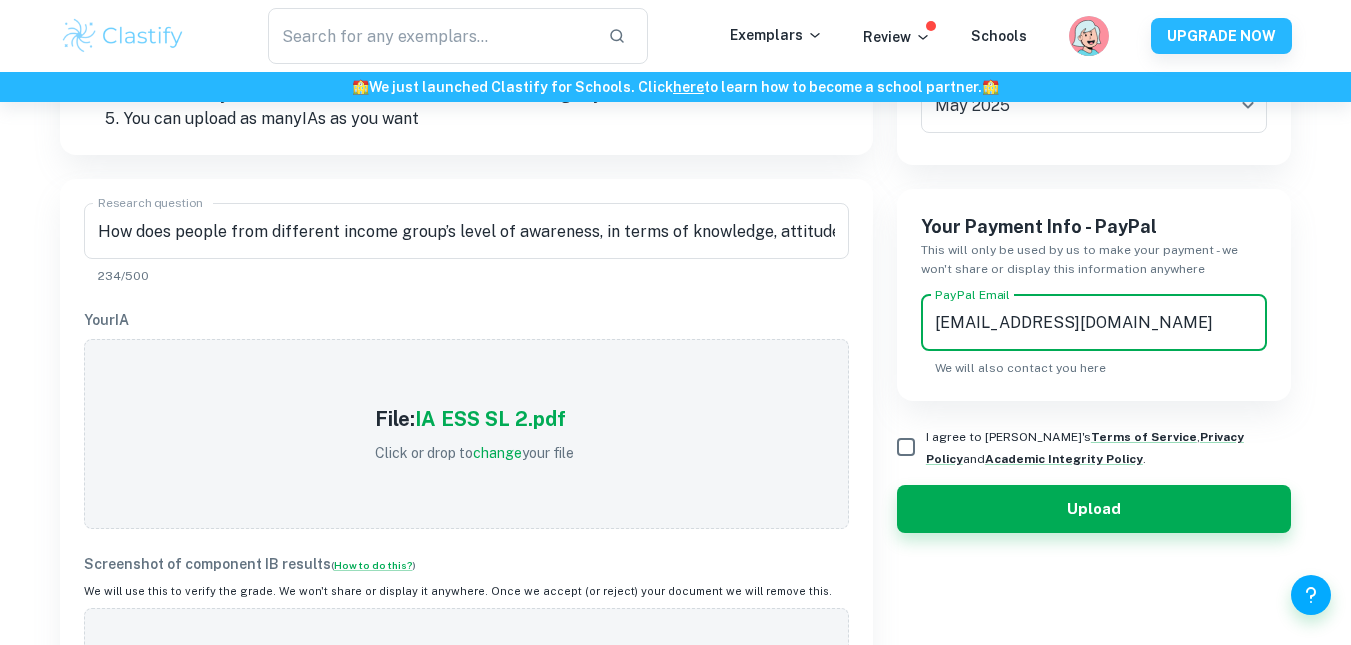 type on "[EMAIL_ADDRESS][DOMAIN_NAME]" 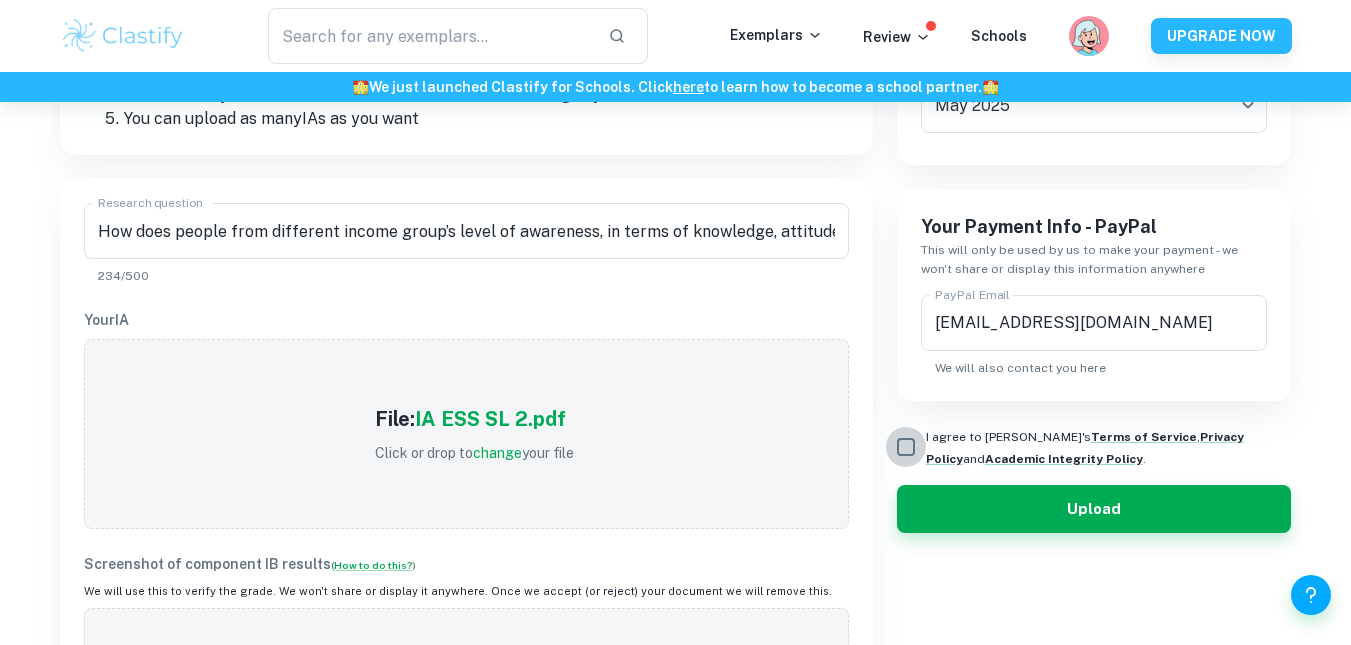 click on "I agree to [PERSON_NAME]'s  Terms of Service ,  Privacy Policy  and  Academic Integrity Policy ." at bounding box center (906, 447) 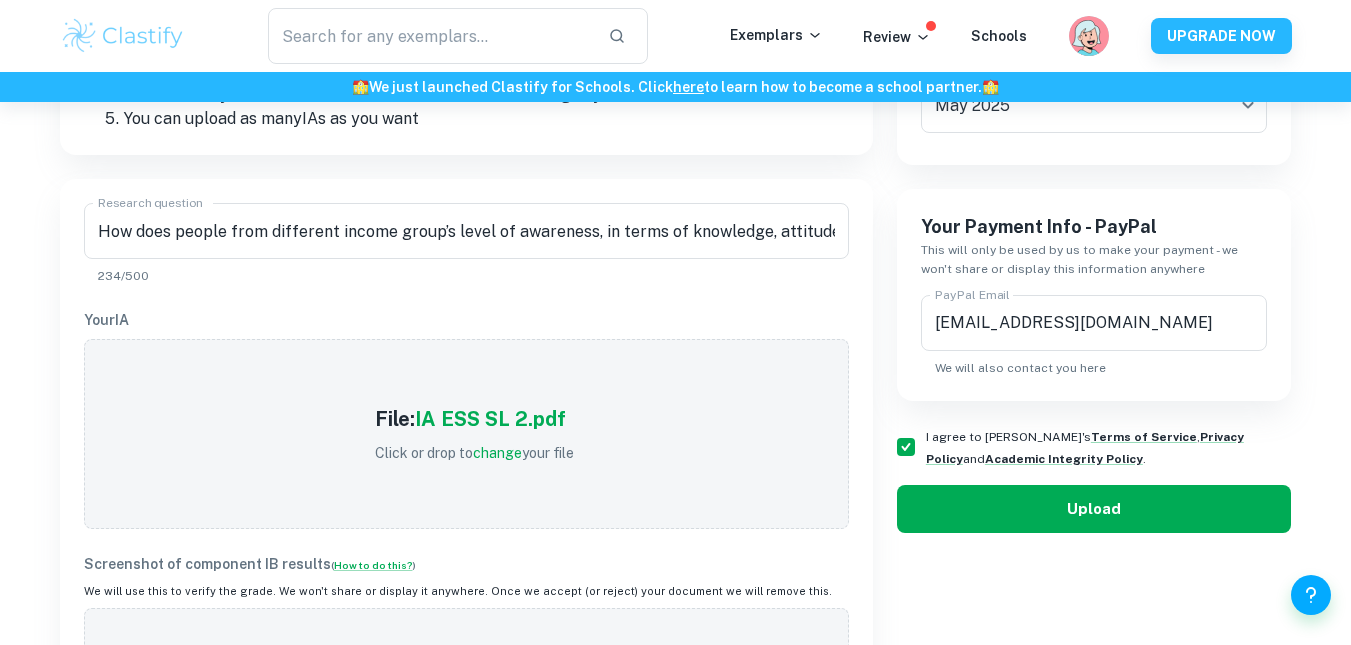 drag, startPoint x: 930, startPoint y: 537, endPoint x: 941, endPoint y: 513, distance: 26.400757 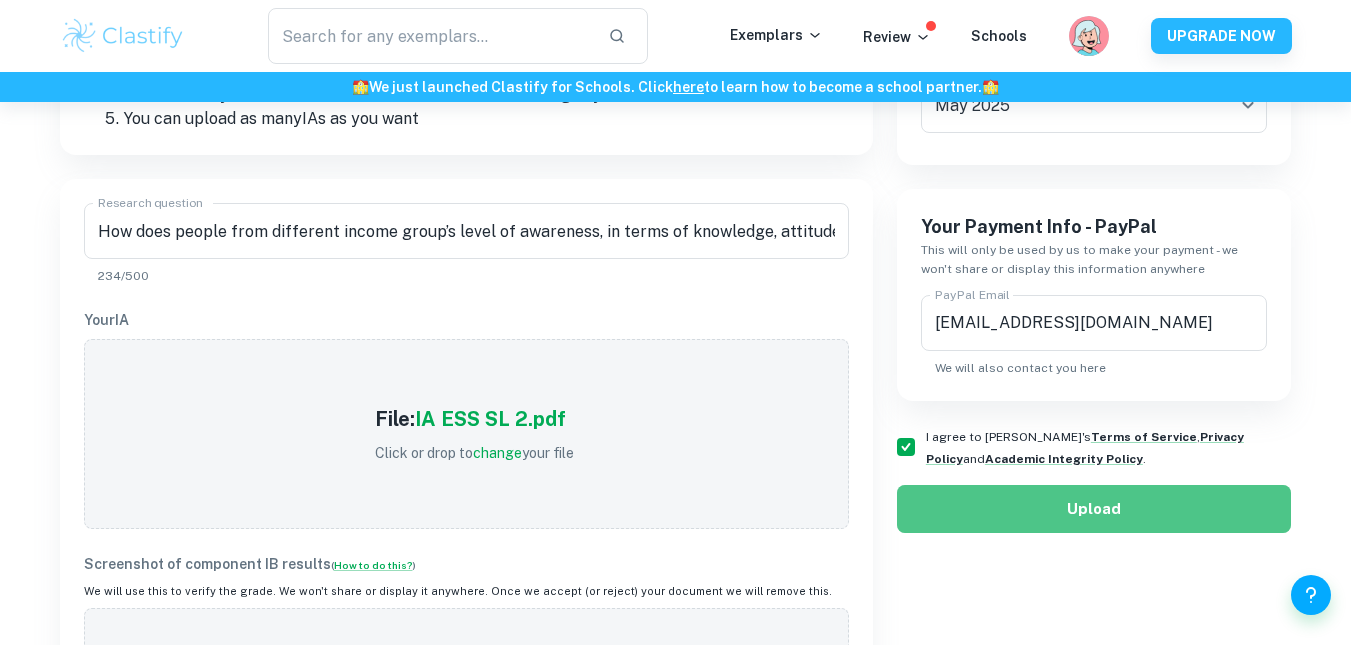click on "Upload" at bounding box center [1094, 509] 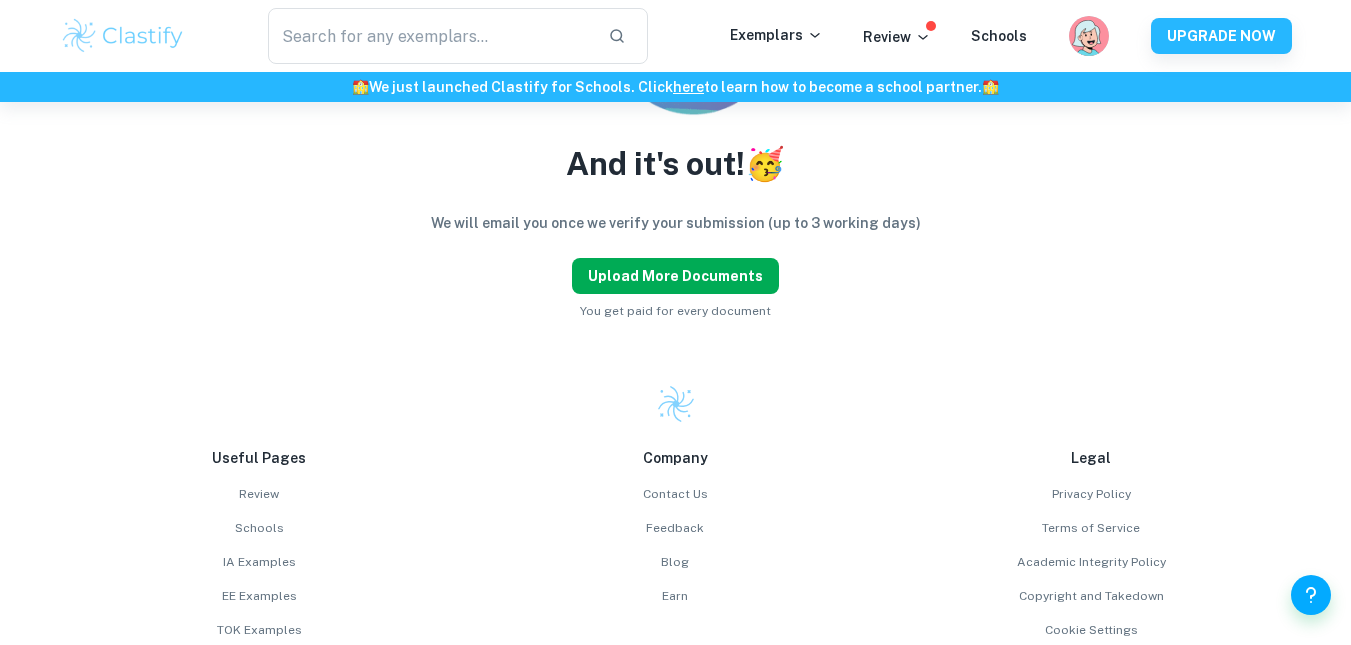 click on "Upload more documents" at bounding box center (675, 276) 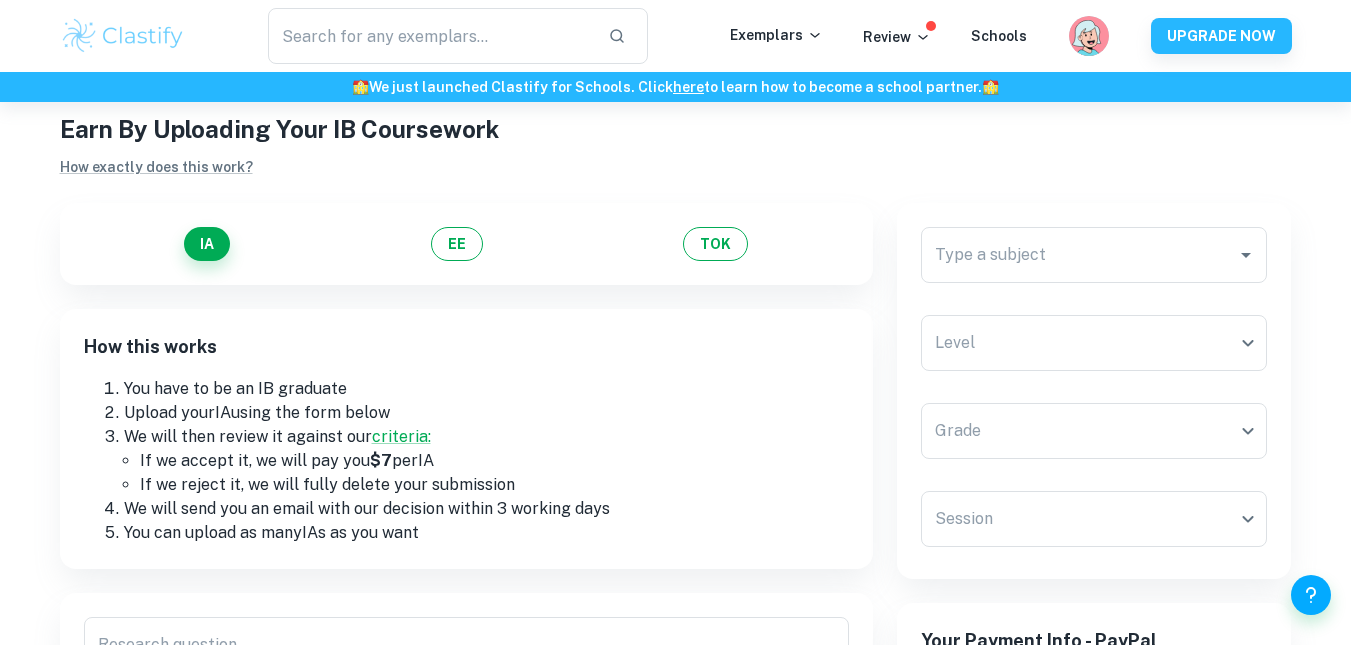 scroll, scrollTop: 46, scrollLeft: 0, axis: vertical 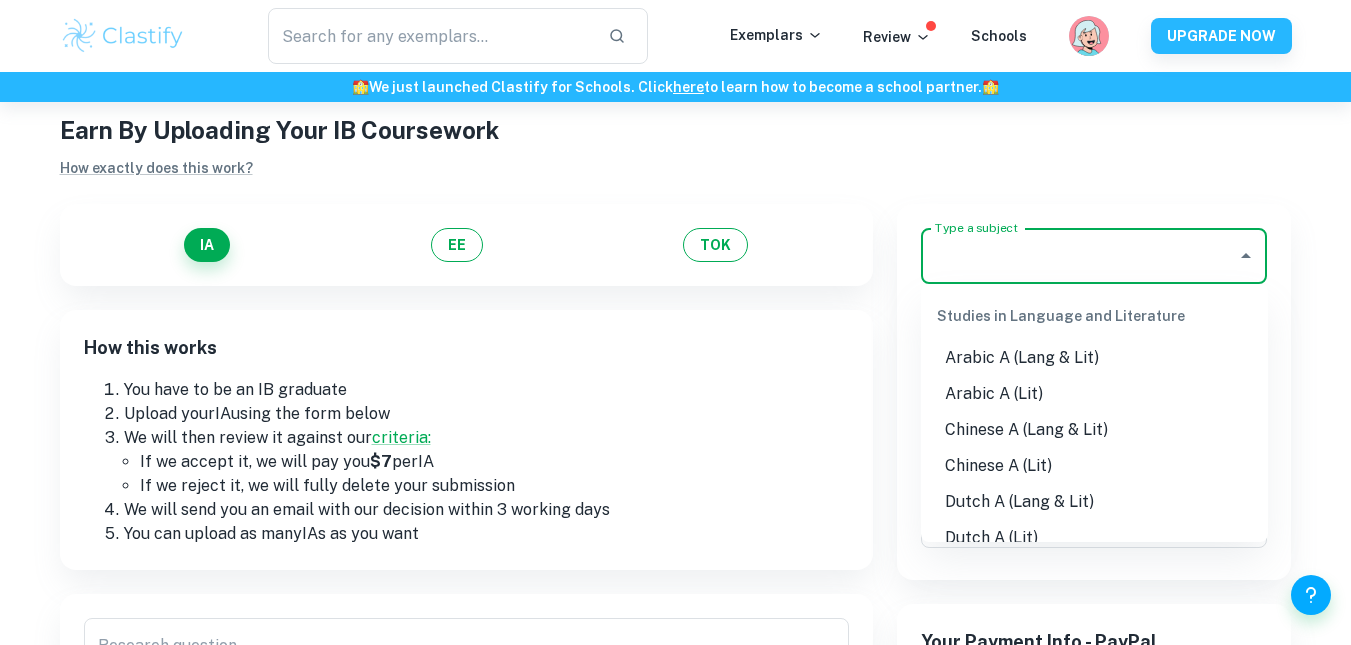 click on "Type a subject" at bounding box center [1079, 256] 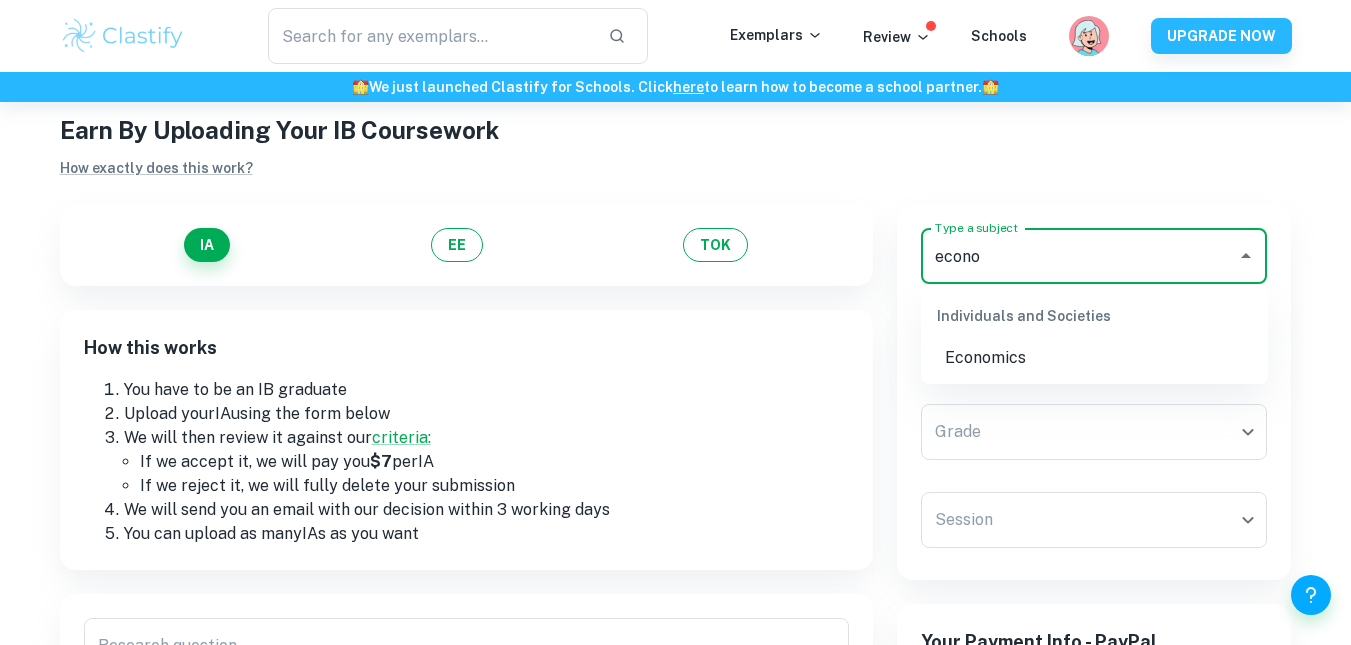 click on "Economics" at bounding box center [1094, 358] 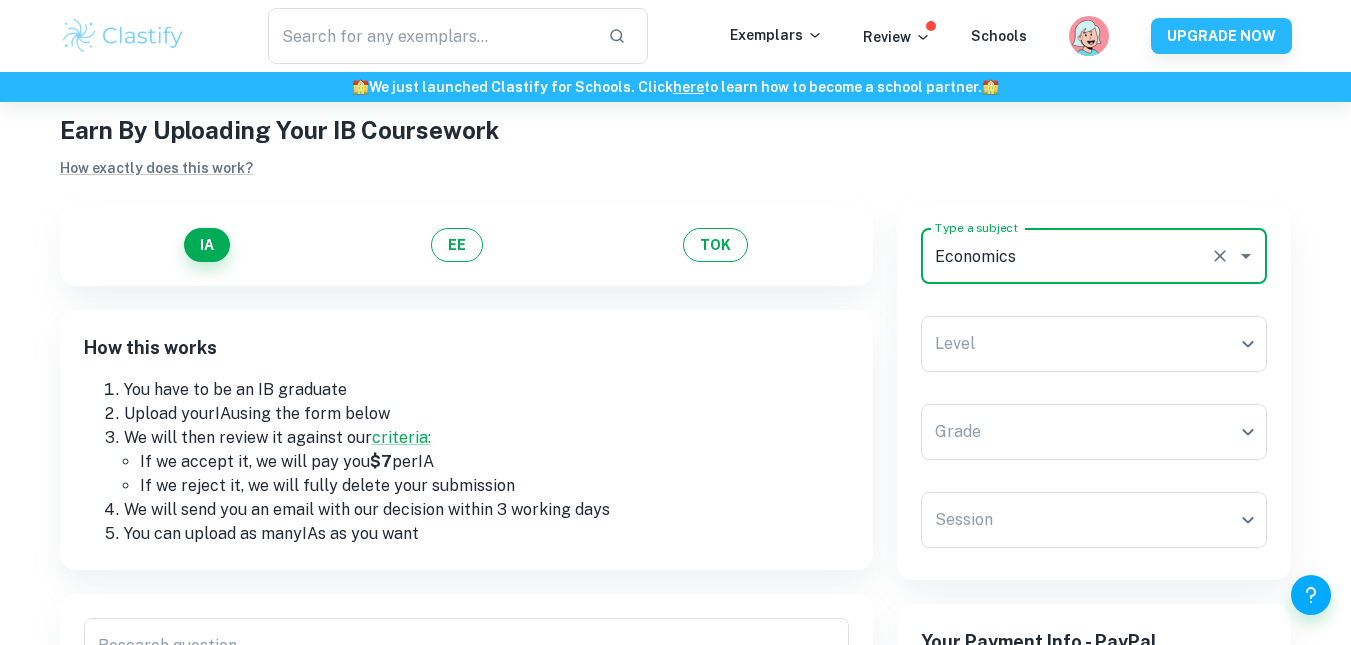 type on "Economics" 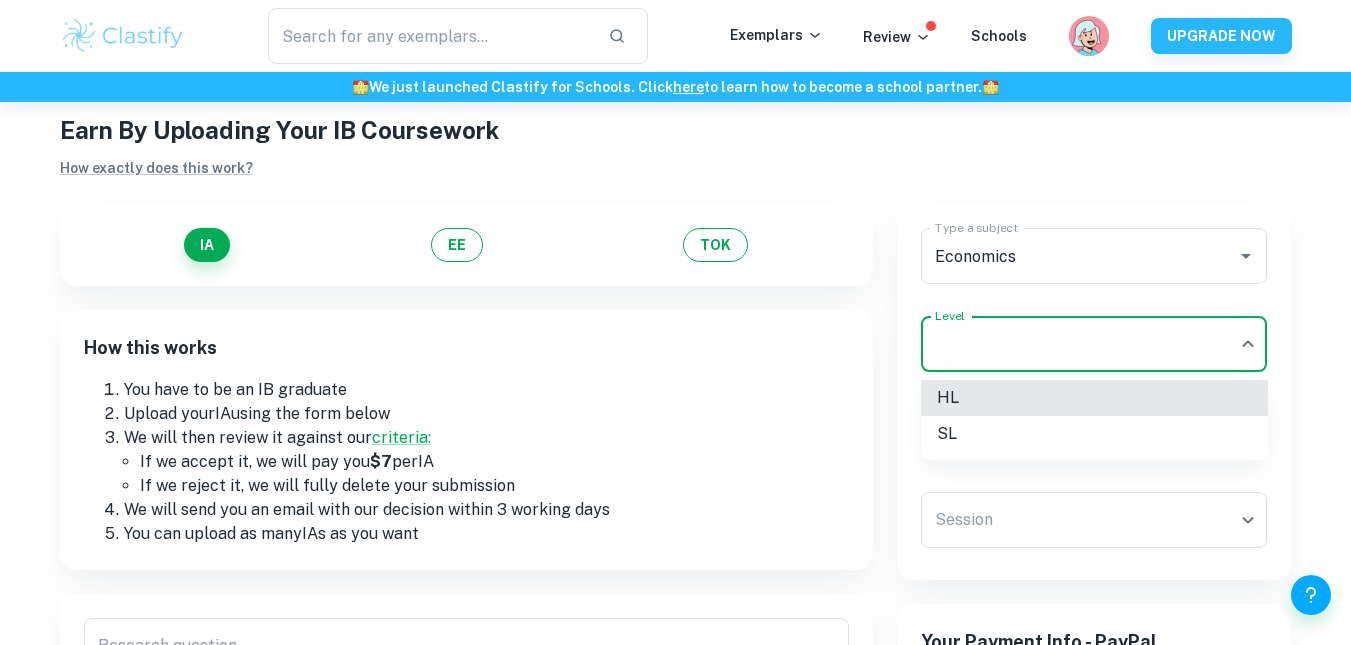 click on "We value your privacy We use cookies to enhance your browsing experience, serve personalised ads or content, and analyse our traffic. By clicking "Accept All", you consent to our use of cookies.   Cookie Policy Customise   Reject All   Accept All   Customise Consent Preferences   We use cookies to help you navigate efficiently and perform certain functions. You will find detailed information about all cookies under each consent category below. The cookies that are categorised as "Necessary" are stored on your browser as they are essential for enabling the basic functionalities of the site. ...  Show more For more information on how Google's third-party cookies operate and handle your data, see:   Google Privacy Policy Necessary Always Active Necessary cookies are required to enable the basic features of this site, such as providing secure log-in or adjusting your consent preferences. These cookies do not store any personally identifiable data. Functional Analytics Performance Advertisement Uncategorised" at bounding box center [675, 378] 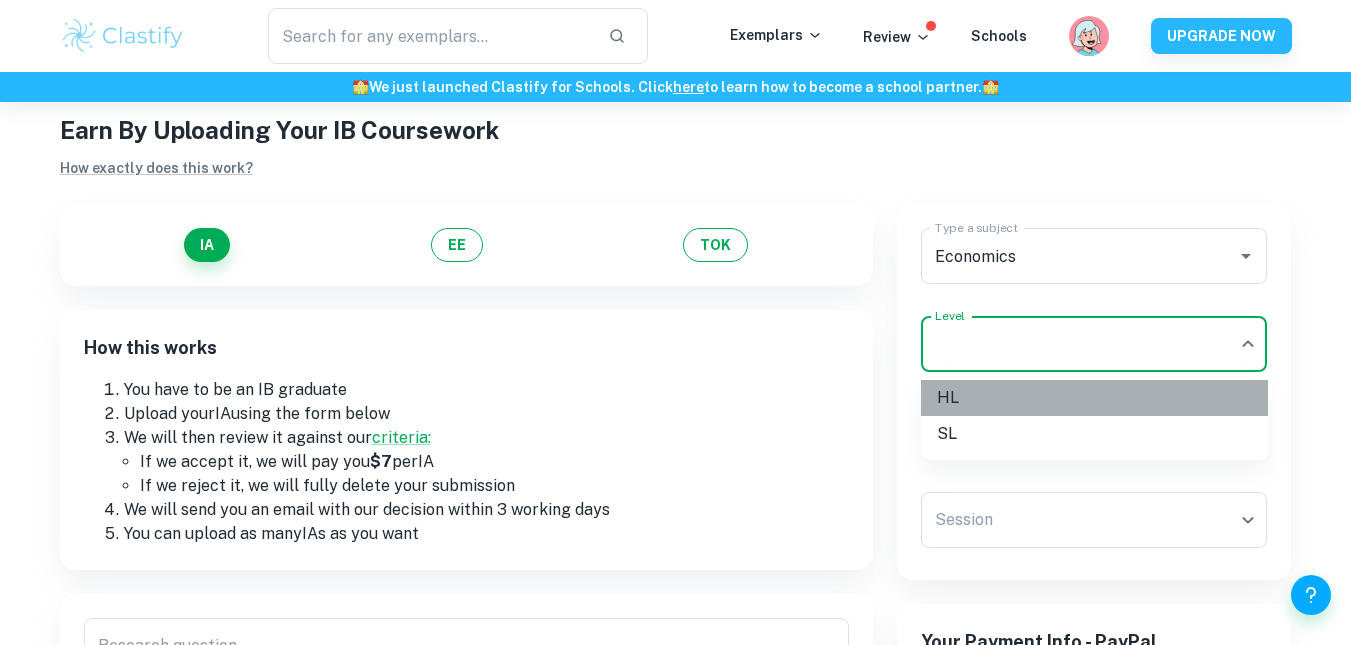 click on "HL" at bounding box center (1094, 398) 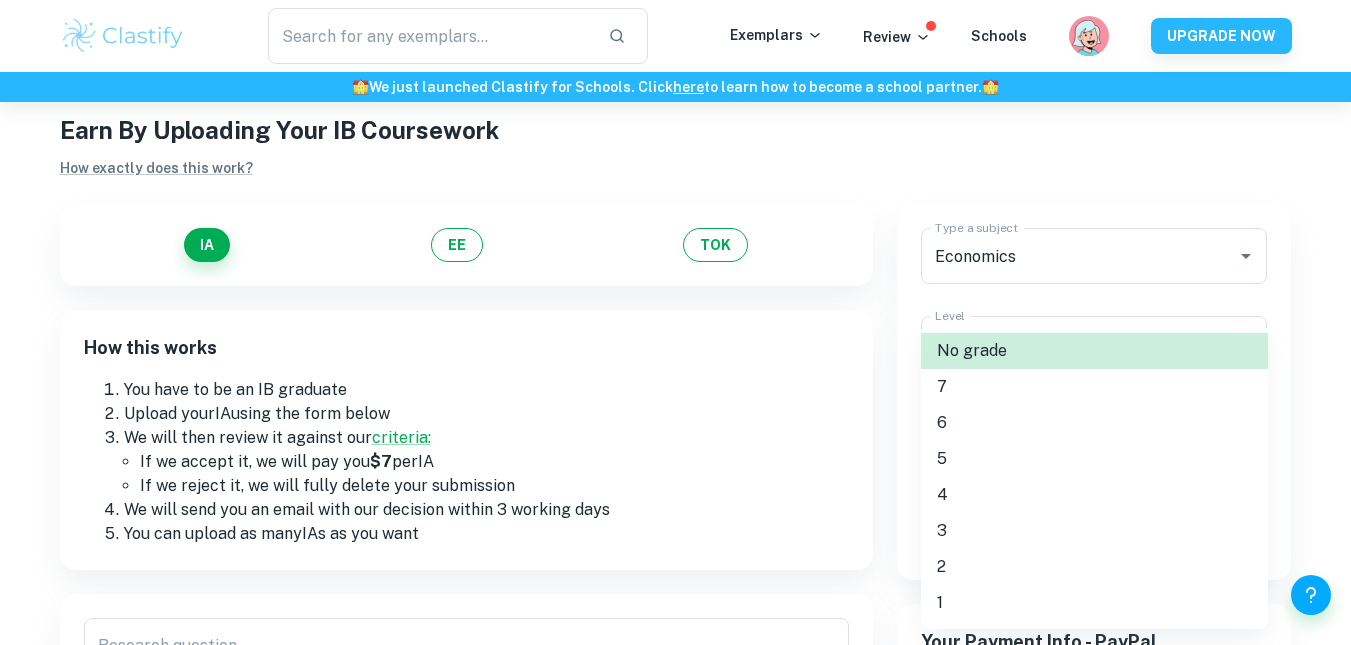 click on "We value your privacy We use cookies to enhance your browsing experience, serve personalised ads or content, and analyse our traffic. By clicking "Accept All", you consent to our use of cookies.   Cookie Policy Customise   Reject All   Accept All   Customise Consent Preferences   We use cookies to help you navigate efficiently and perform certain functions. You will find detailed information about all cookies under each consent category below. The cookies that are categorised as "Necessary" are stored on your browser as they are essential for enabling the basic functionalities of the site. ...  Show more For more information on how Google's third-party cookies operate and handle your data, see:   Google Privacy Policy Necessary Always Active Necessary cookies are required to enable the basic features of this site, such as providing secure log-in or adjusting your consent preferences. These cookies do not store any personally identifiable data. Functional Analytics Performance Advertisement Uncategorised" at bounding box center (675, 378) 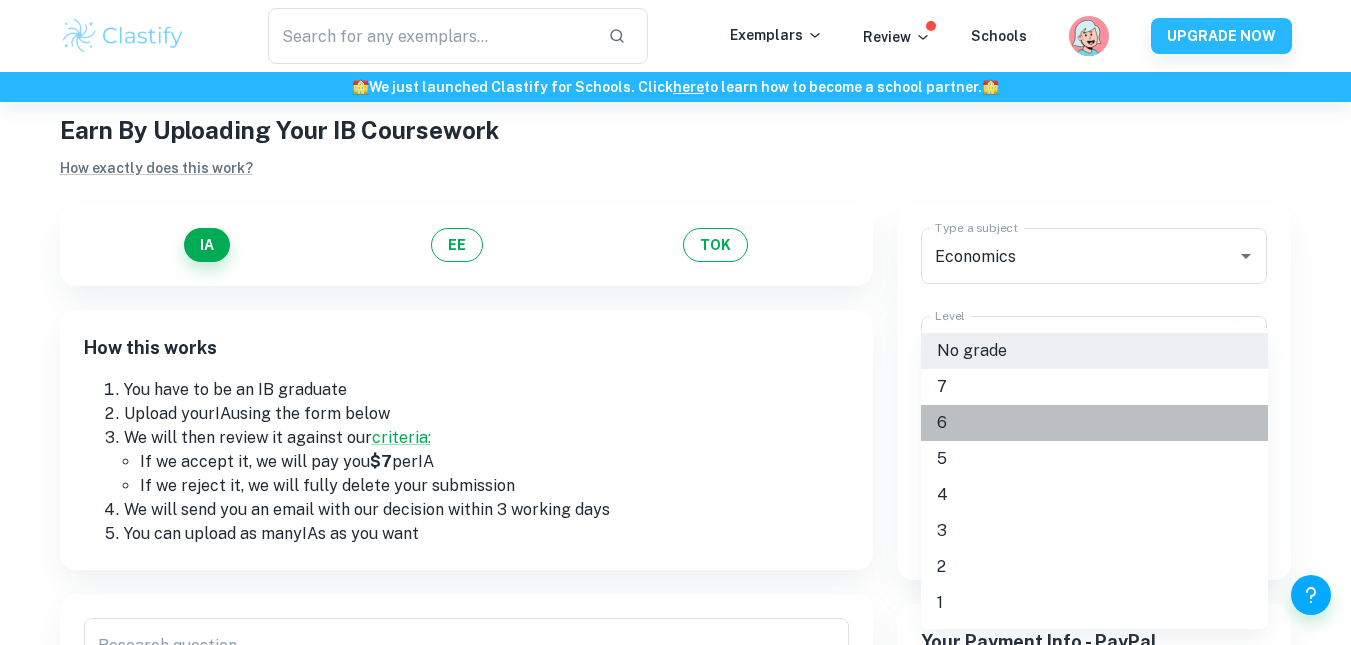 click on "6" at bounding box center (1094, 423) 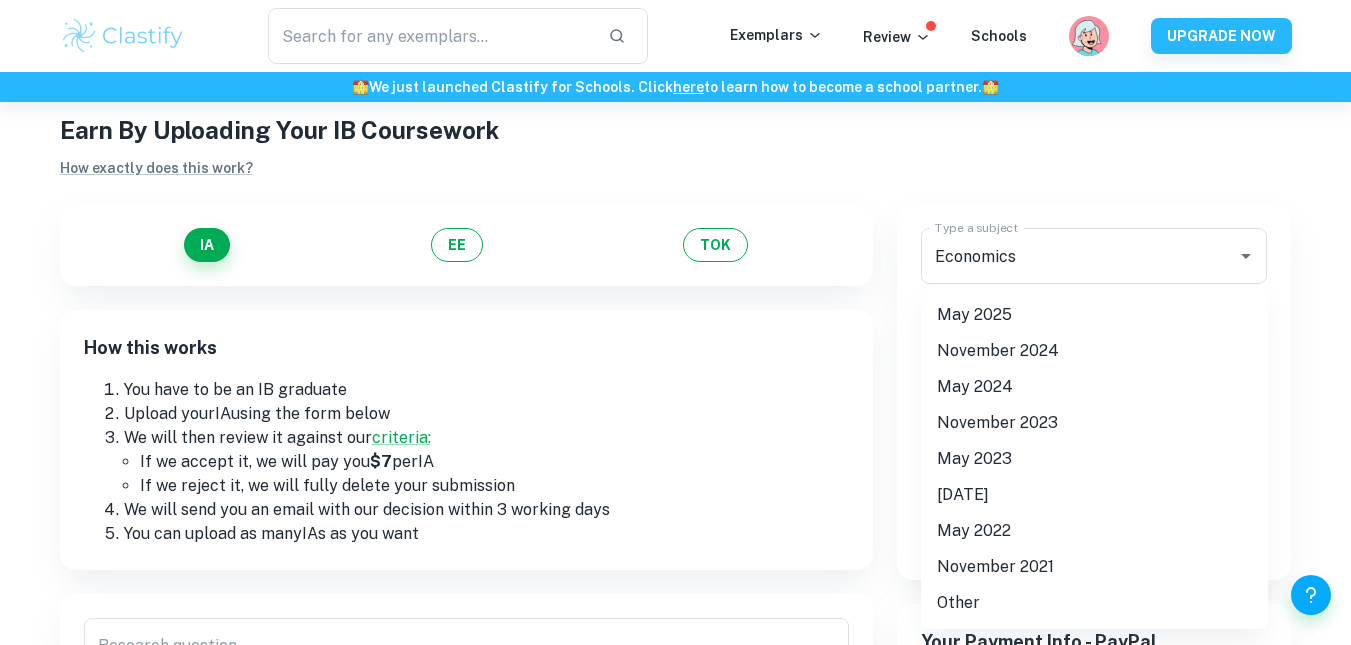 click on "We value your privacy We use cookies to enhance your browsing experience, serve personalised ads or content, and analyse our traffic. By clicking "Accept All", you consent to our use of cookies.   Cookie Policy Customise   Reject All   Accept All   Customise Consent Preferences   We use cookies to help you navigate efficiently and perform certain functions. You will find detailed information about all cookies under each consent category below. The cookies that are categorised as "Necessary" are stored on your browser as they are essential for enabling the basic functionalities of the site. ...  Show more For more information on how Google's third-party cookies operate and handle your data, see:   Google Privacy Policy Necessary Always Active Necessary cookies are required to enable the basic features of this site, such as providing secure log-in or adjusting your consent preferences. These cookies do not store any personally identifiable data. Functional Analytics Performance Advertisement Uncategorised" at bounding box center [675, 378] 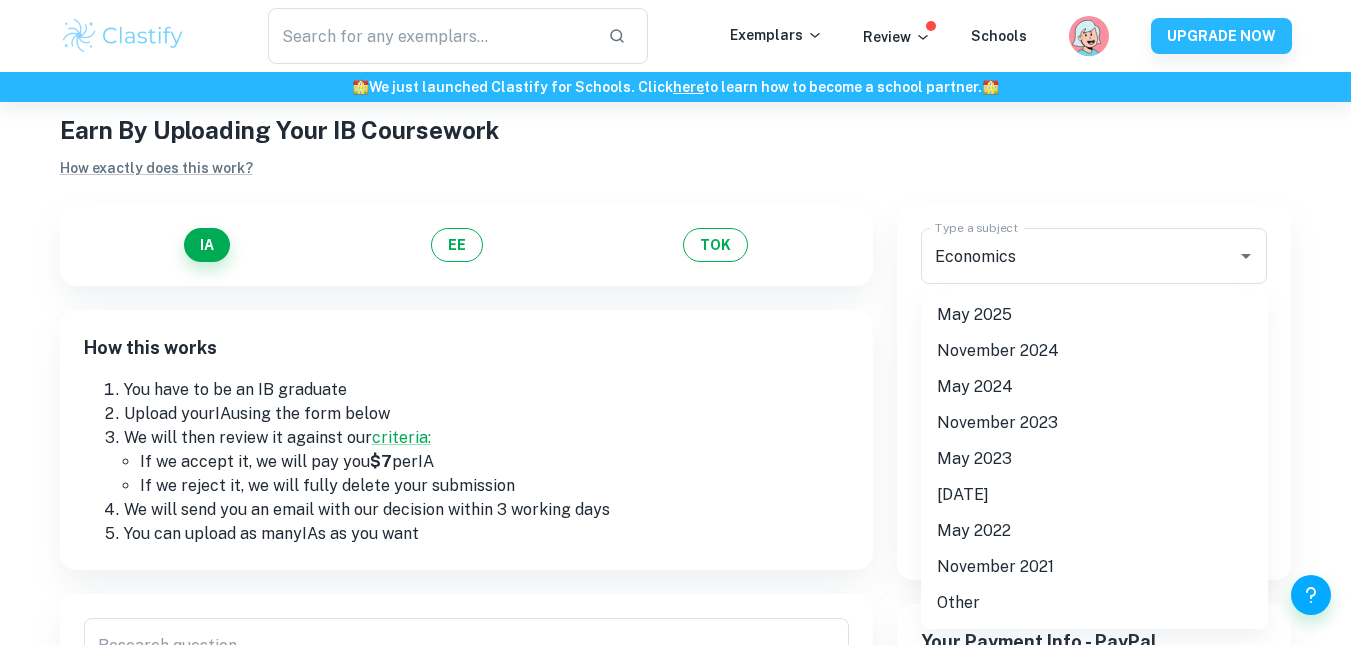 click on "May 2025" at bounding box center [1094, 315] 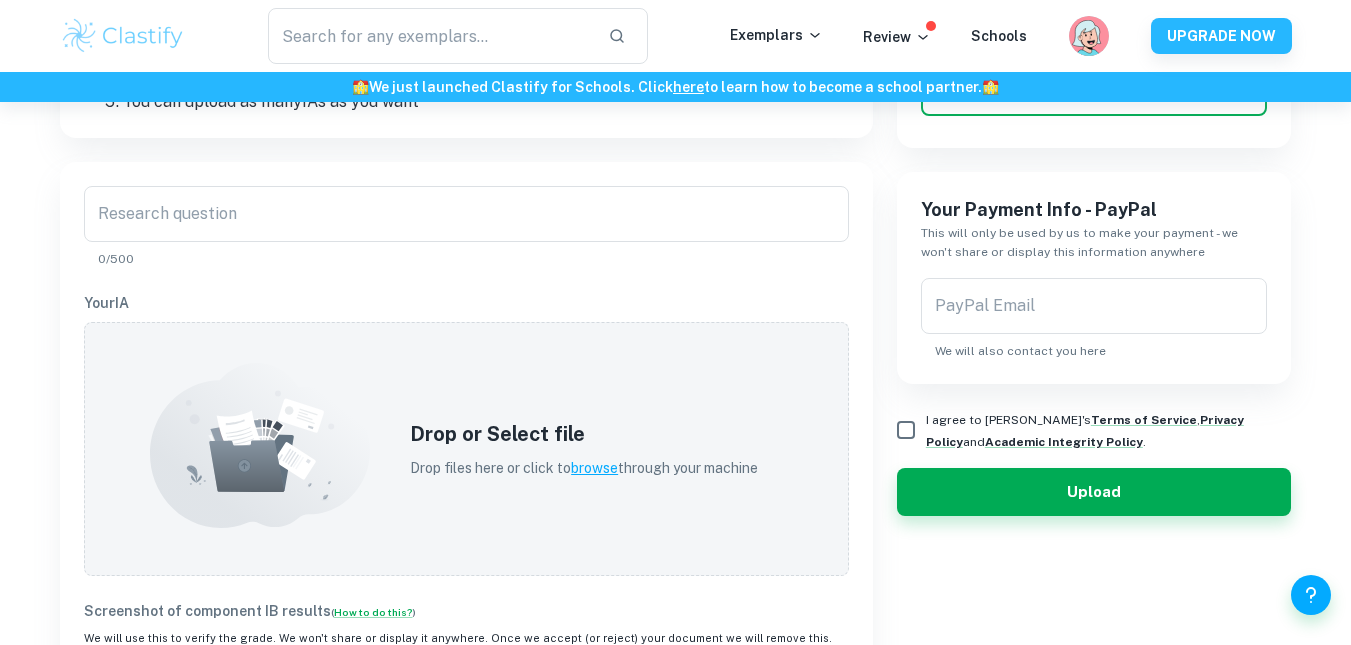scroll, scrollTop: 479, scrollLeft: 0, axis: vertical 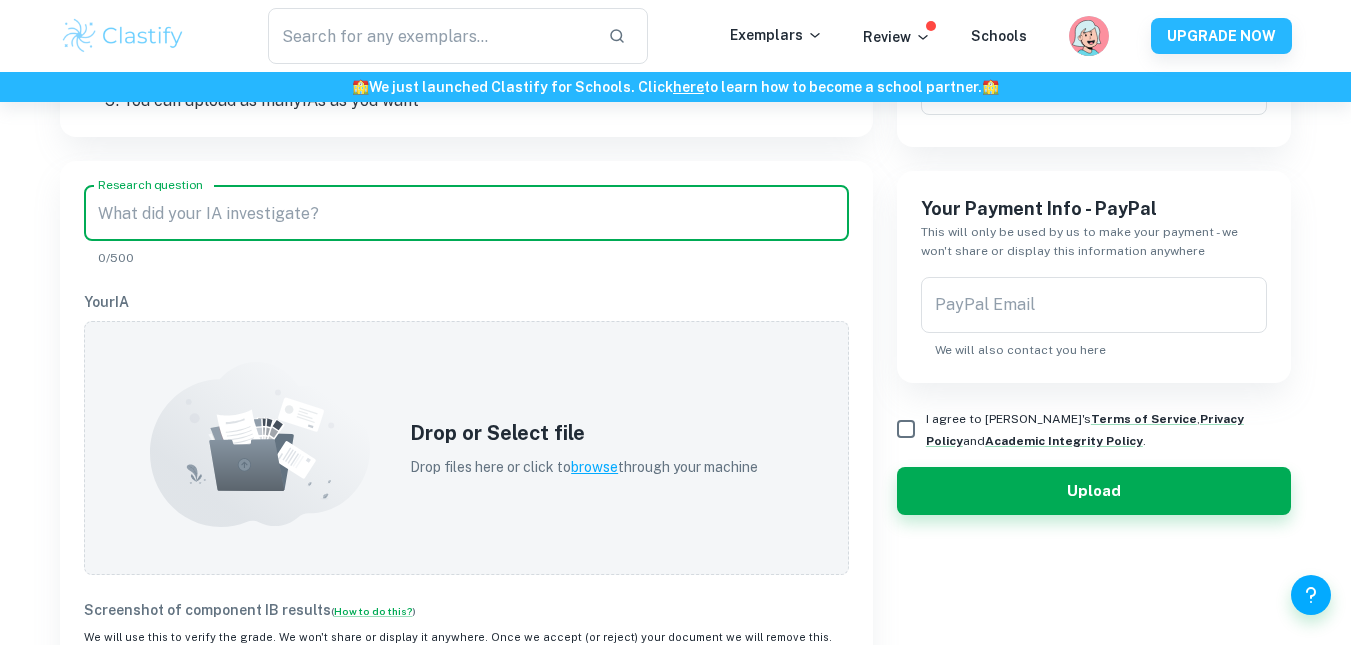 click on "Research question" at bounding box center (466, 213) 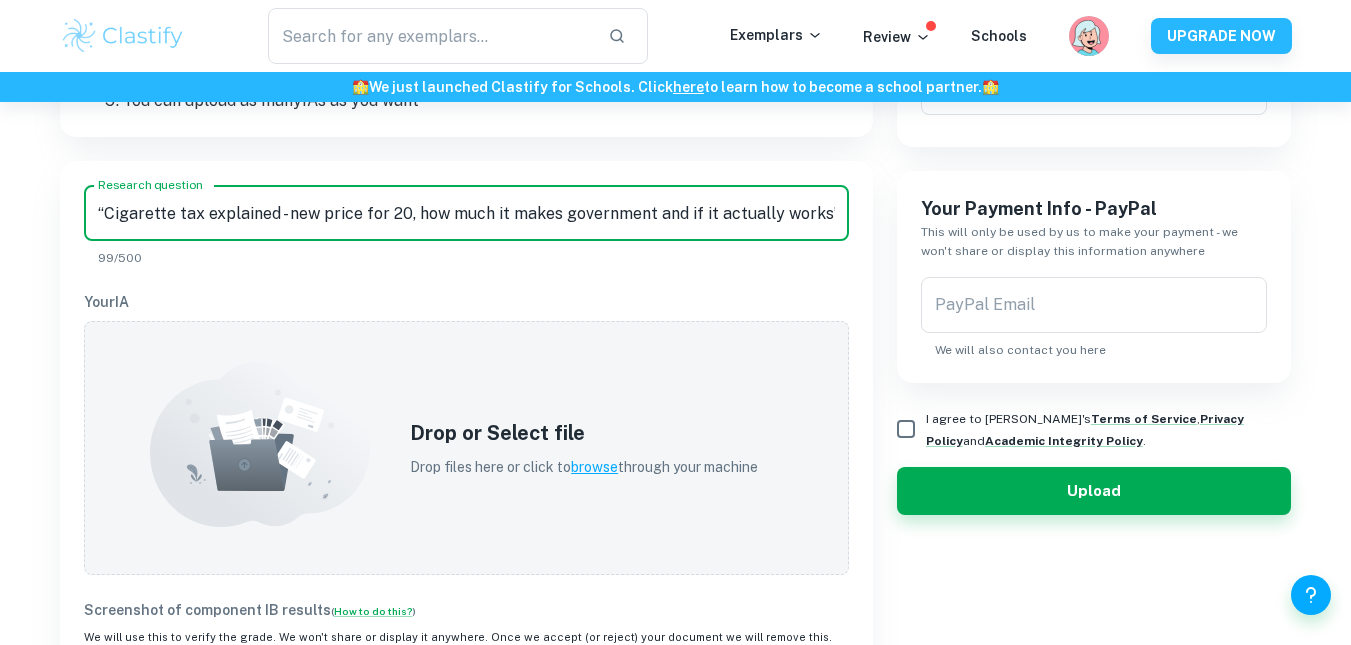 click on "“Cigarette tax explained - new price for 20, how much it makes government and if it actually works”" at bounding box center (466, 213) 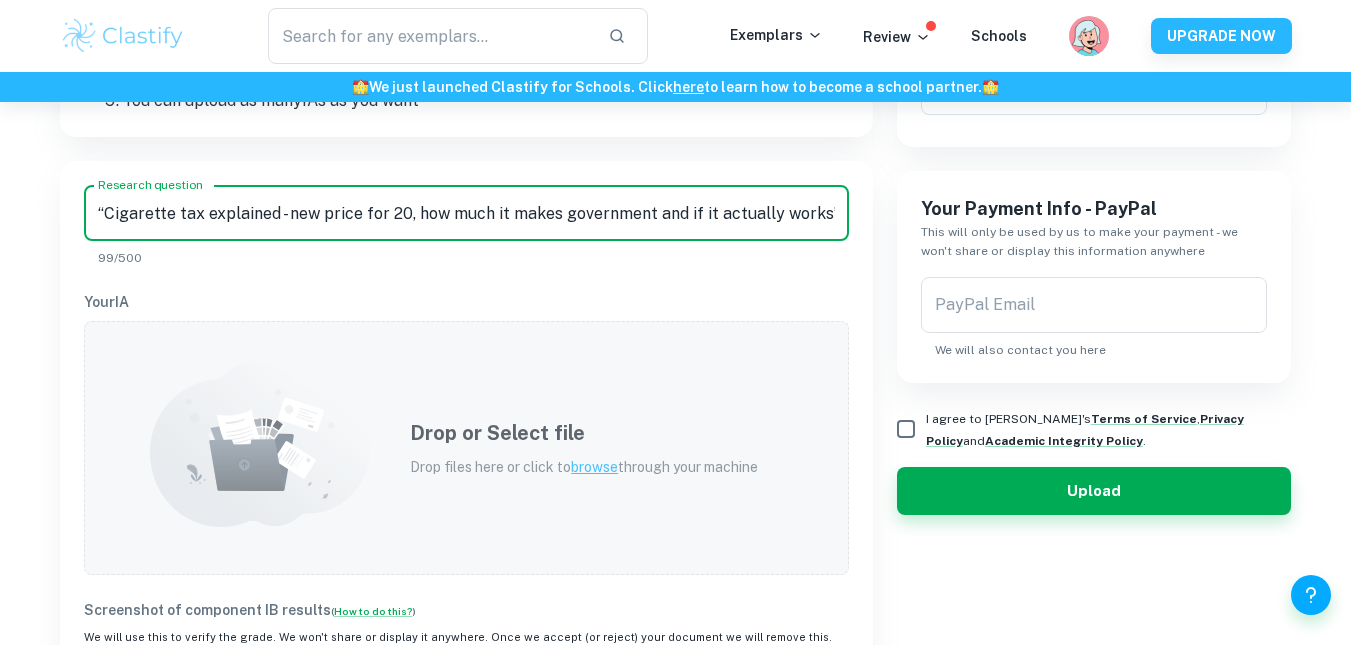 type on "“Cigarette tax explained - new price for 20, how much it makes government and if it actually works”" 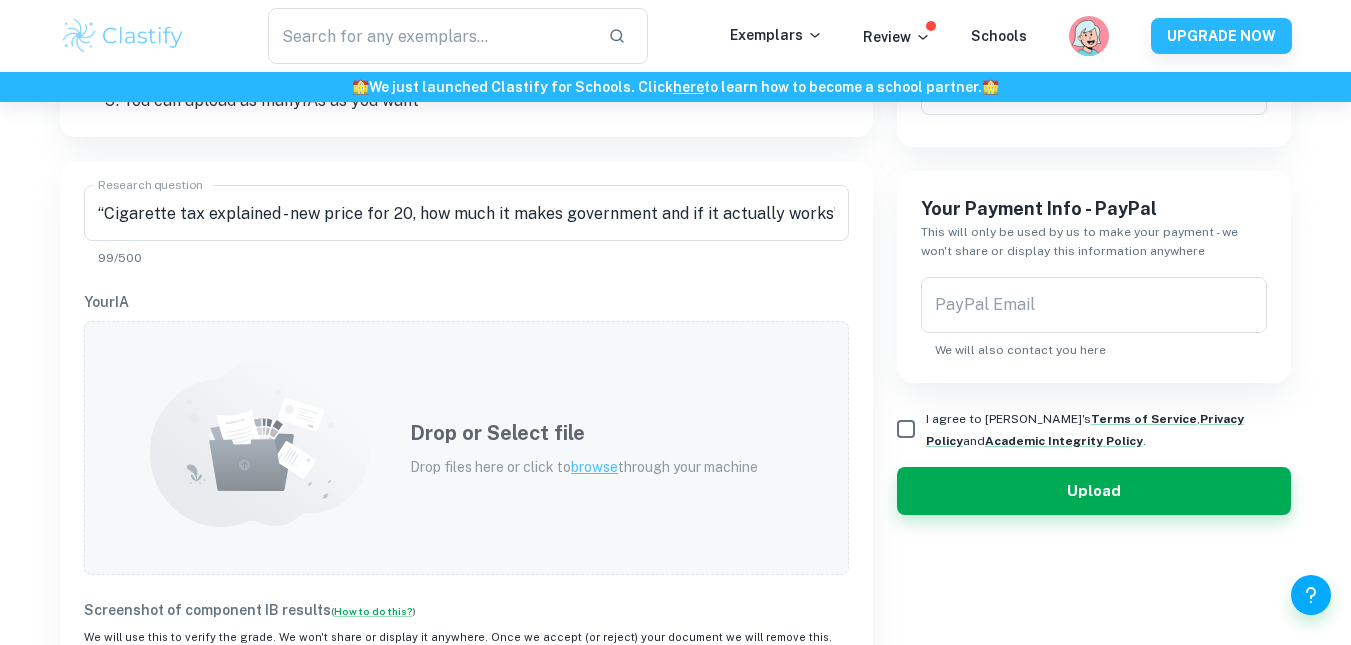 click on "Drop or Select file" at bounding box center [584, 433] 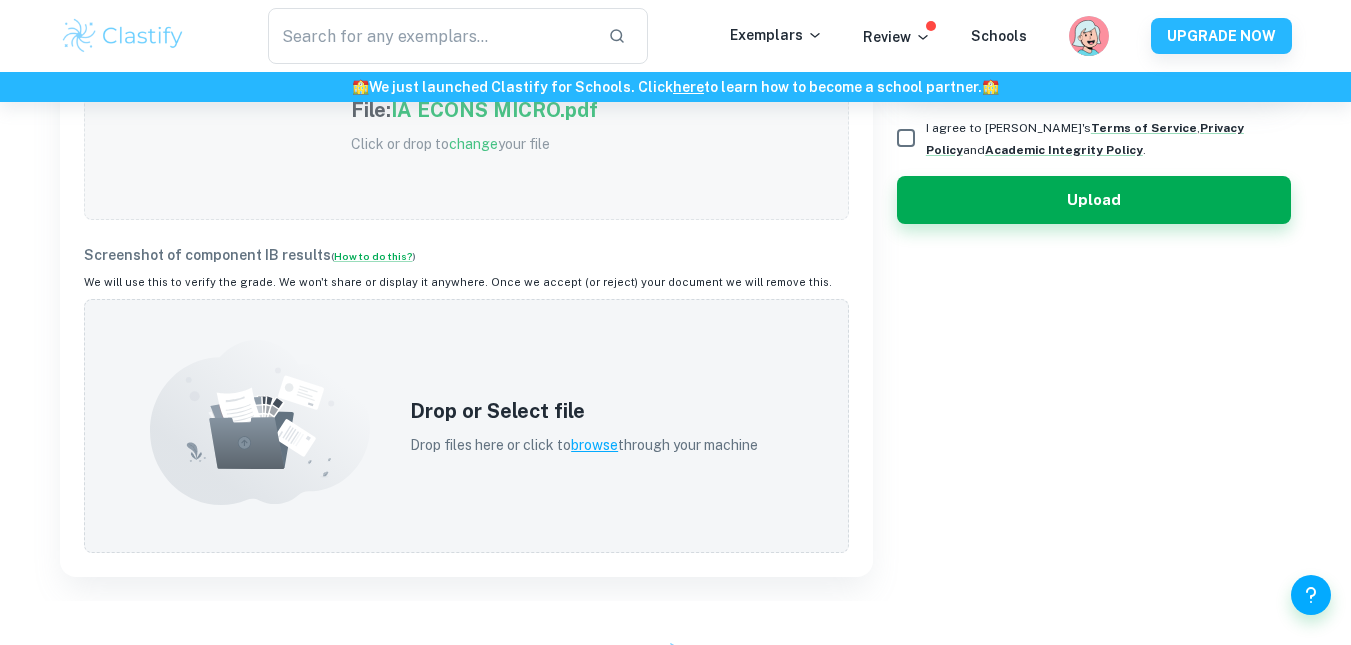 scroll, scrollTop: 771, scrollLeft: 0, axis: vertical 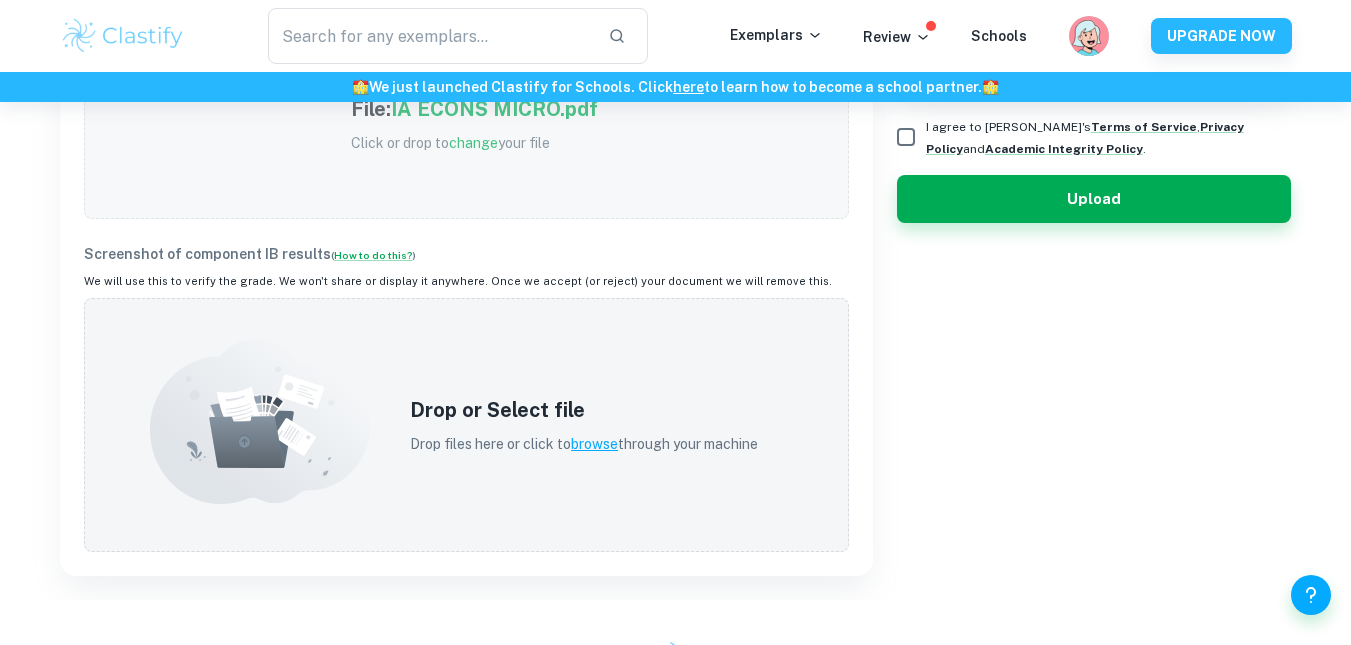 click on "Drop files here or click to  browse  through your machine" at bounding box center [584, 444] 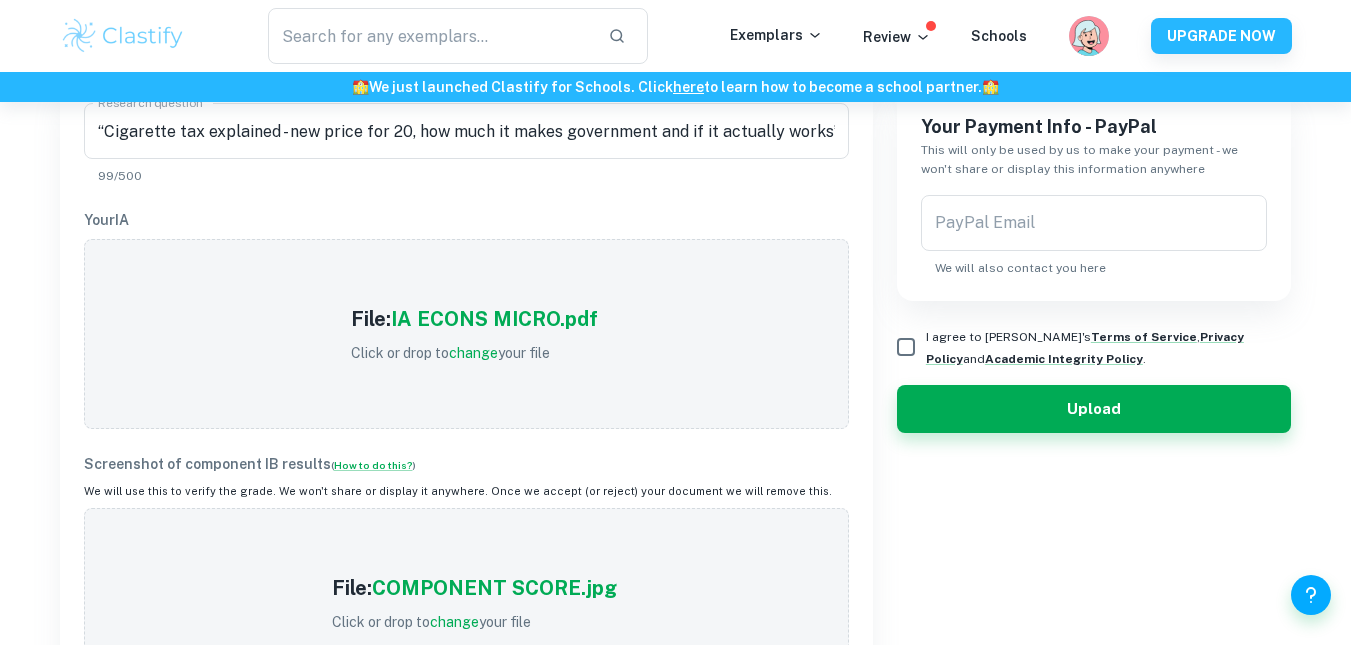 scroll, scrollTop: 558, scrollLeft: 0, axis: vertical 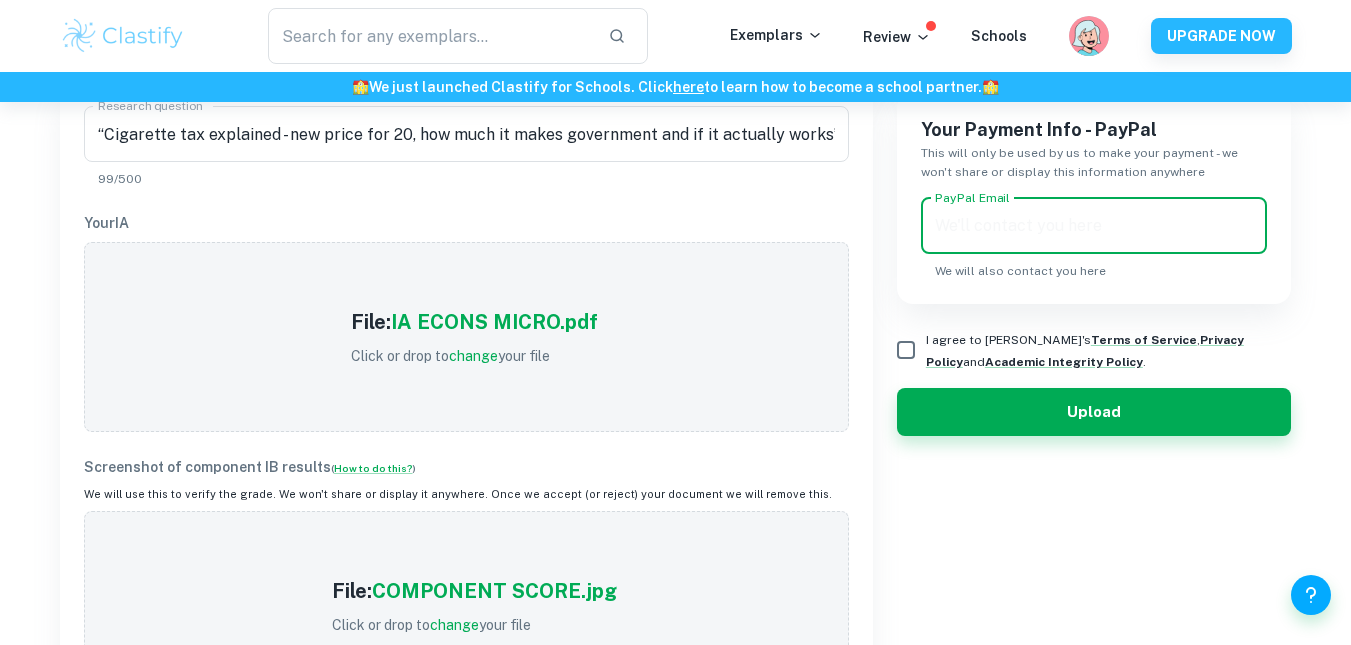 click on "PayPal Email" at bounding box center [1094, 226] 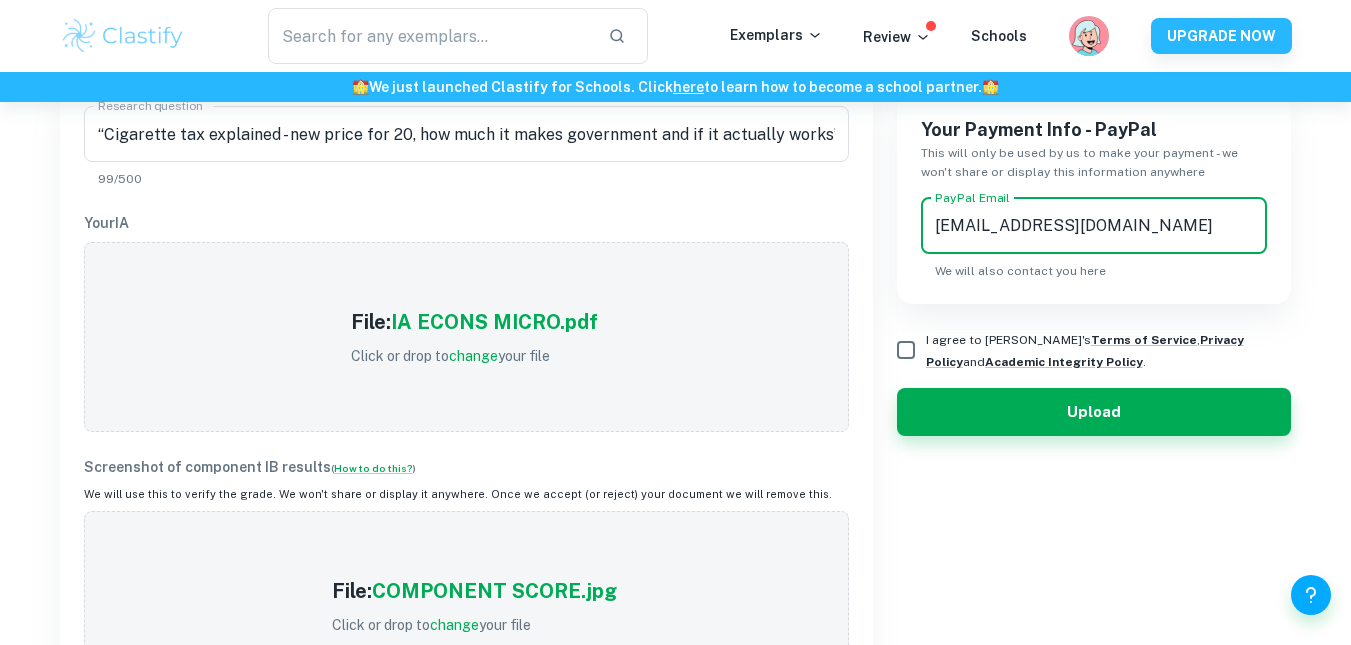 click on "[EMAIL_ADDRESS][DOMAIN_NAME]" at bounding box center (1094, 226) 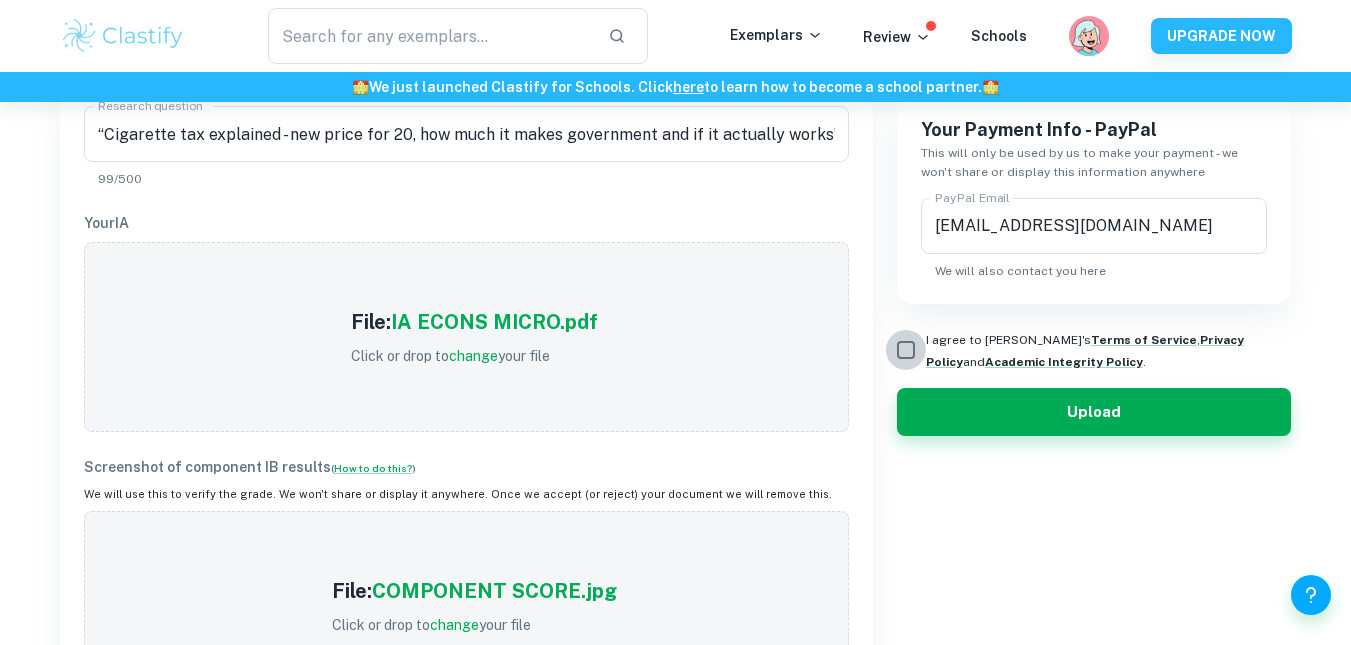 click on "I agree to [PERSON_NAME]'s  Terms of Service ,  Privacy Policy  and  Academic Integrity Policy ." at bounding box center (906, 350) 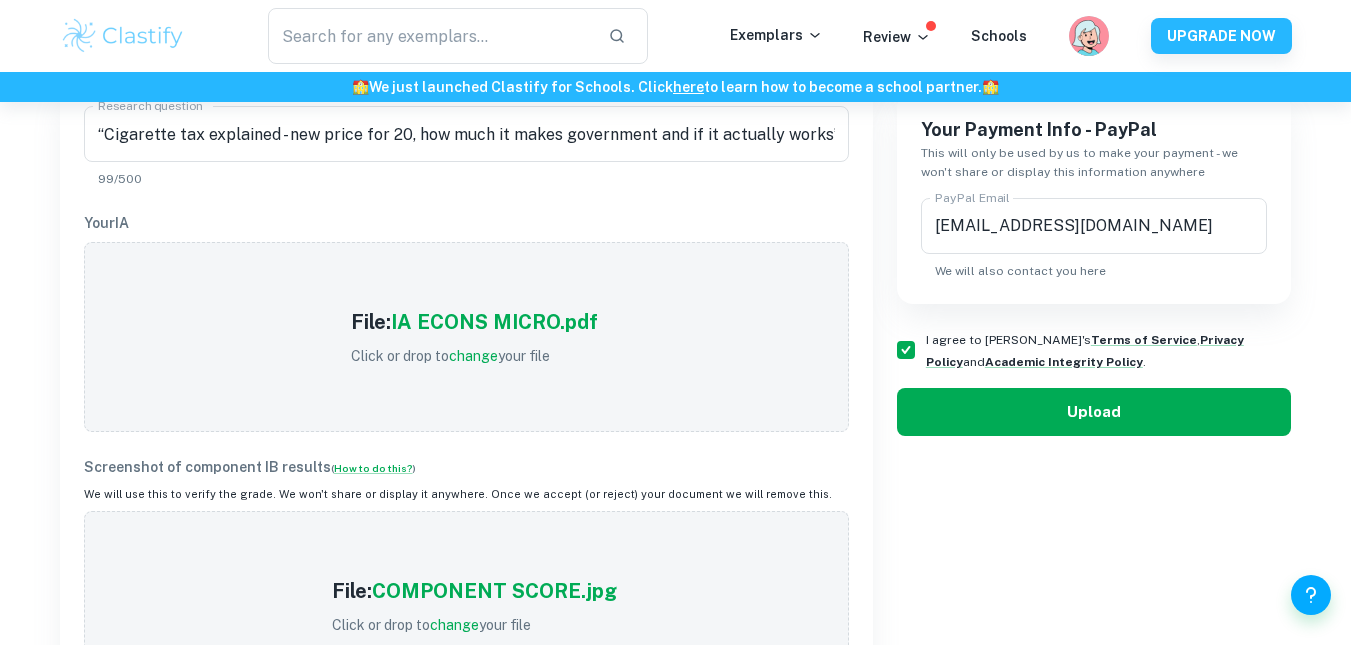 drag, startPoint x: 945, startPoint y: 445, endPoint x: 951, endPoint y: 413, distance: 32.55764 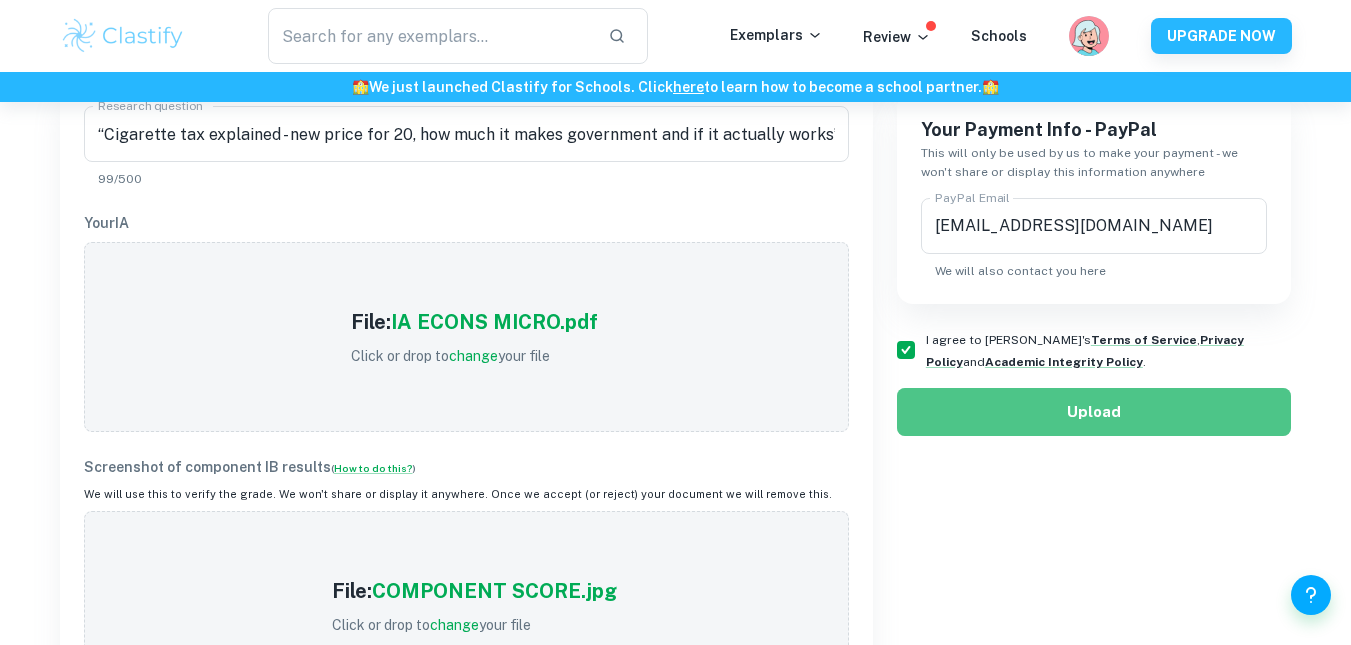 click on "Upload" at bounding box center [1094, 412] 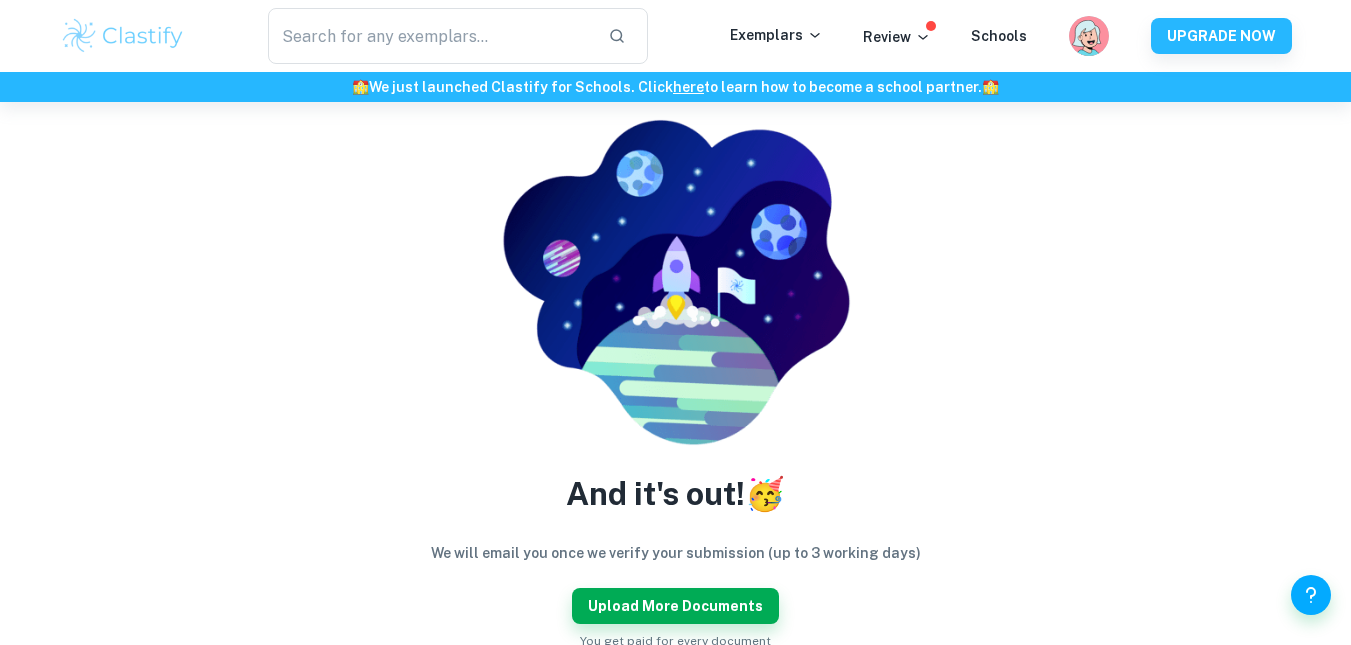 scroll, scrollTop: 0, scrollLeft: 0, axis: both 